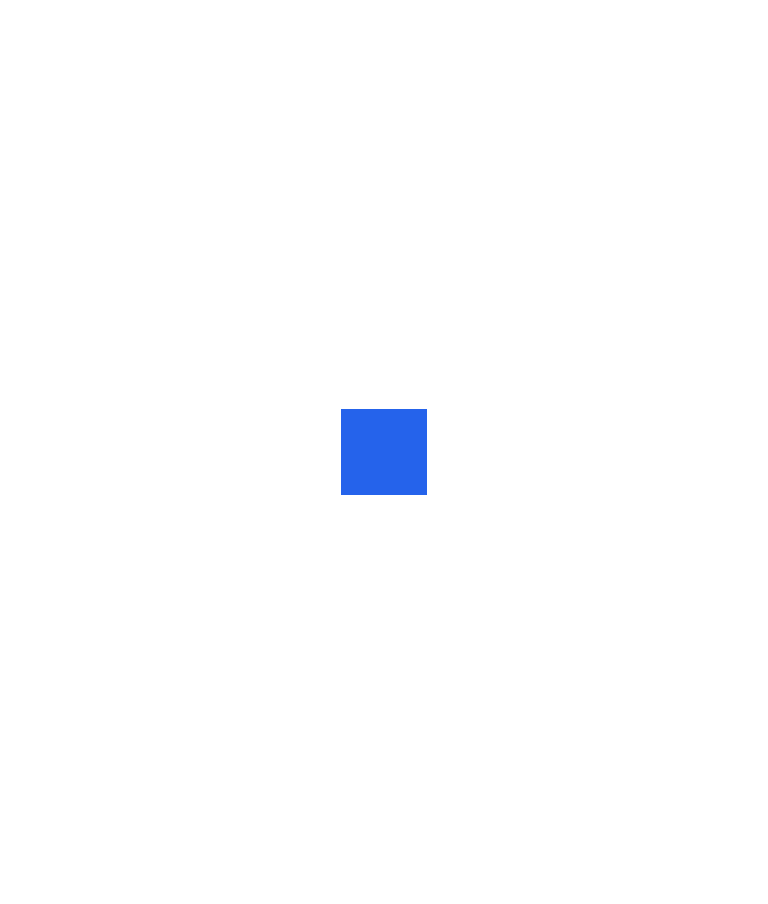 scroll, scrollTop: 0, scrollLeft: 0, axis: both 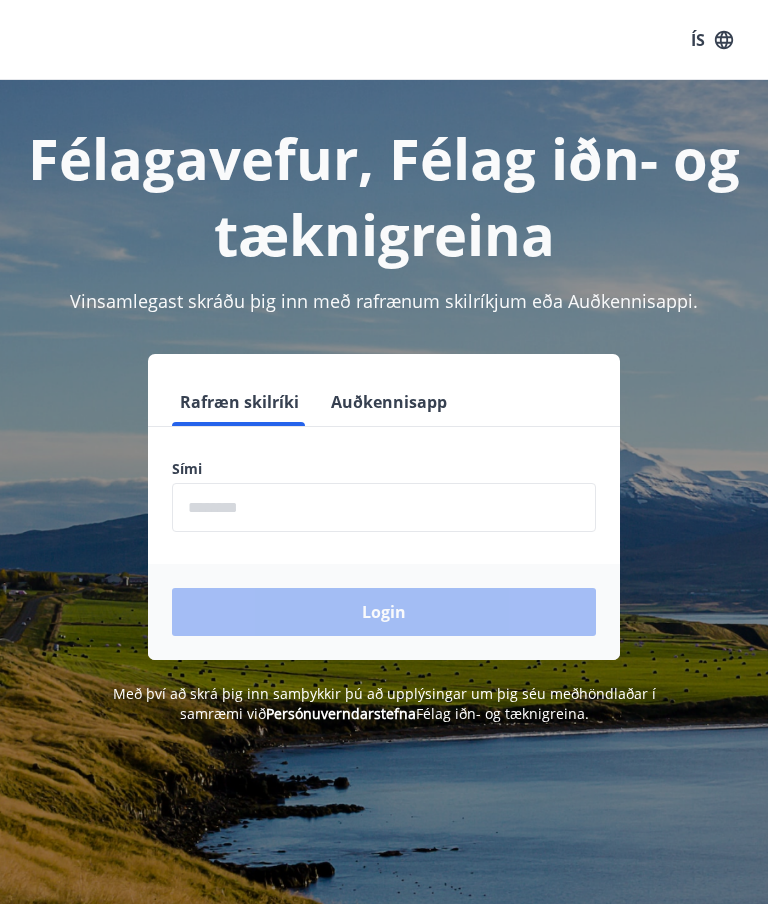 click at bounding box center (384, 507) 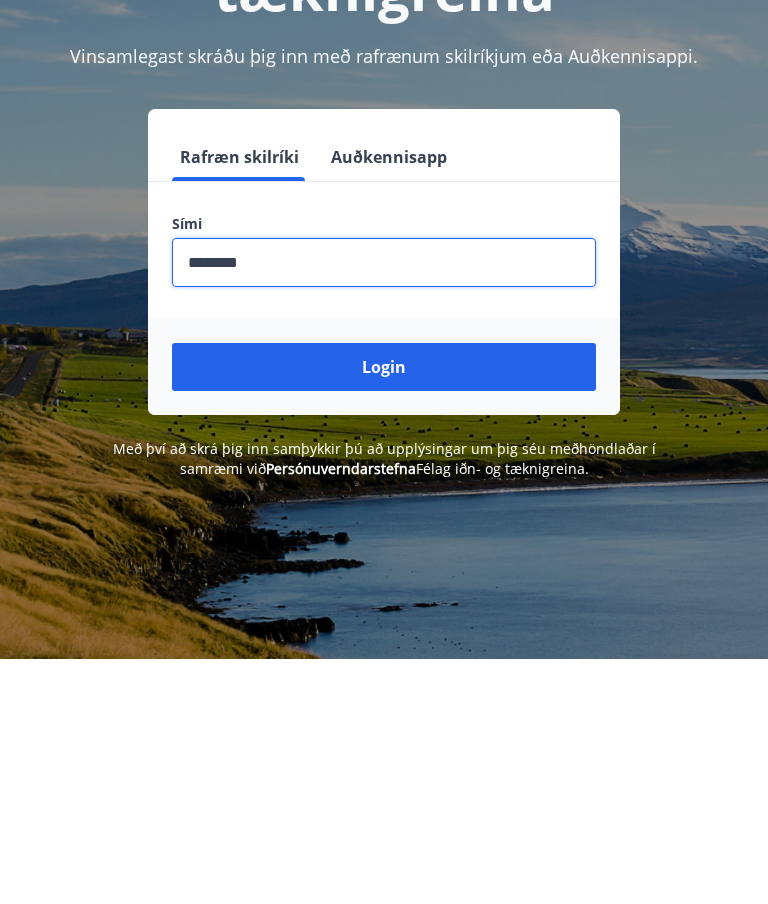 type on "********" 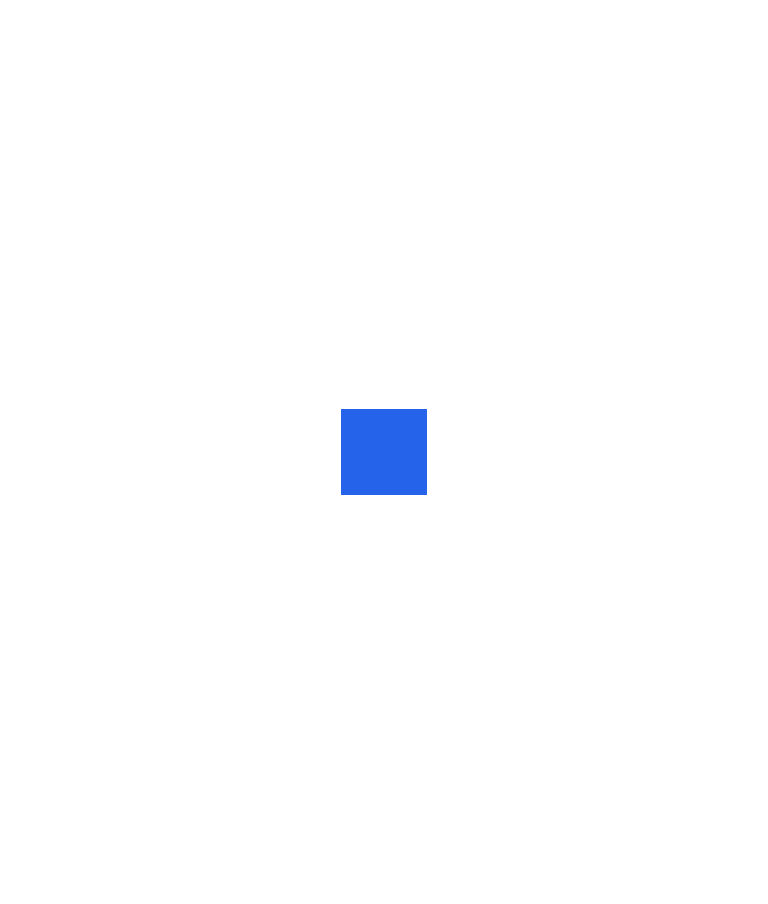 scroll, scrollTop: 0, scrollLeft: 0, axis: both 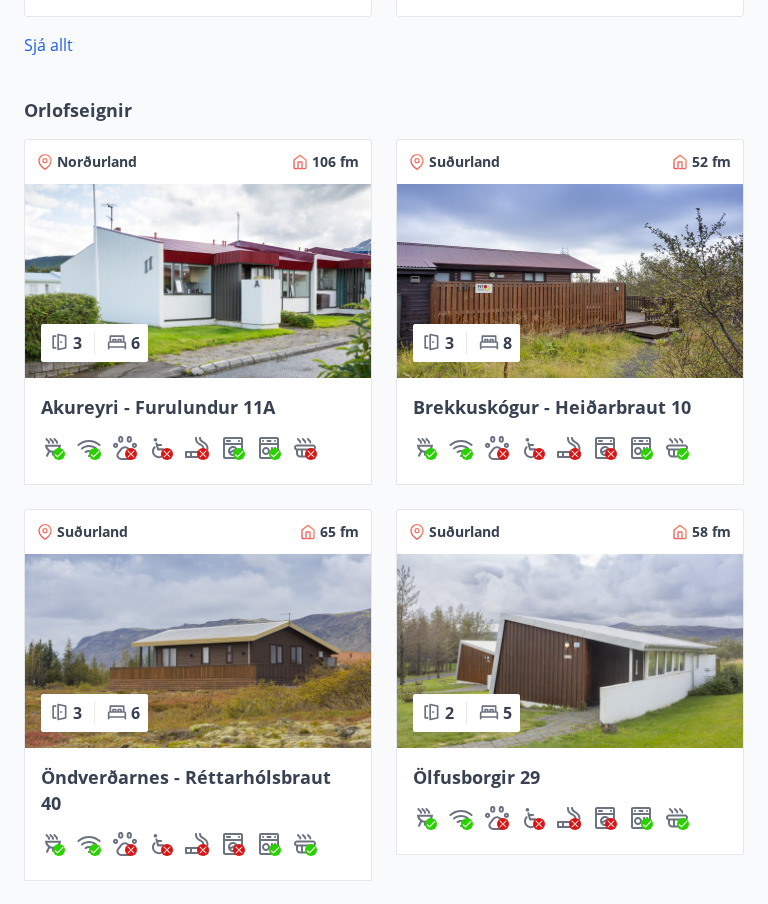 click on "Sjá framboð orlofseigna" at bounding box center [138, 929] 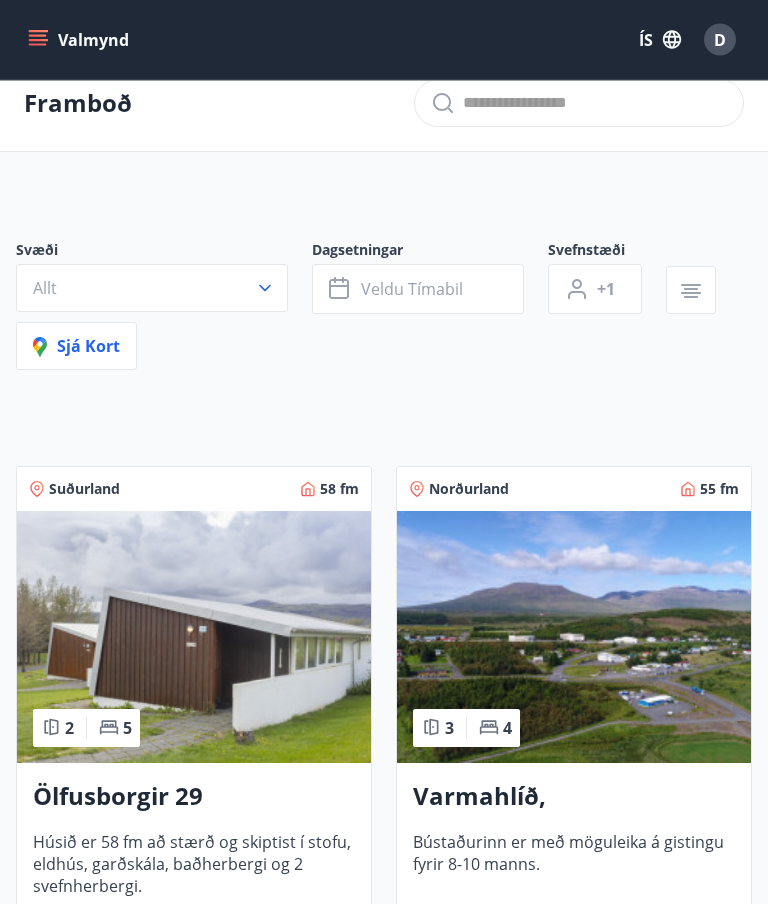 scroll, scrollTop: 25, scrollLeft: 0, axis: vertical 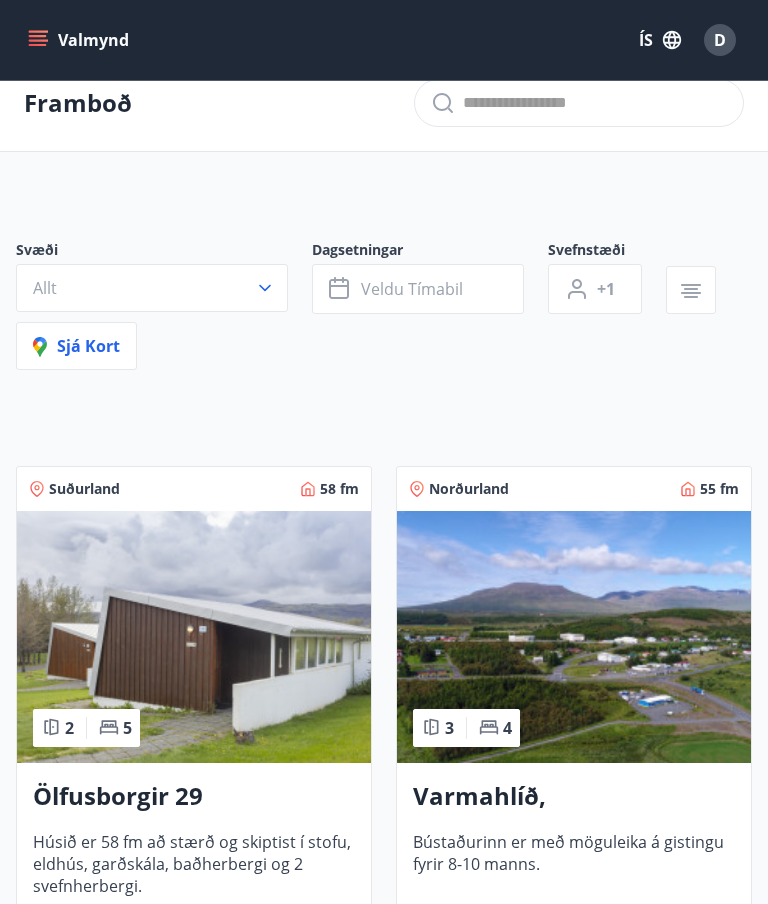click at bounding box center (691, 290) 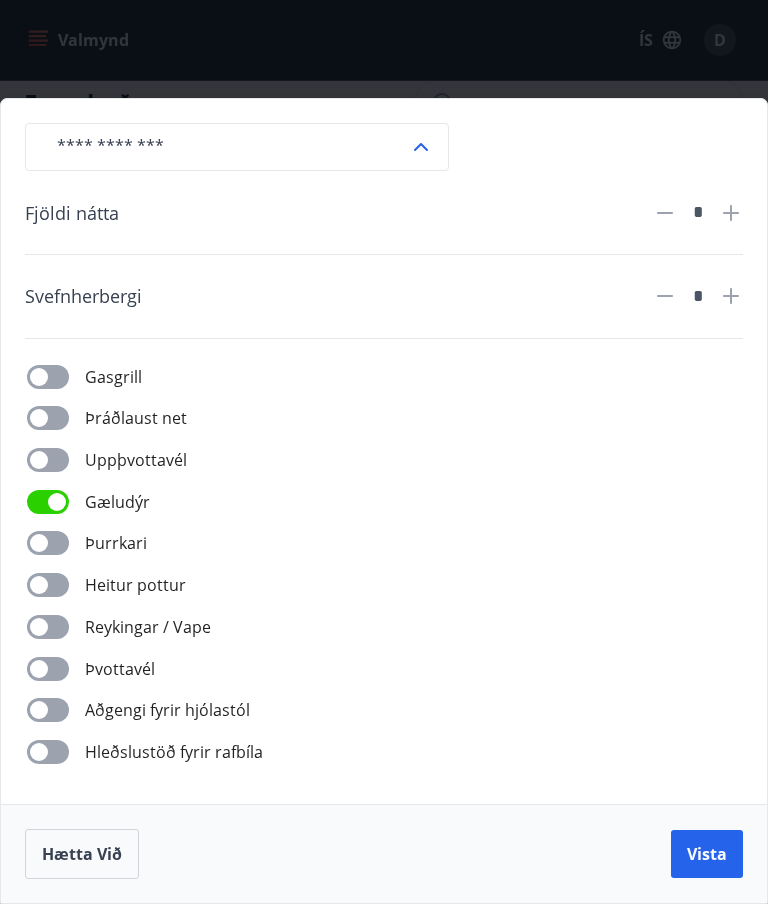 click at bounding box center [225, 147] 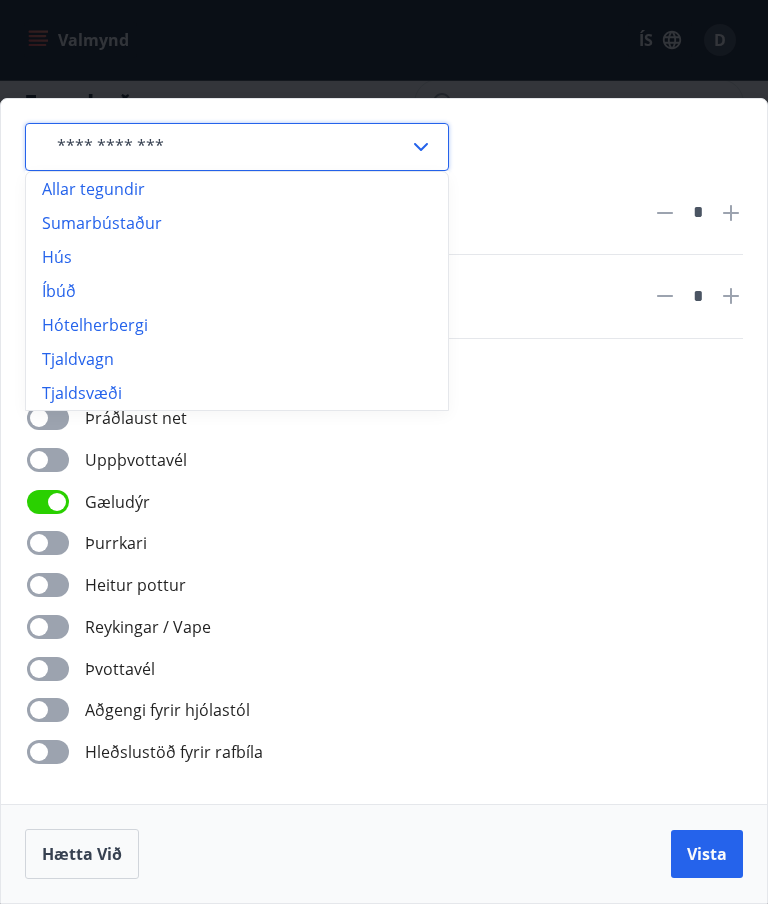scroll, scrollTop: 24, scrollLeft: 0, axis: vertical 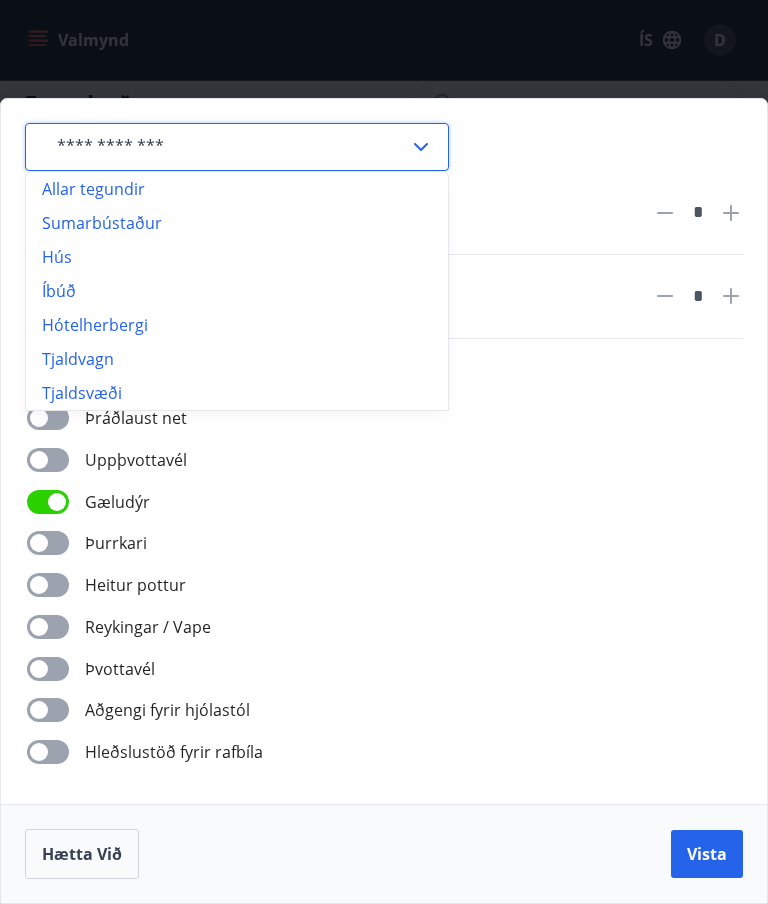 click at bounding box center [225, 147] 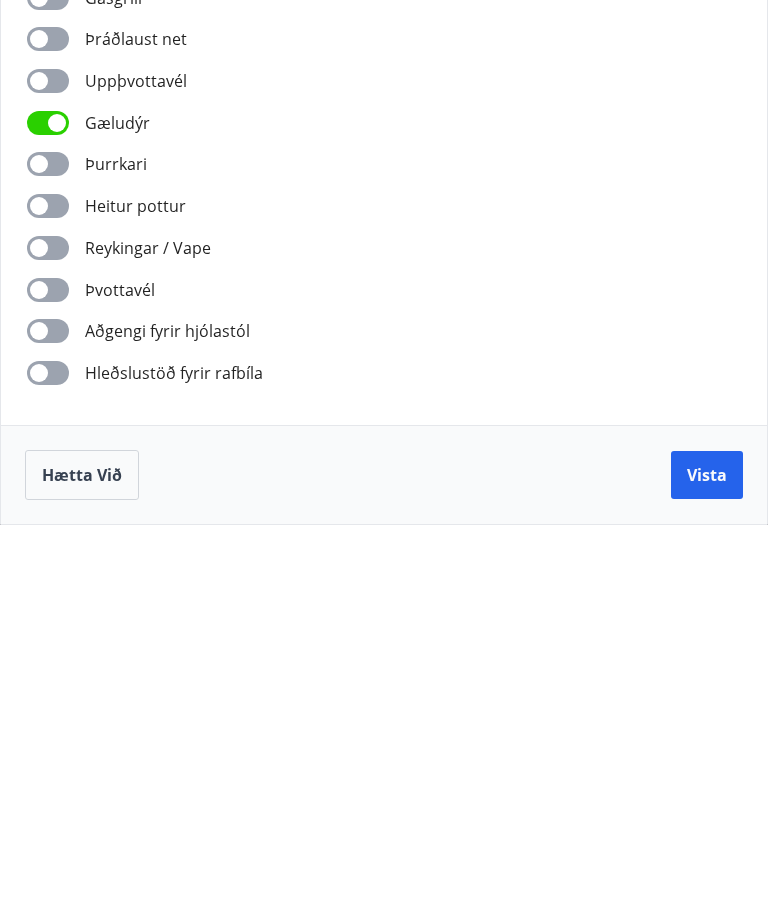 scroll, scrollTop: 625, scrollLeft: 0, axis: vertical 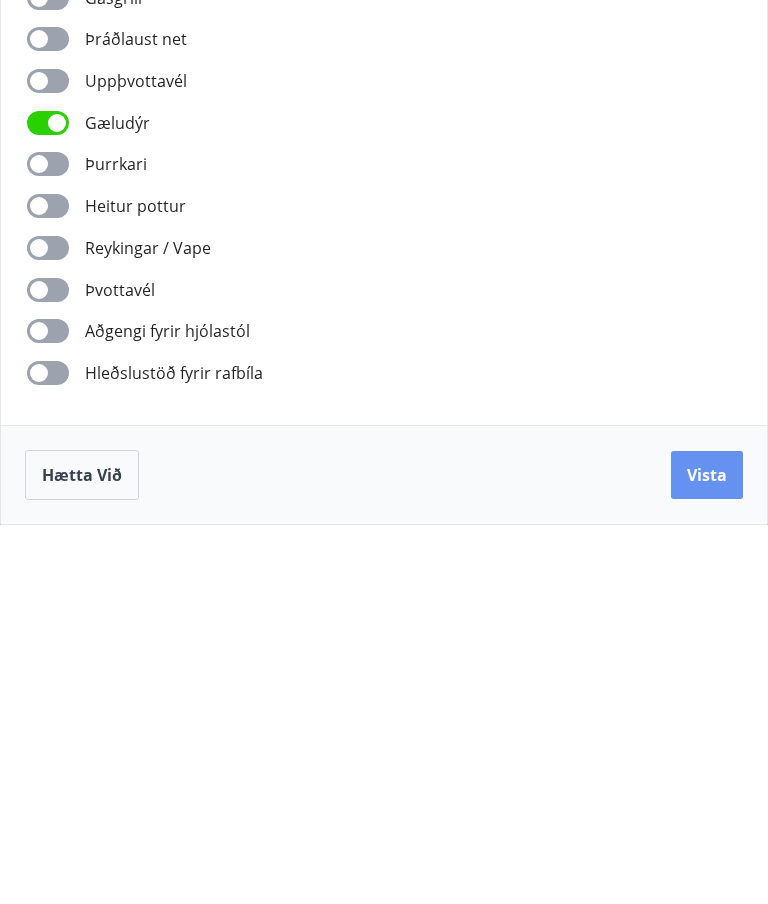 click on "Vista" at bounding box center (707, 854) 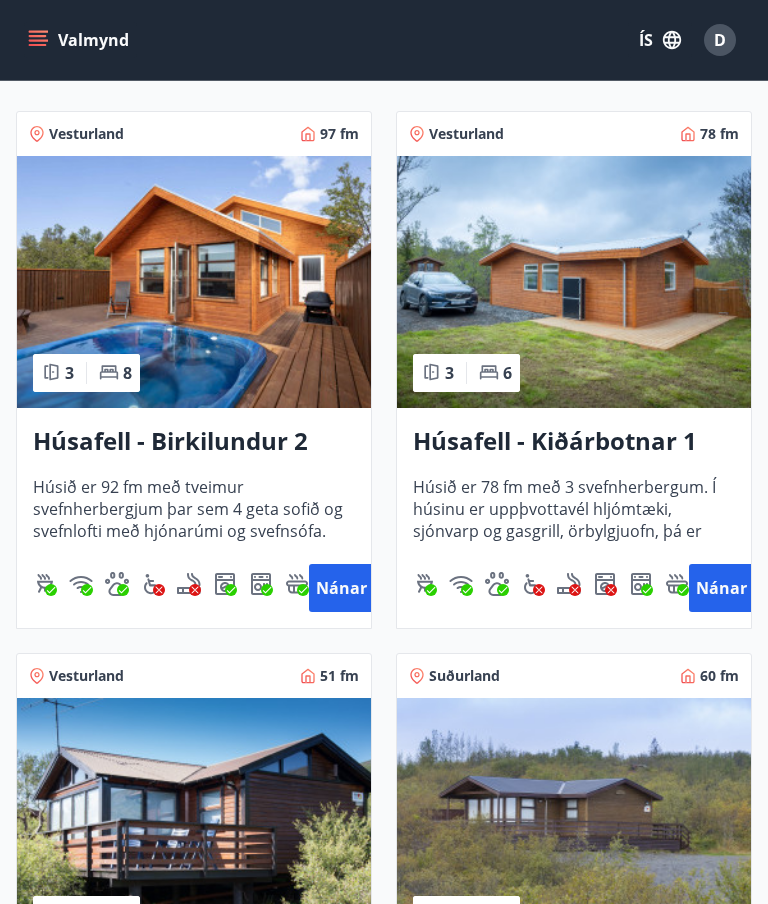 scroll, scrollTop: 496, scrollLeft: 0, axis: vertical 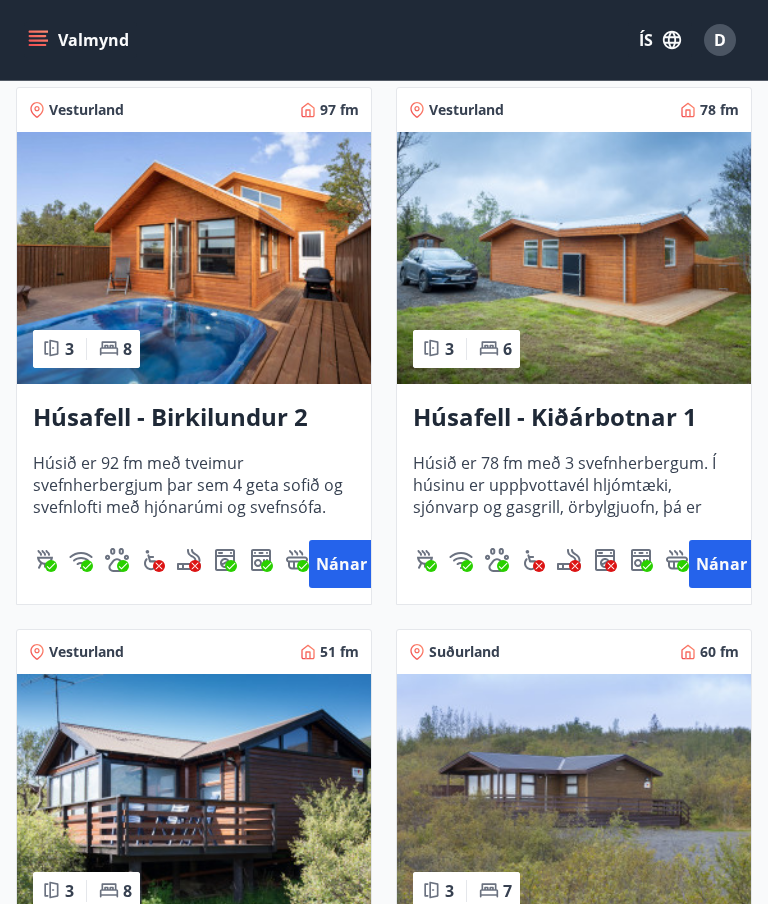click at bounding box center (194, 258) 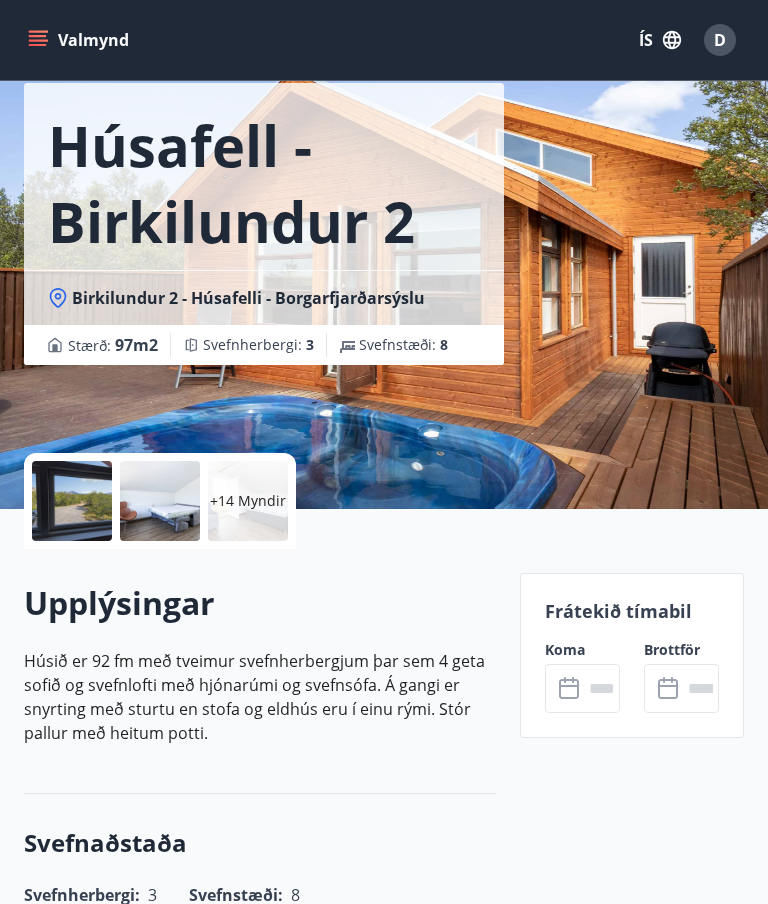 scroll, scrollTop: 85, scrollLeft: 0, axis: vertical 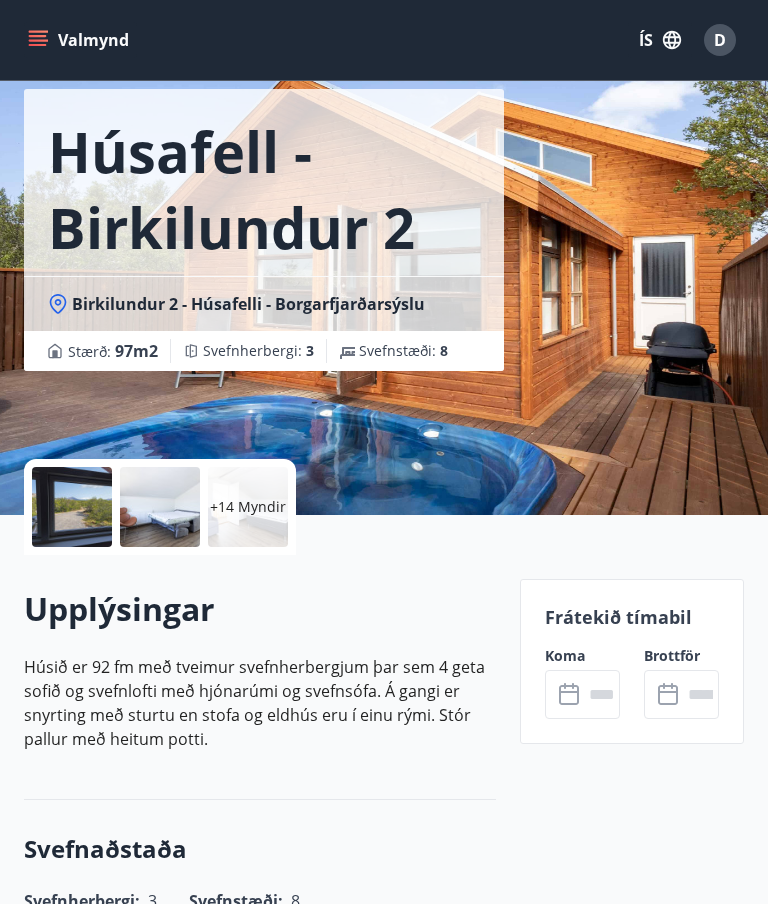 click on "+14 Myndir" at bounding box center [248, 507] 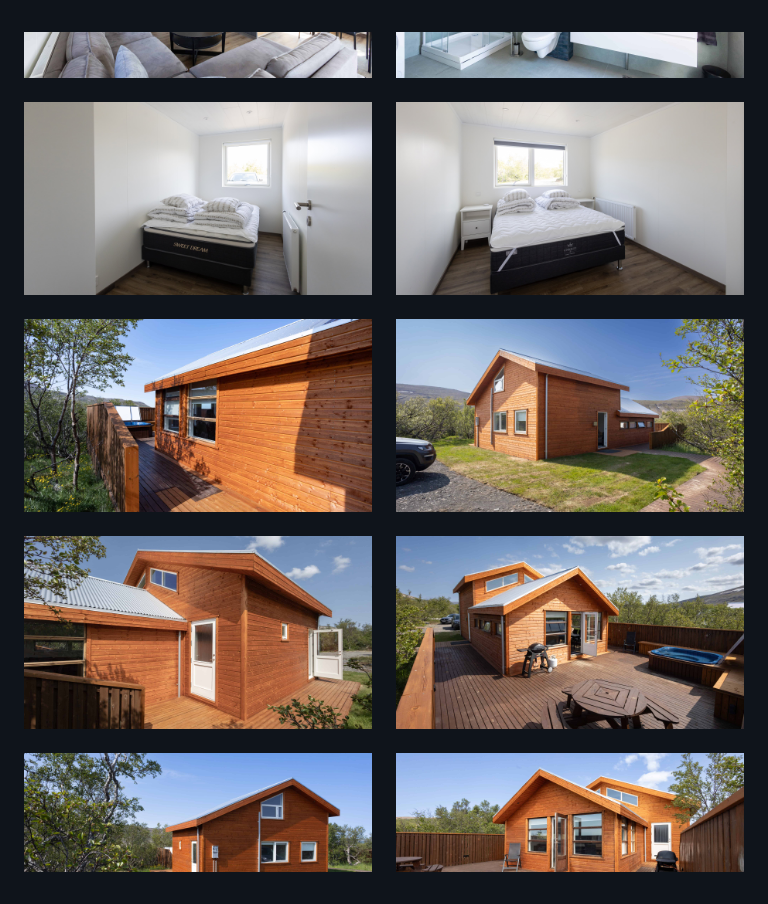 scroll, scrollTop: 1312, scrollLeft: 0, axis: vertical 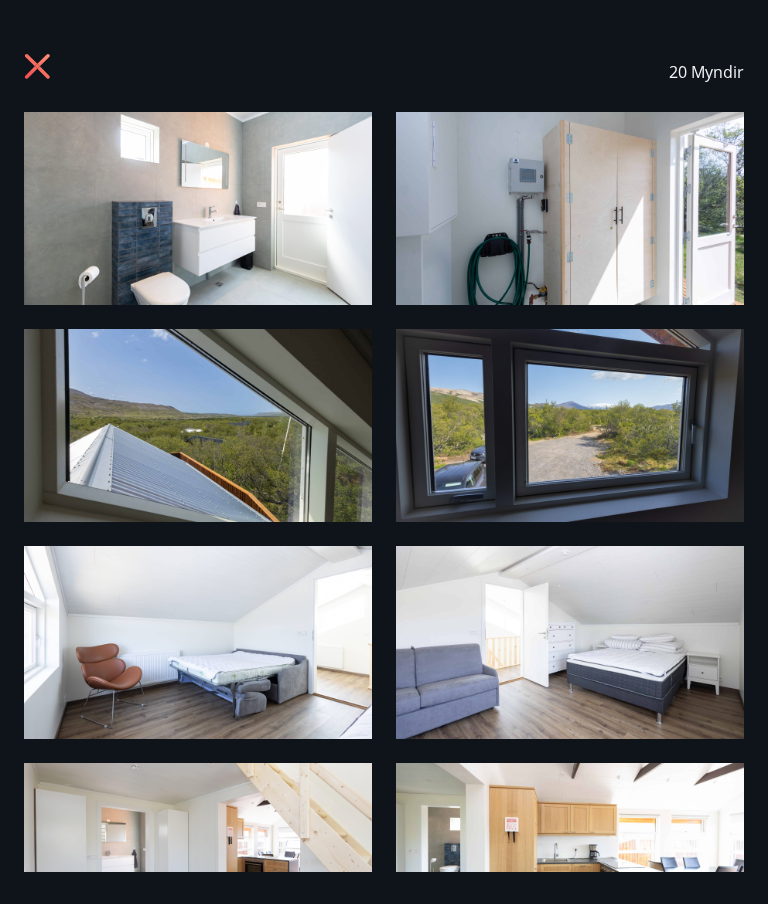 click 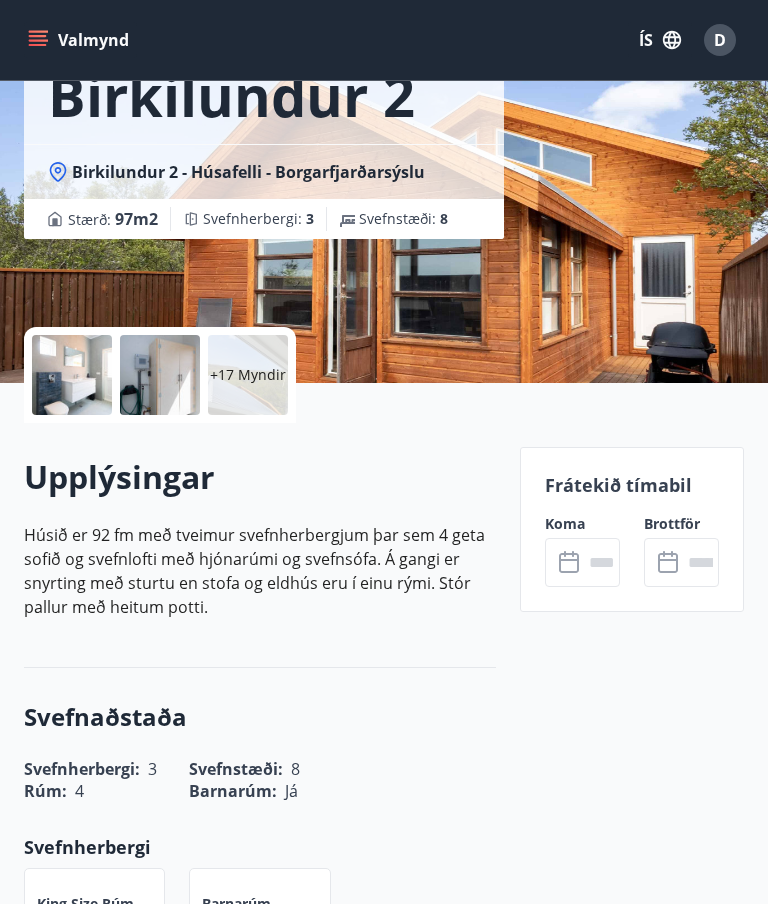 click 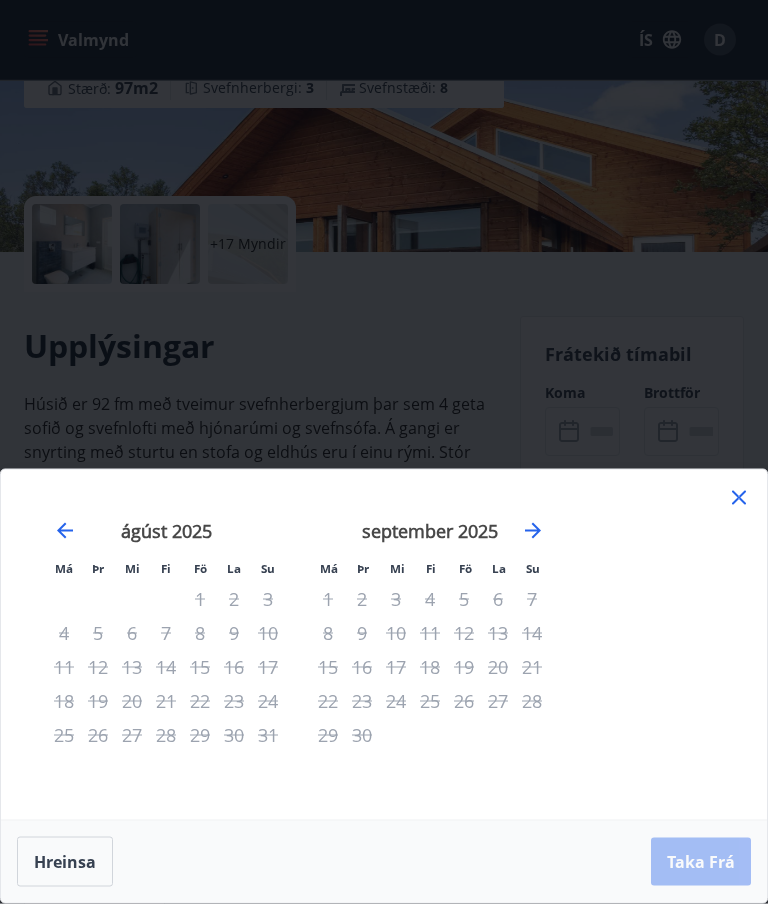 scroll, scrollTop: 344, scrollLeft: 0, axis: vertical 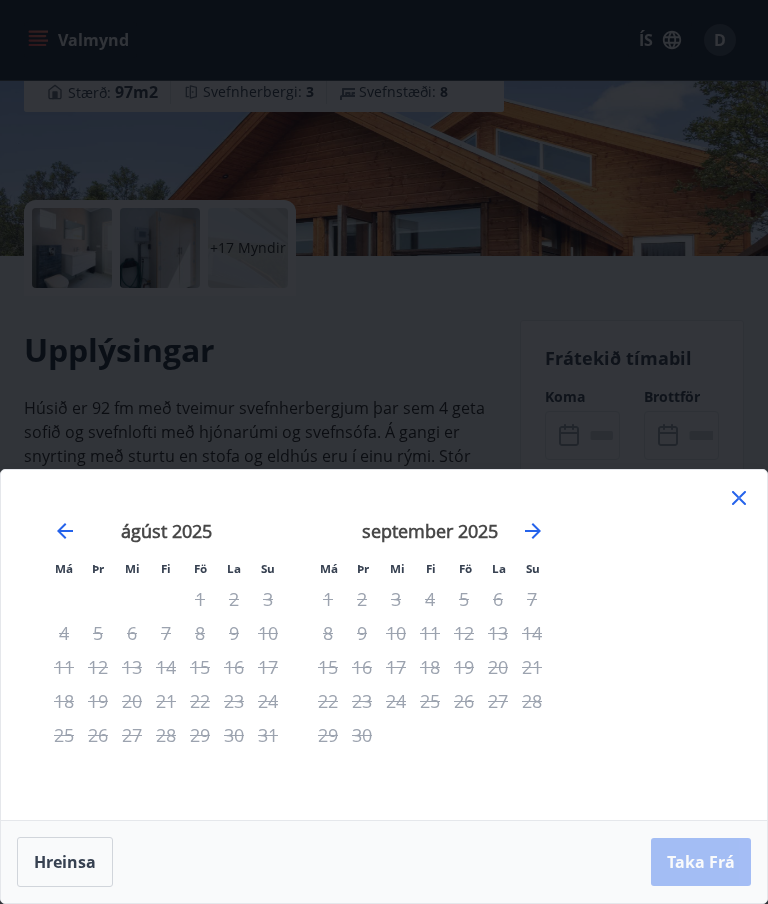 click 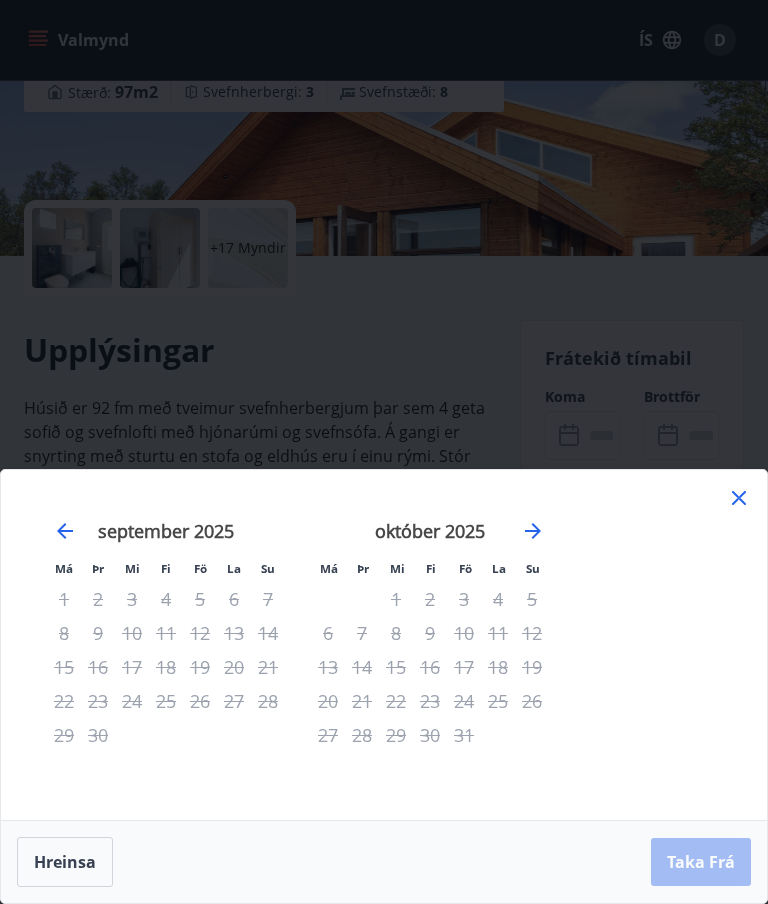 click 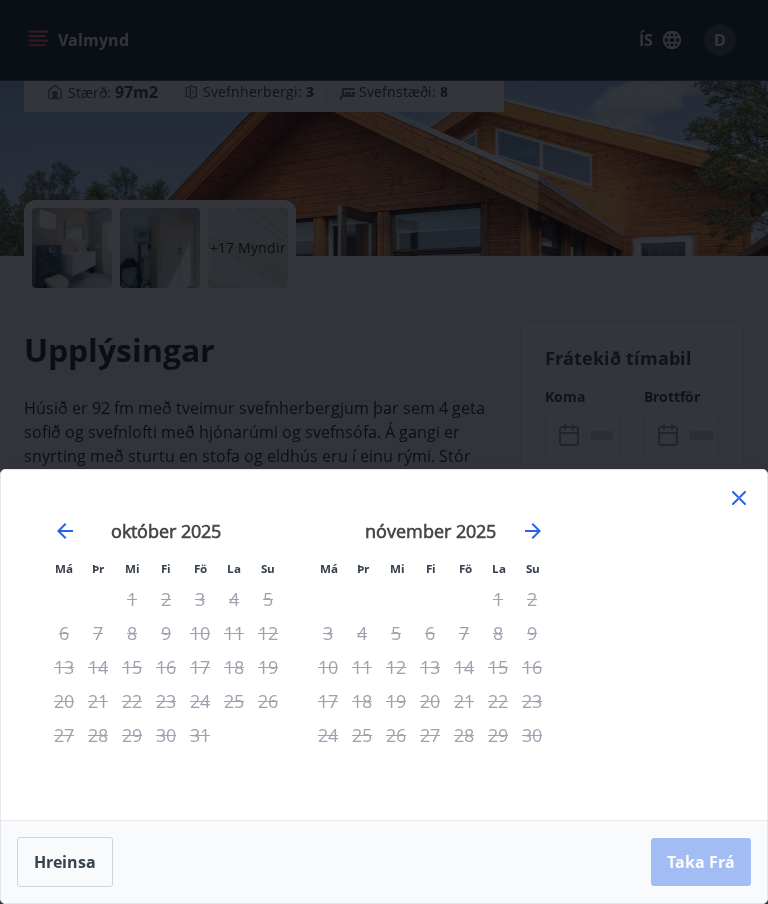 click 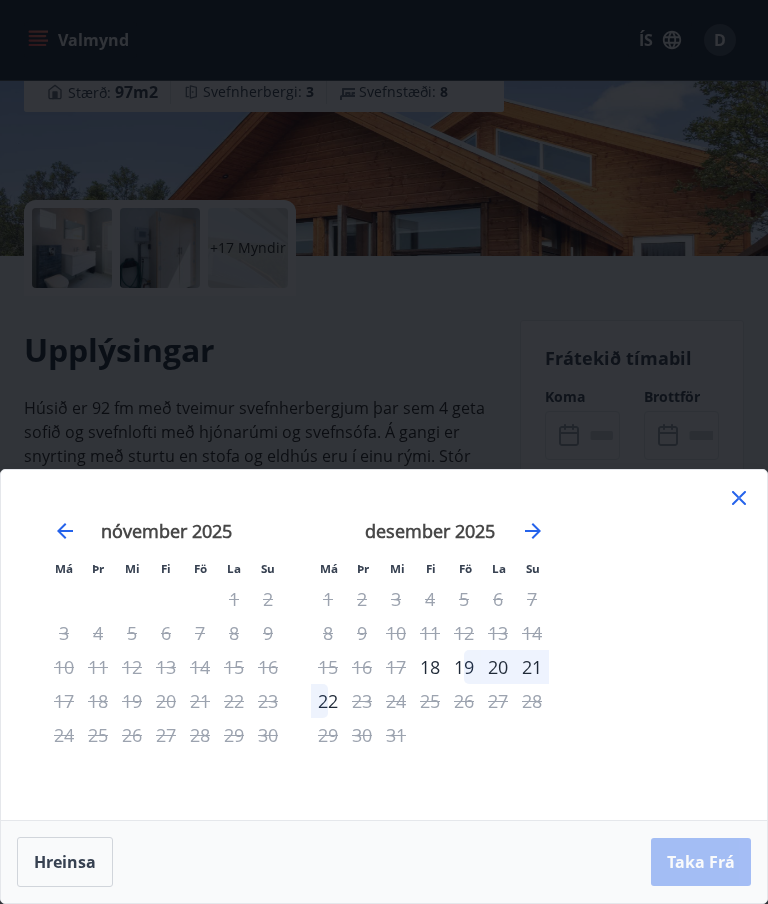 click 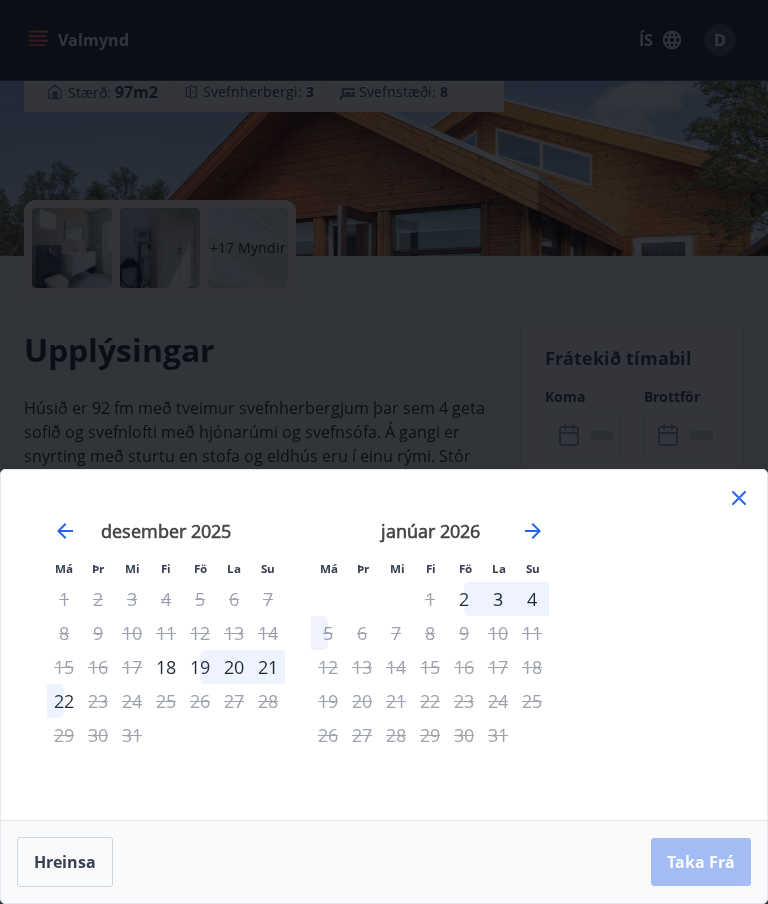 click 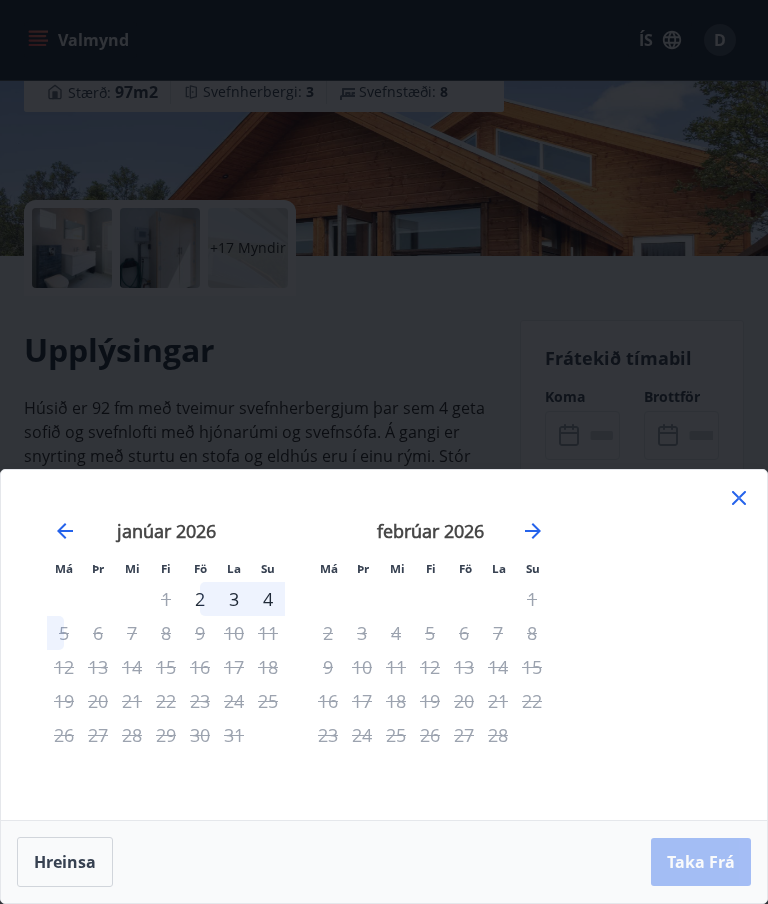 click 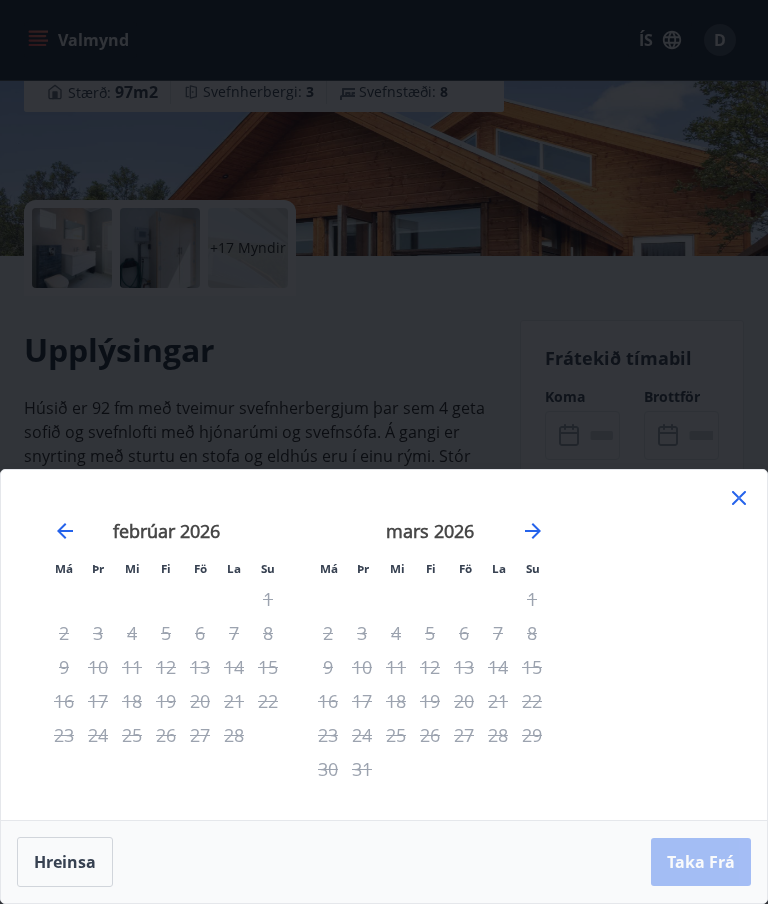 click 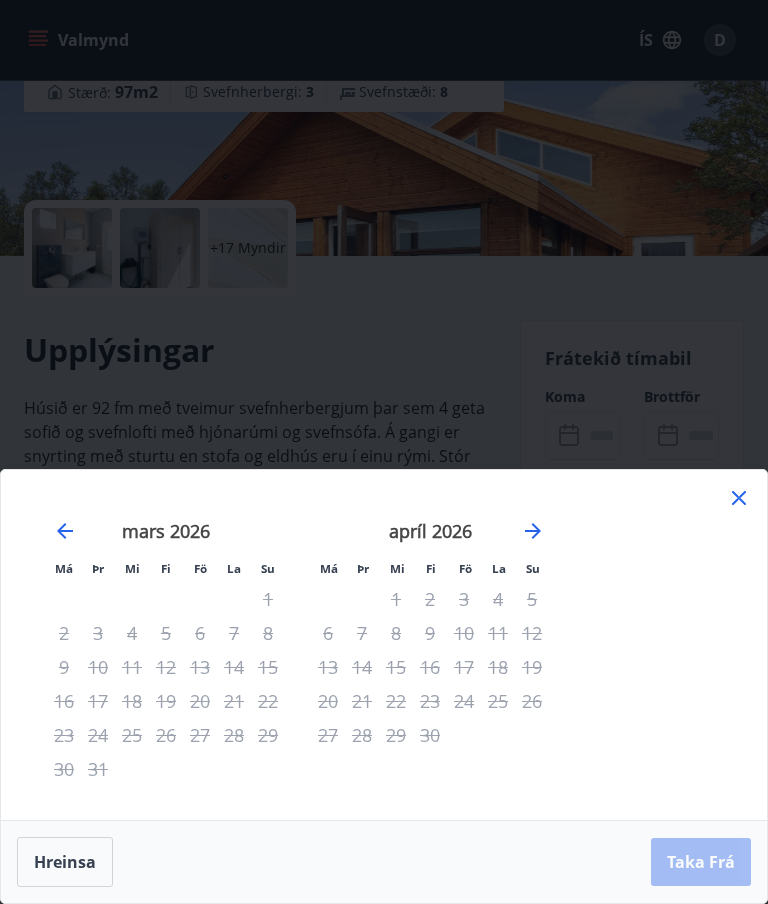 click 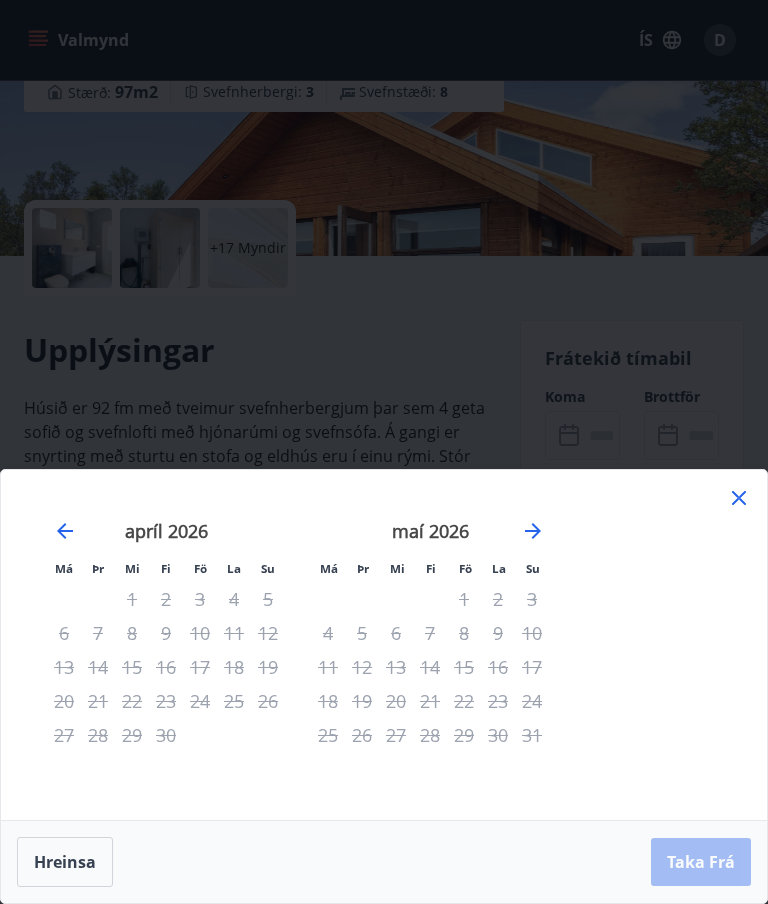 click 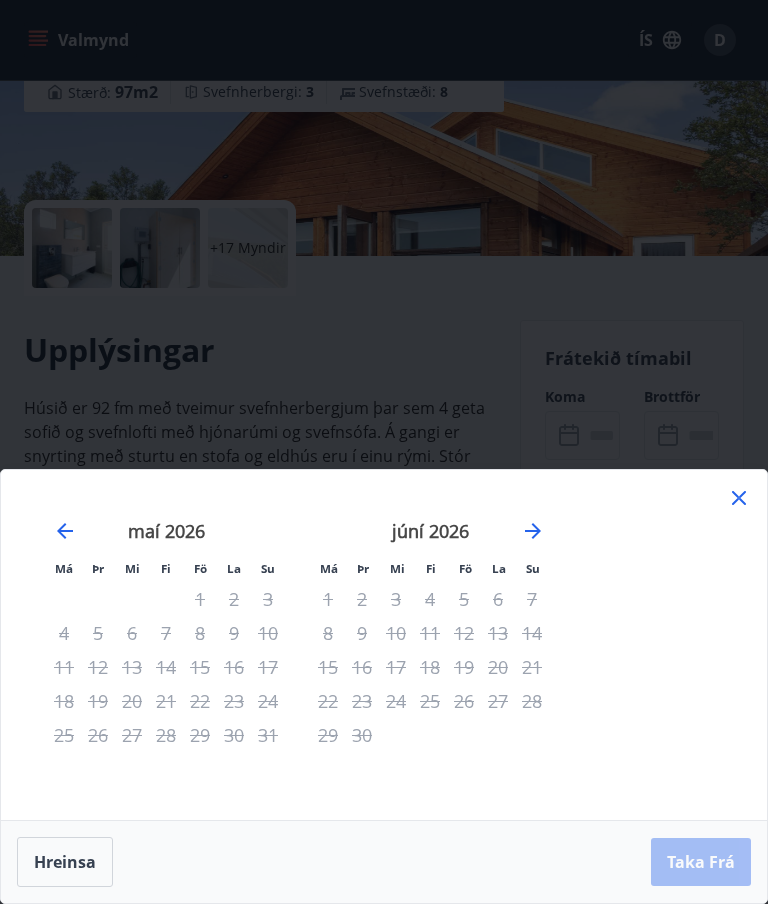 click 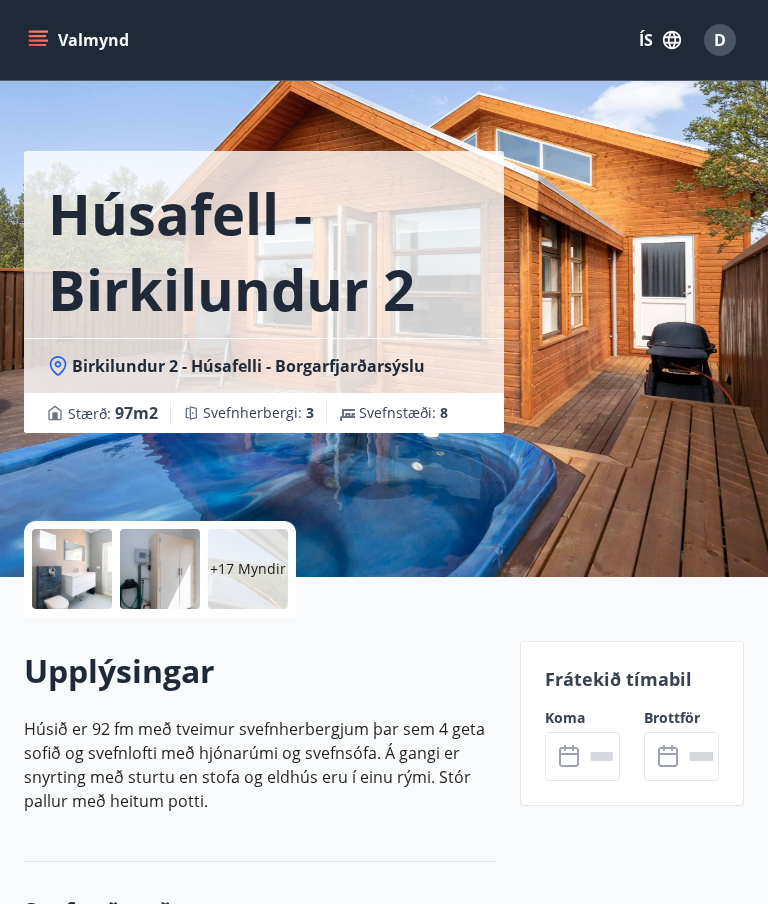 scroll, scrollTop: 0, scrollLeft: 0, axis: both 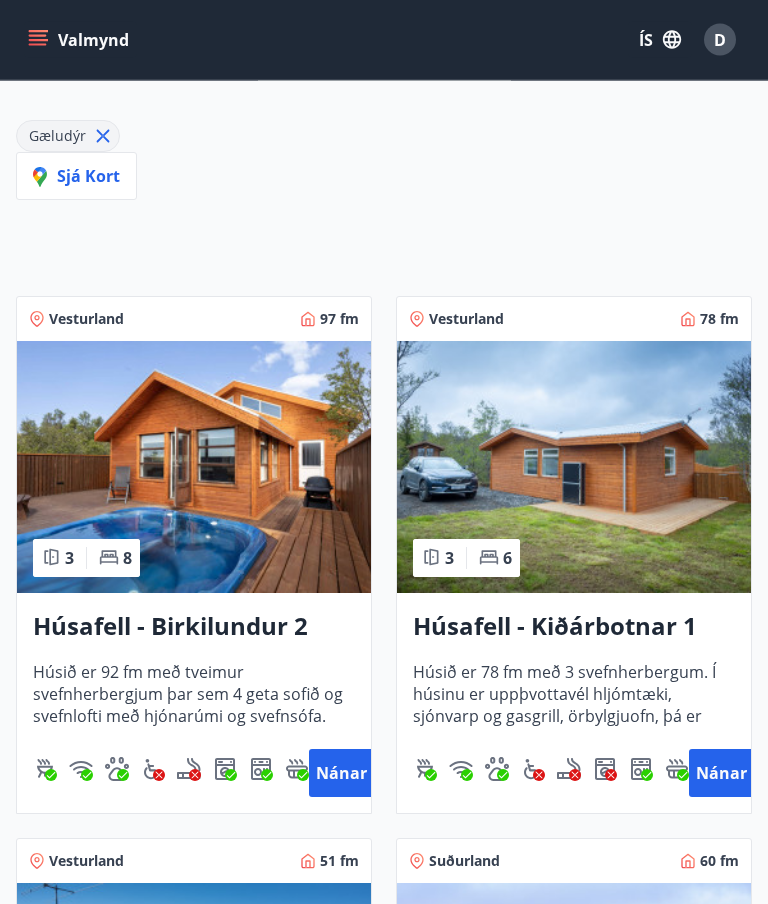 click at bounding box center (574, 468) 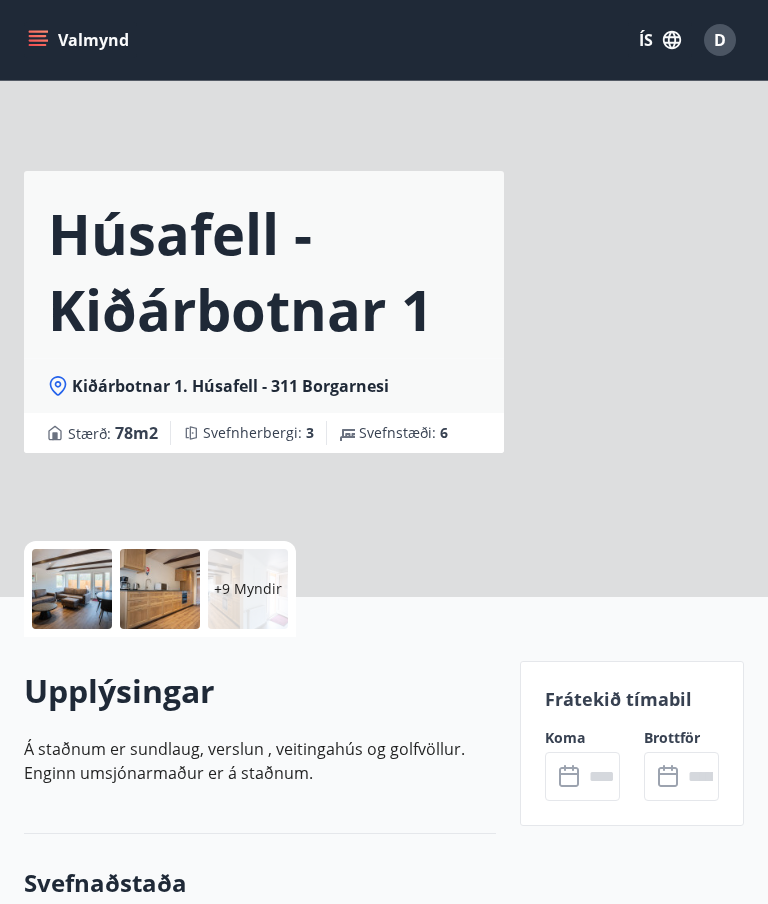 scroll, scrollTop: 0, scrollLeft: 0, axis: both 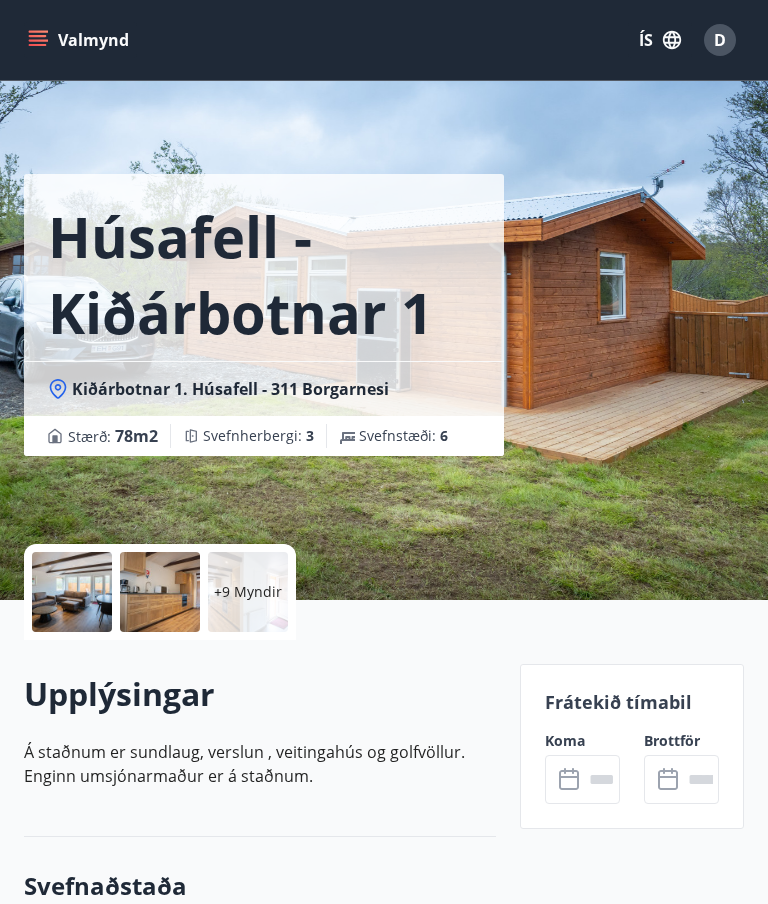click on "+9 Myndir" at bounding box center [248, 592] 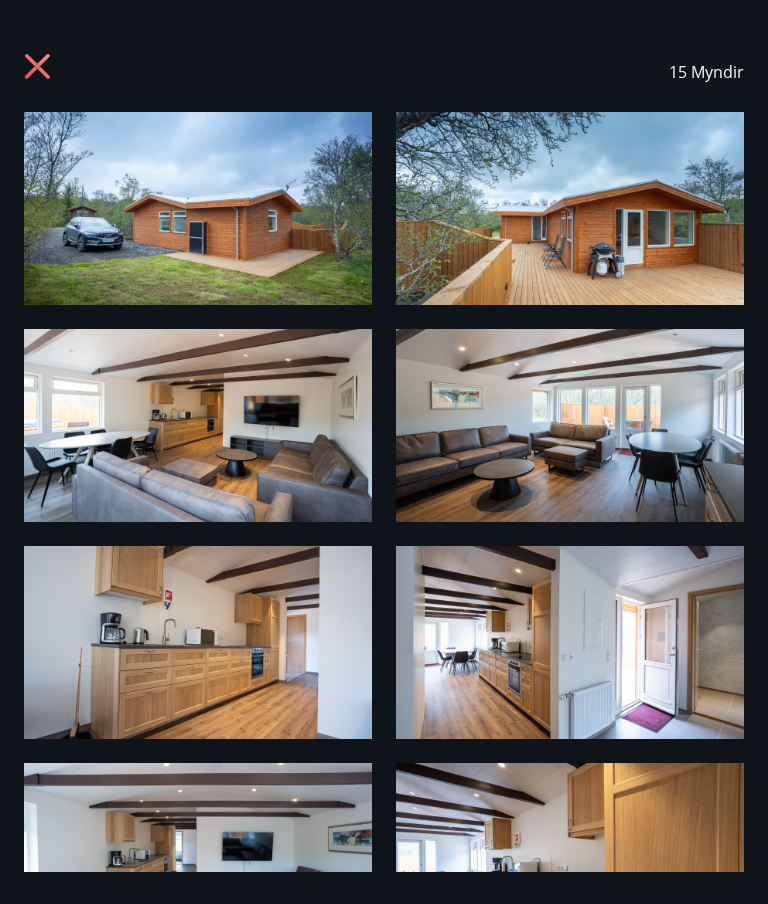 scroll, scrollTop: 0, scrollLeft: 0, axis: both 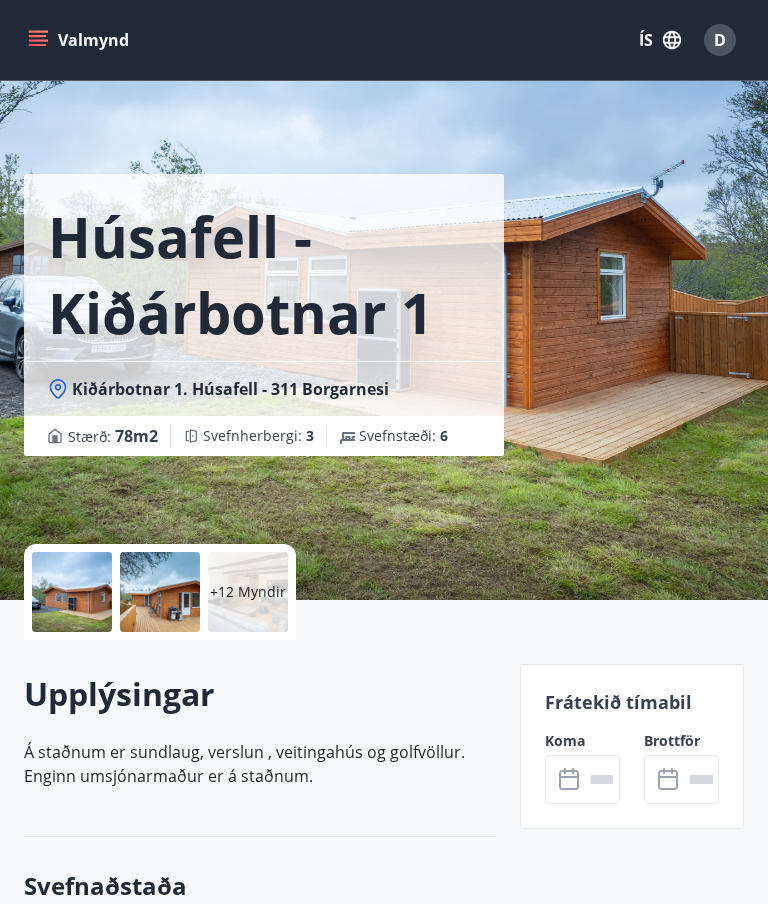 click 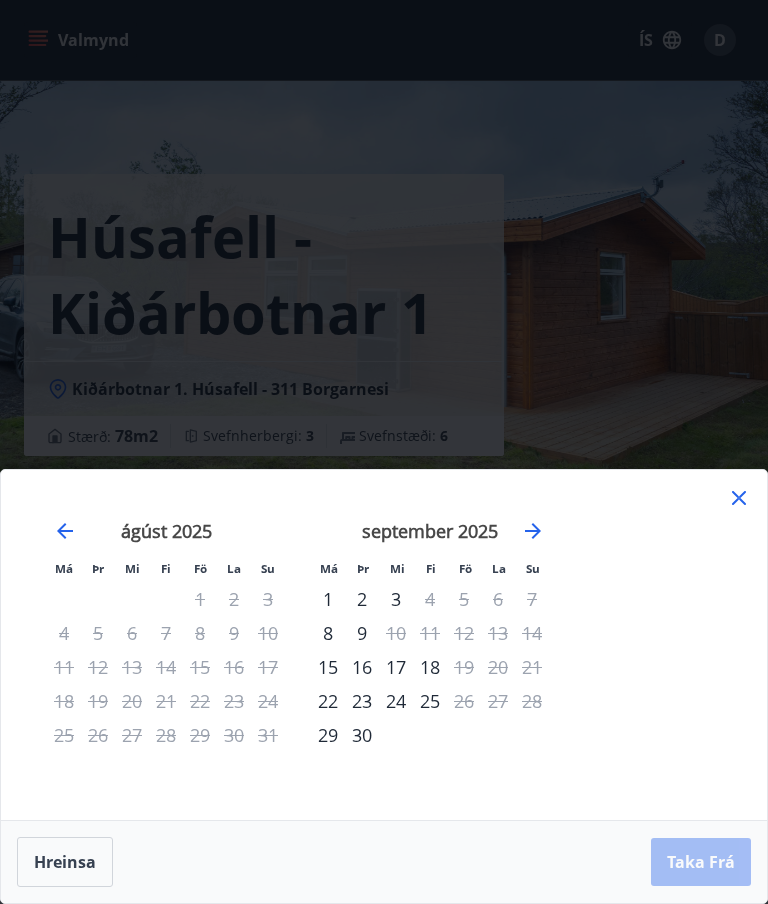 click on "29" at bounding box center [200, 735] 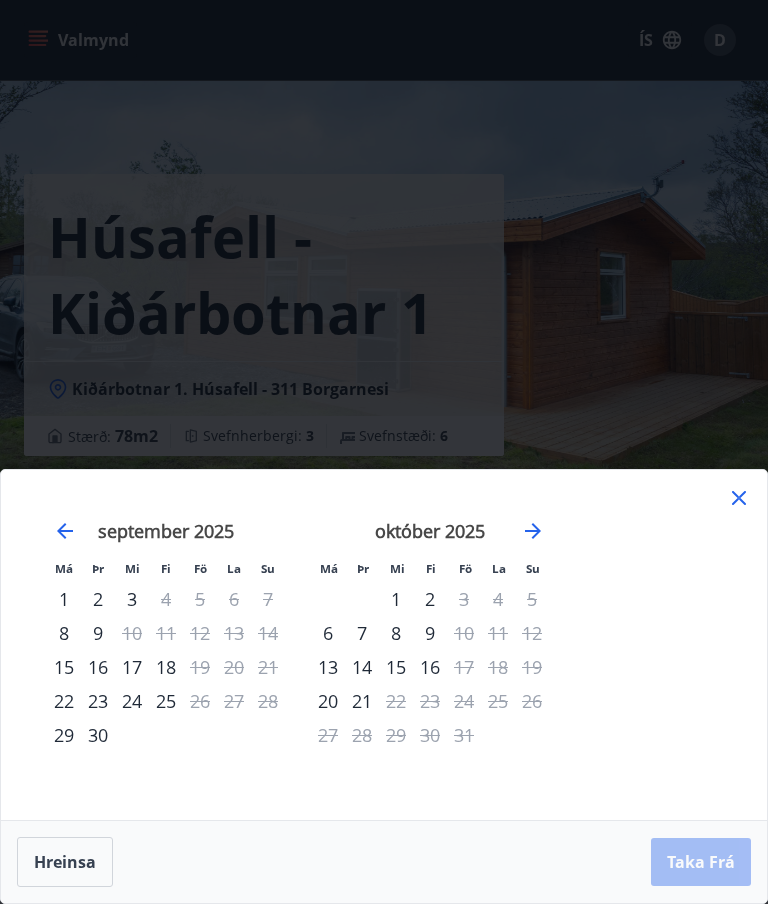click 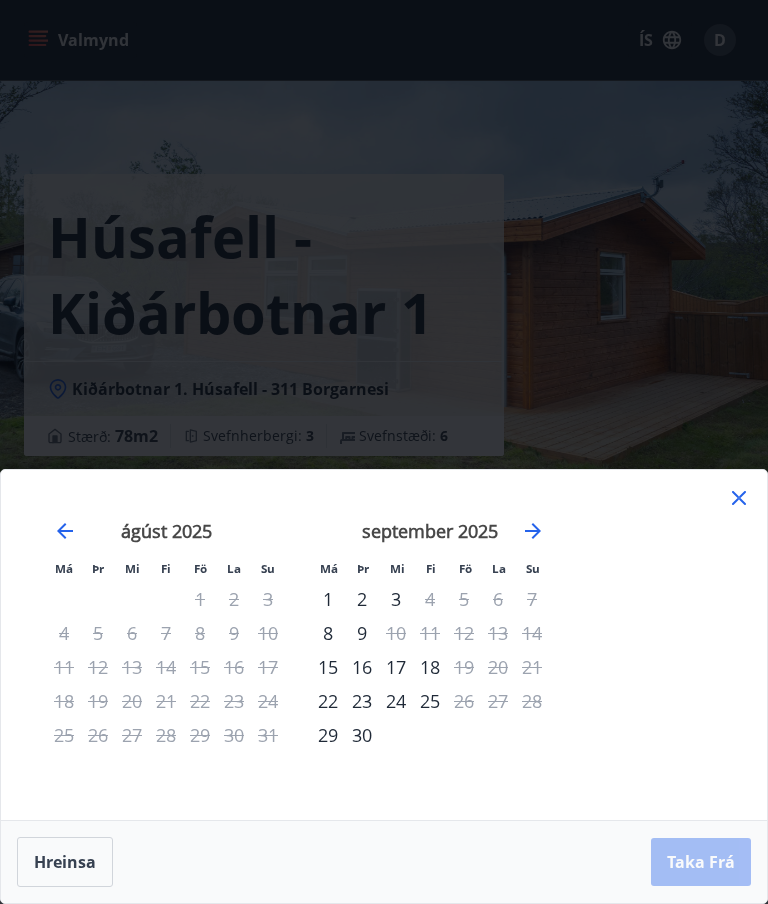 click on "1" at bounding box center (328, 599) 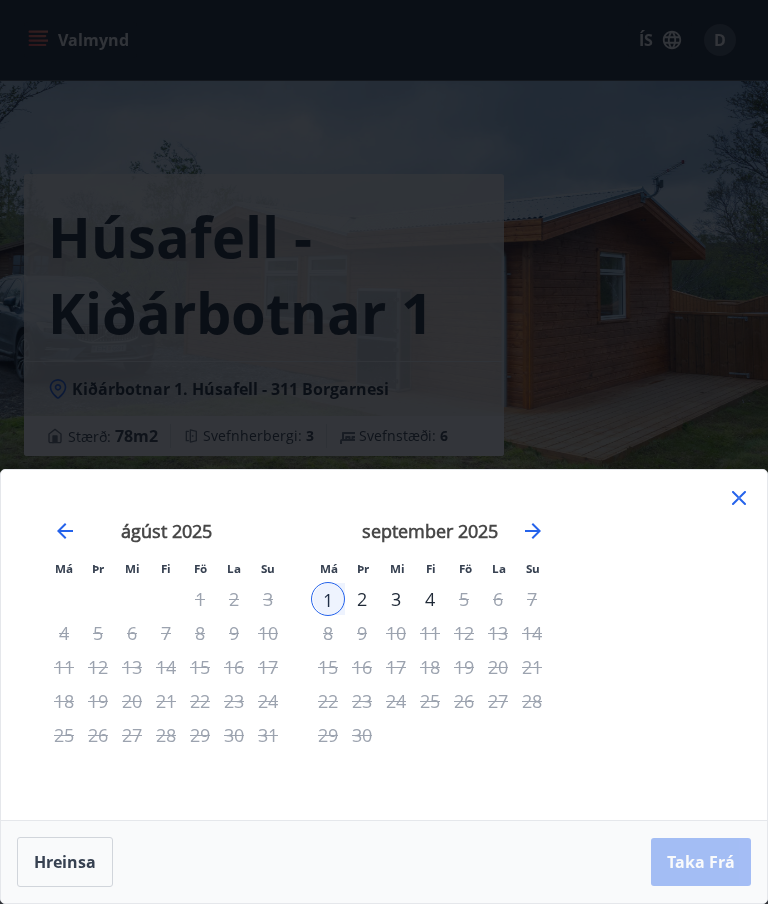 click on "Hreinsa" at bounding box center [65, 862] 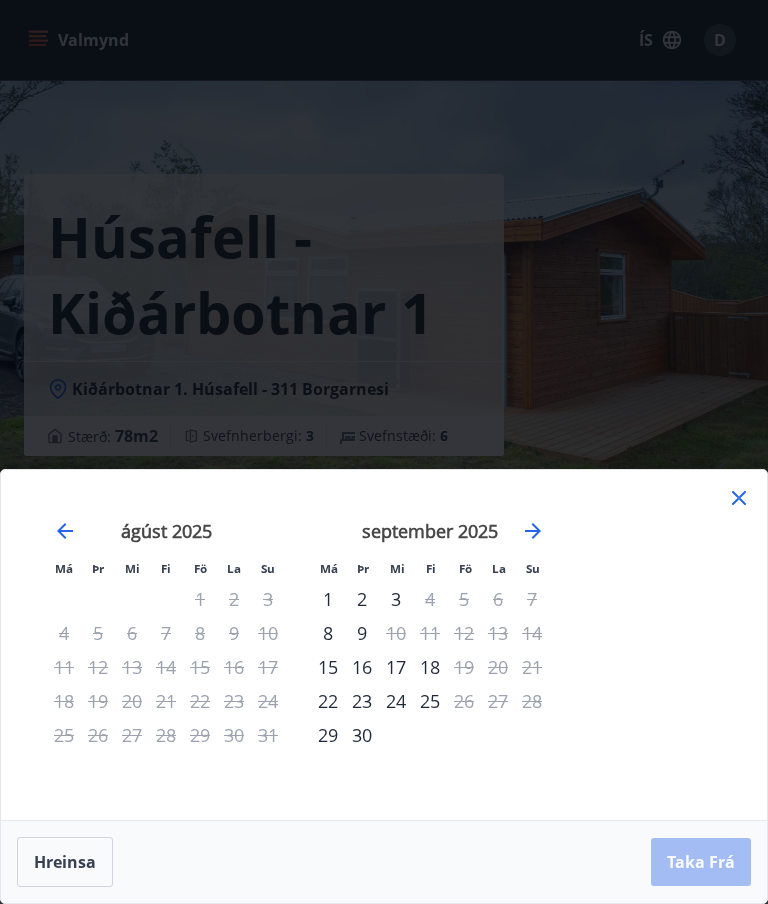 click 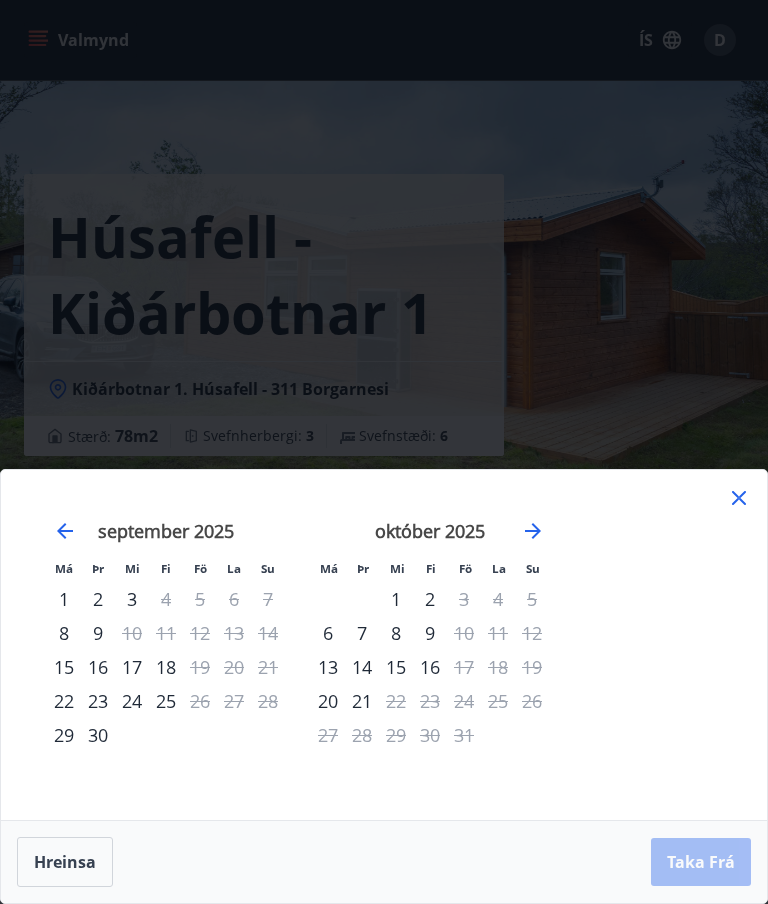 click on "1" at bounding box center [396, 599] 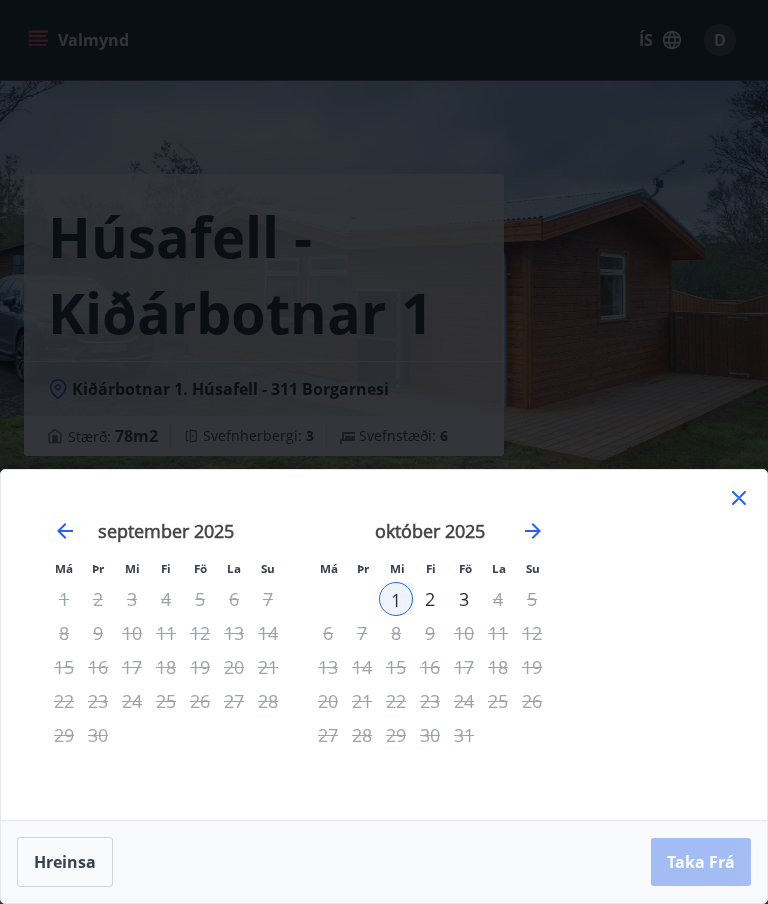 click on "Hreinsa" at bounding box center [65, 862] 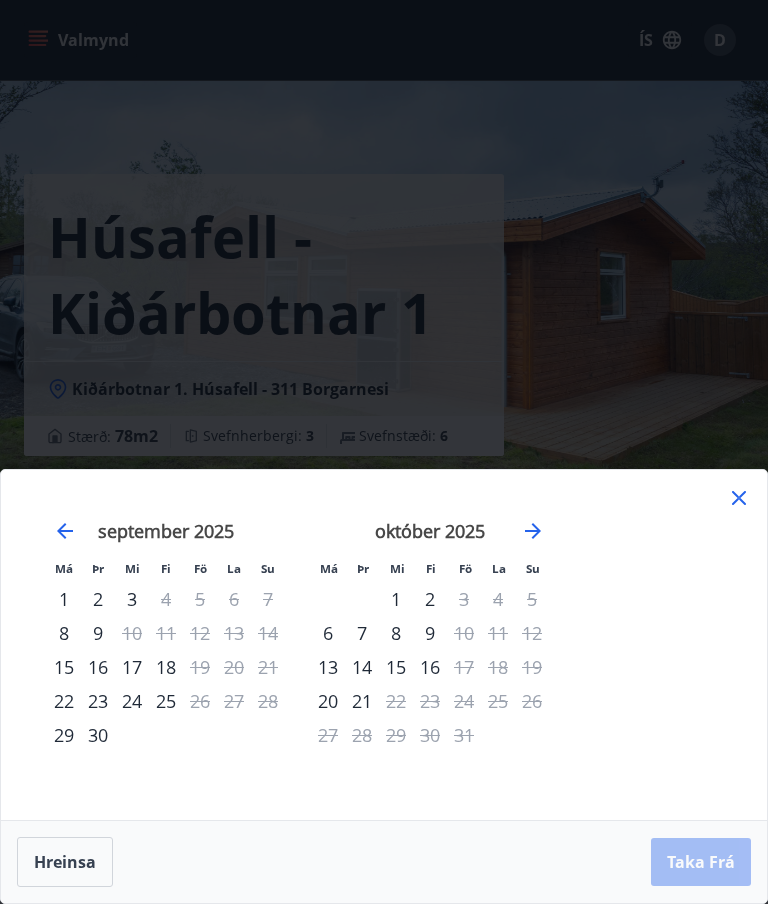 click on "5" at bounding box center [532, 599] 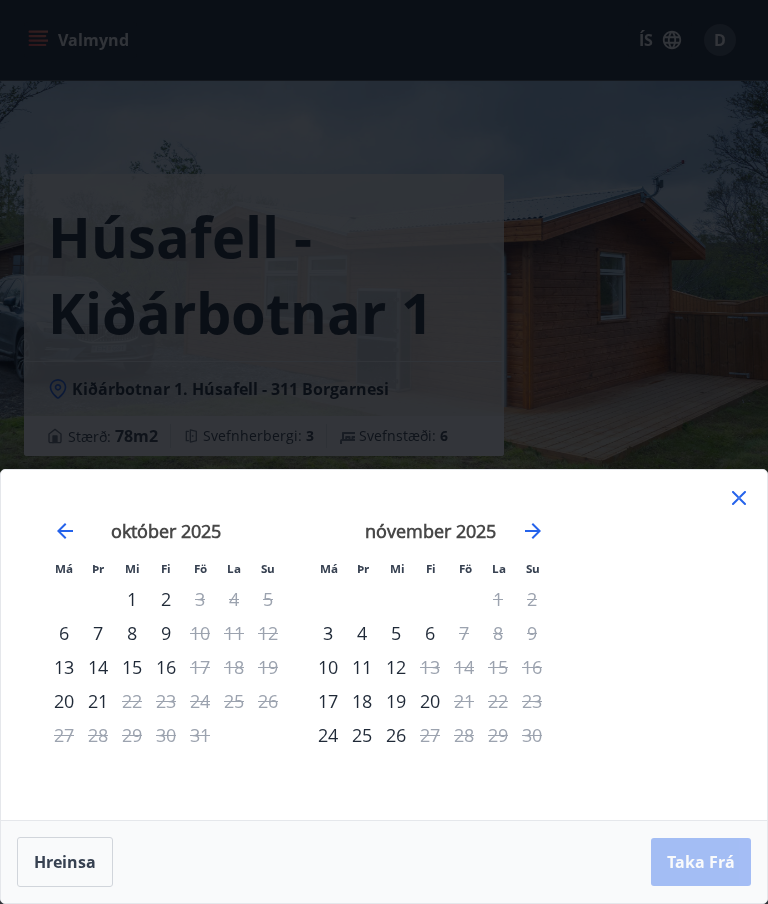 click 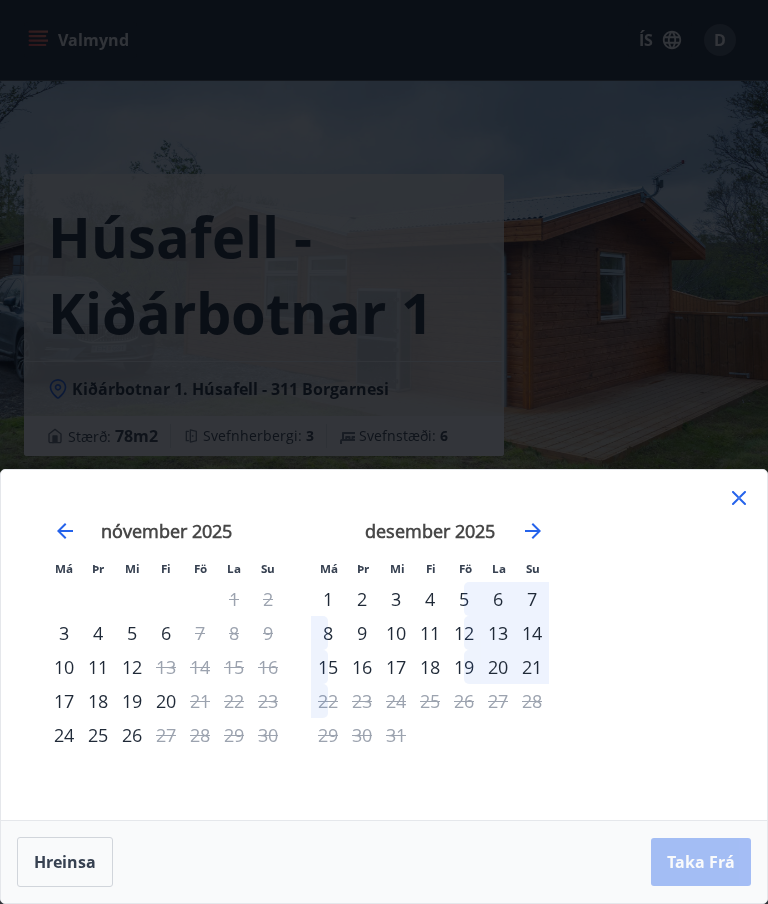 click on "18" at bounding box center (430, 667) 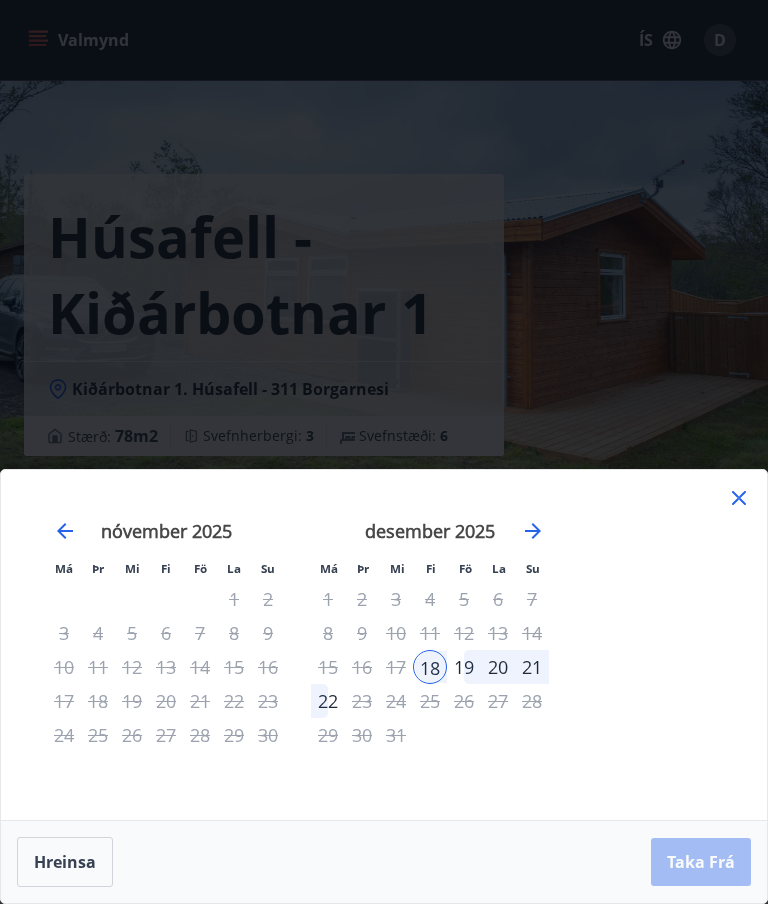 click 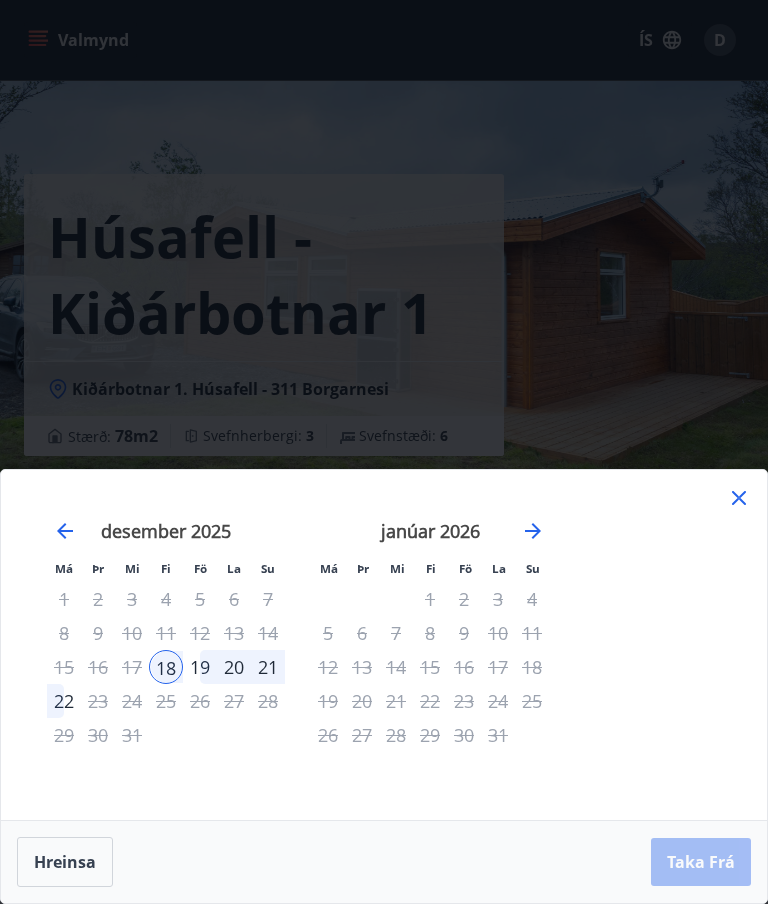click on "Hreinsa" at bounding box center (65, 862) 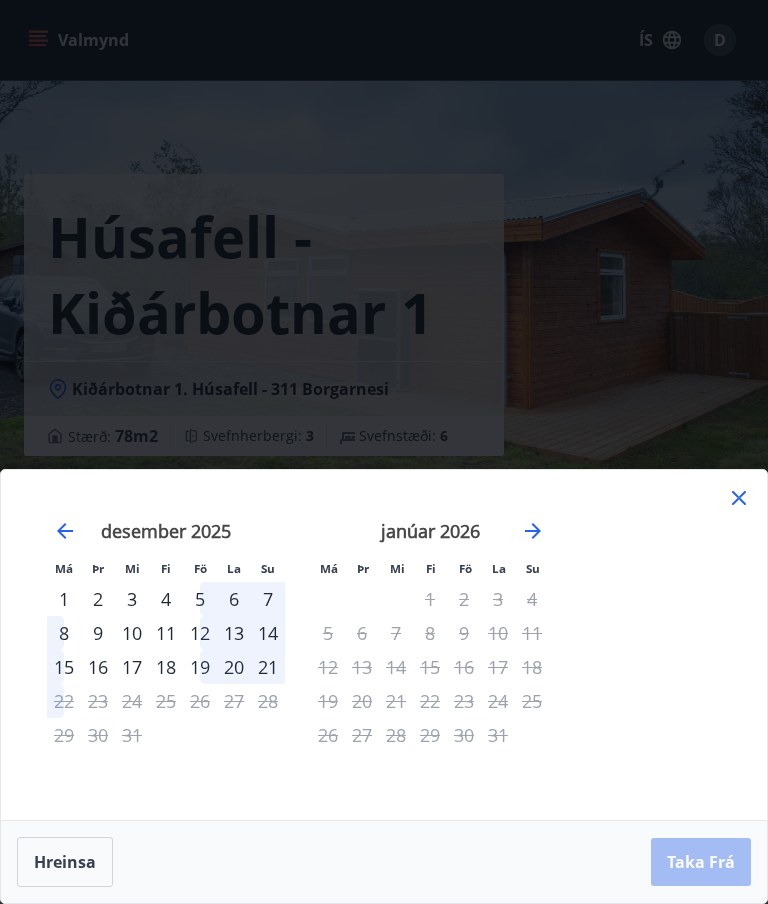 click 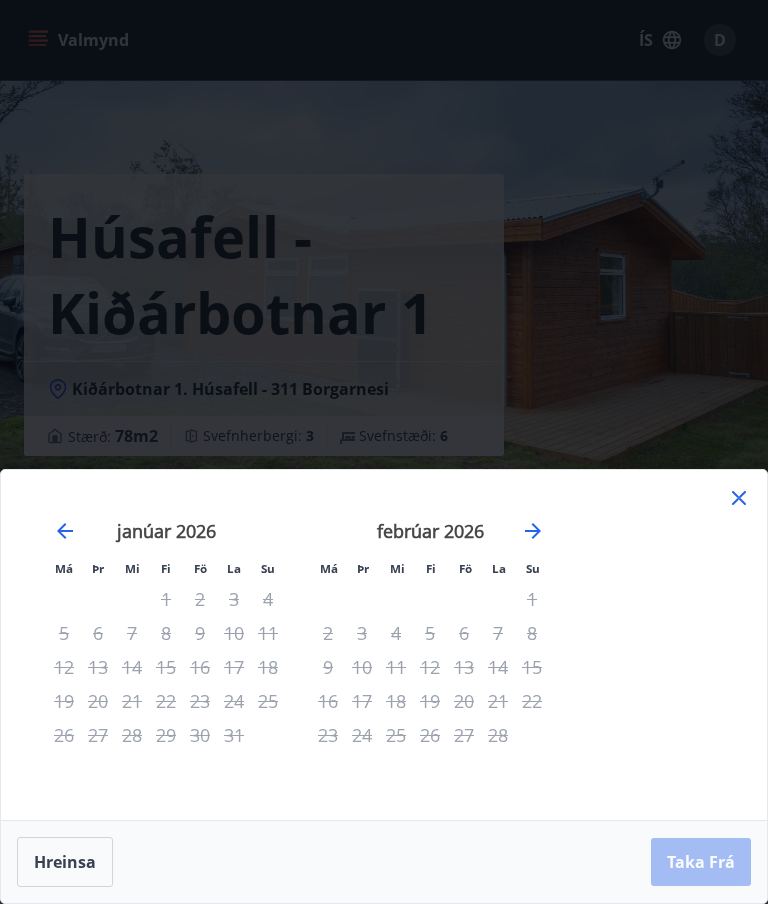 click 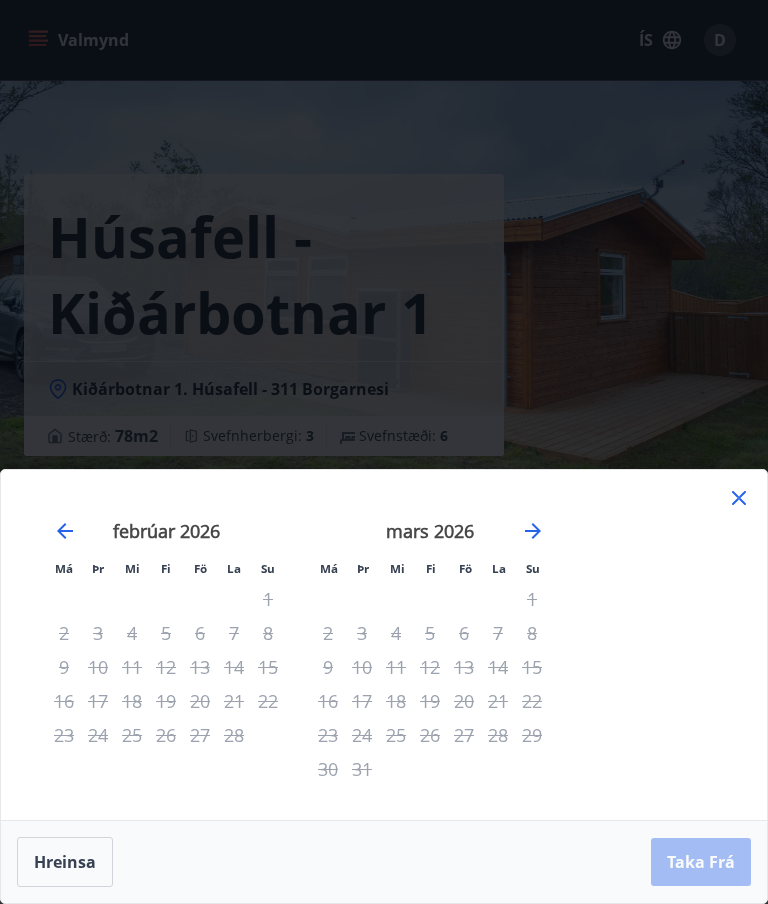 click 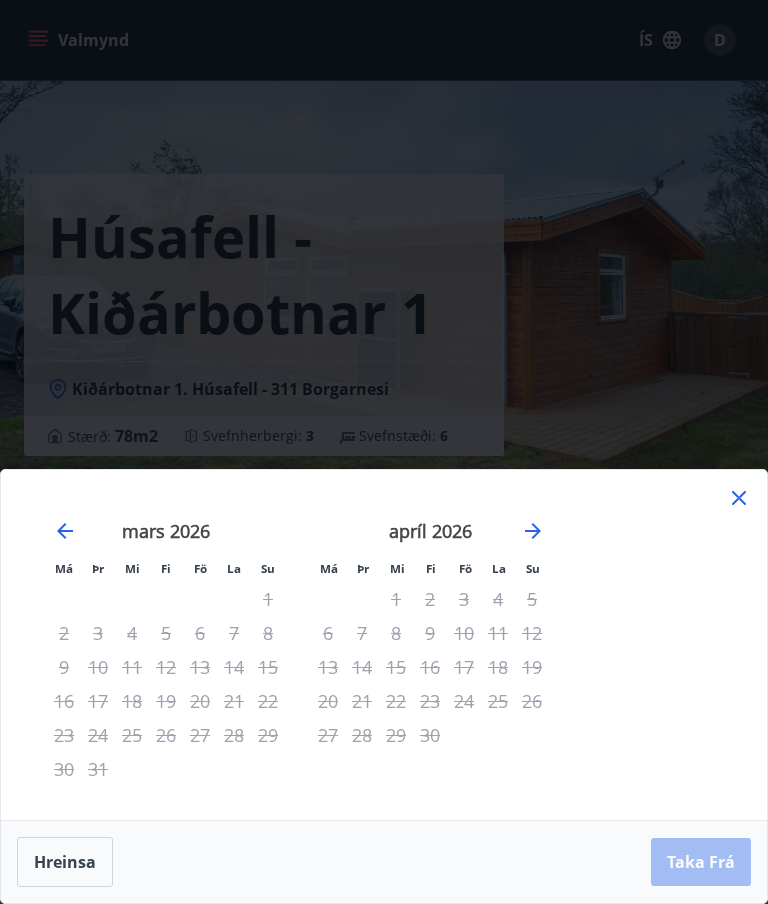 click 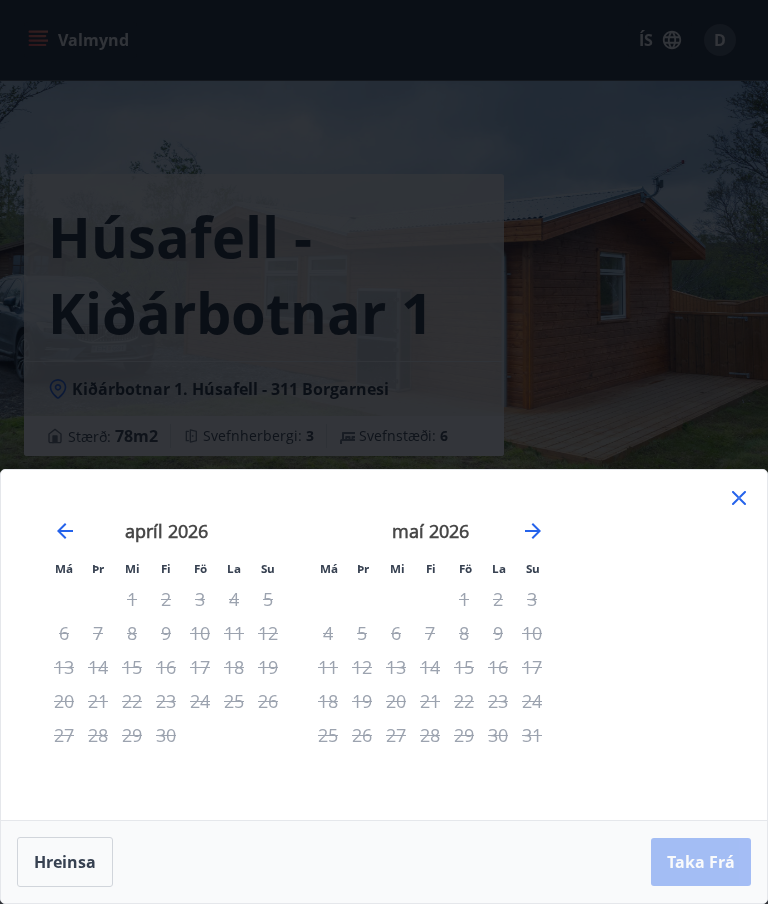 click 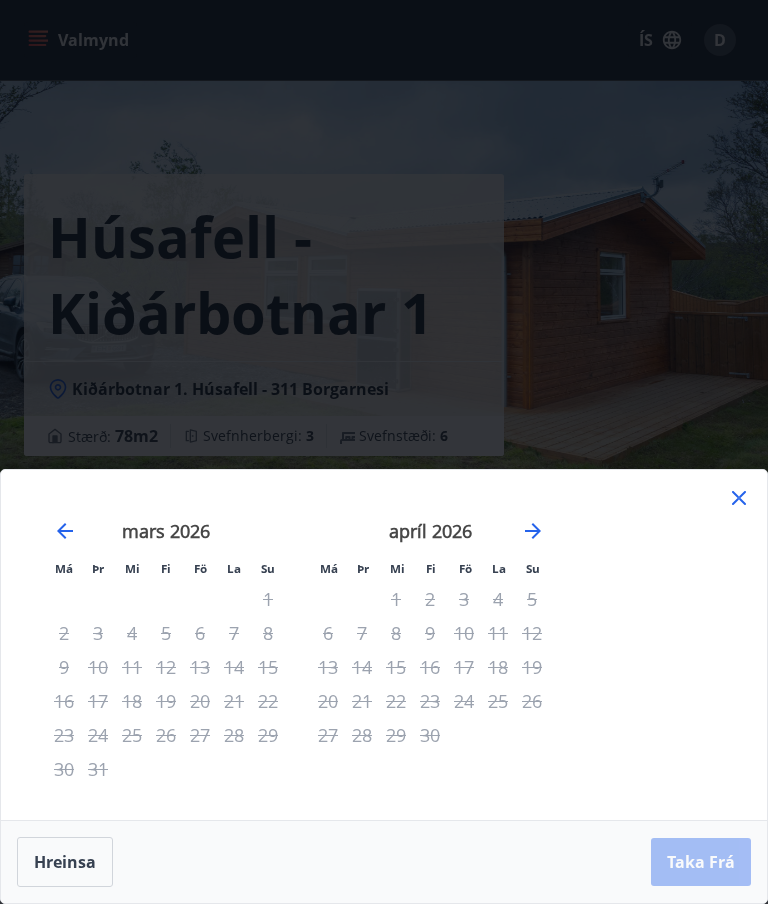 click 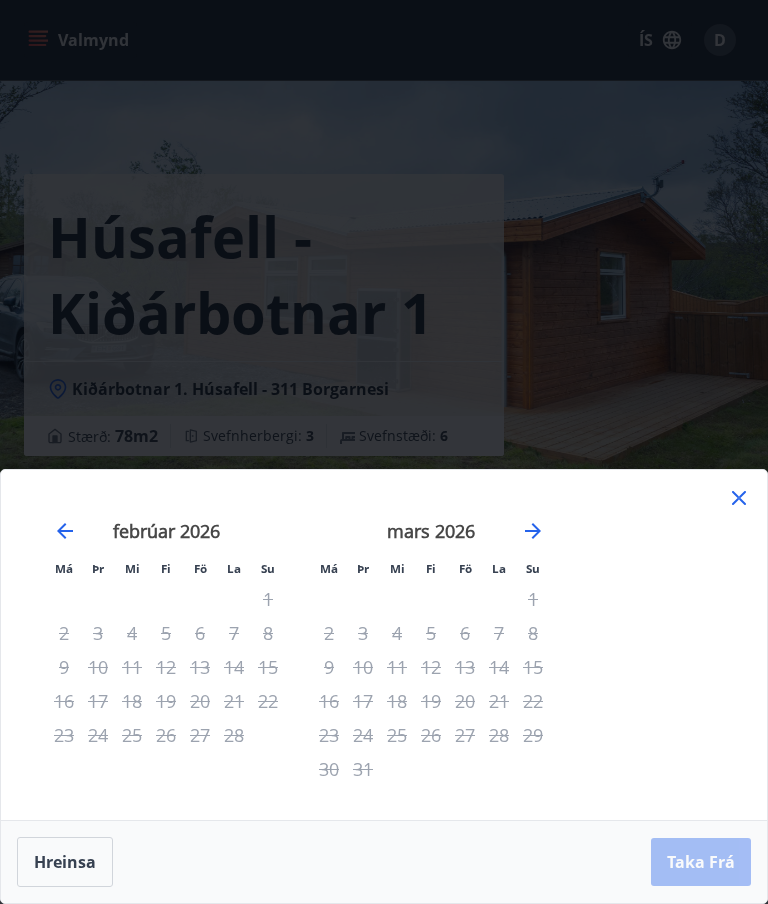 click 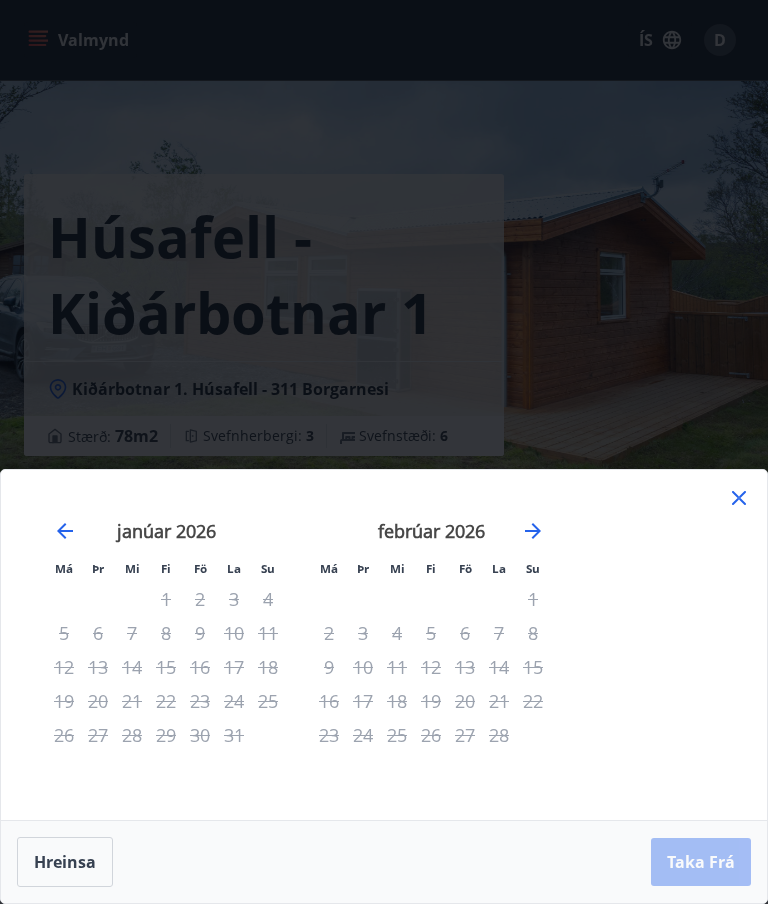 click 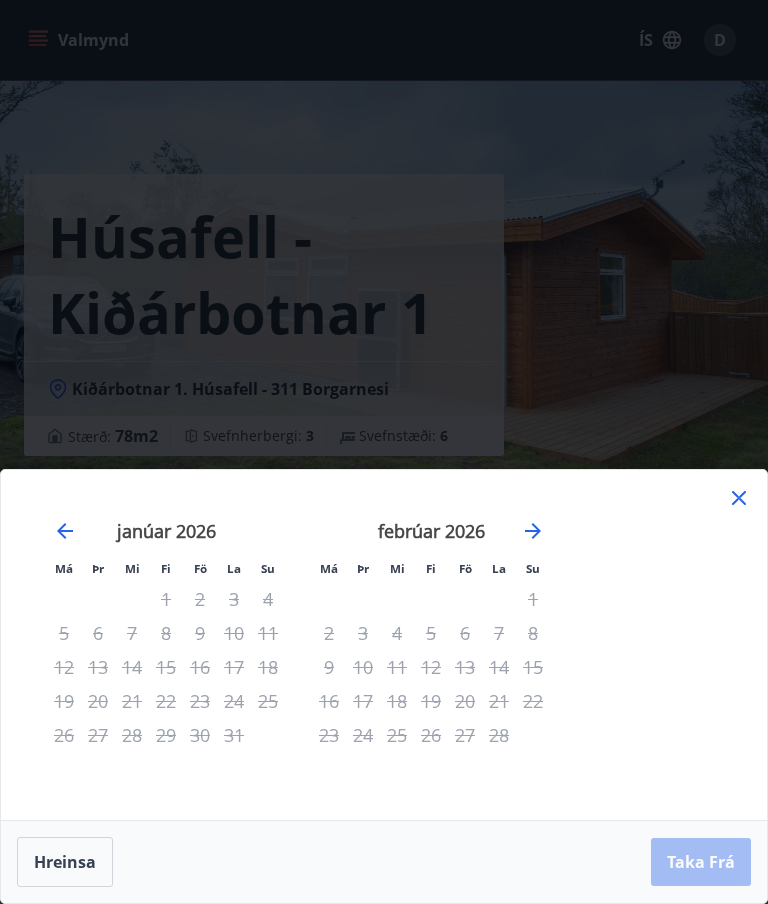 click 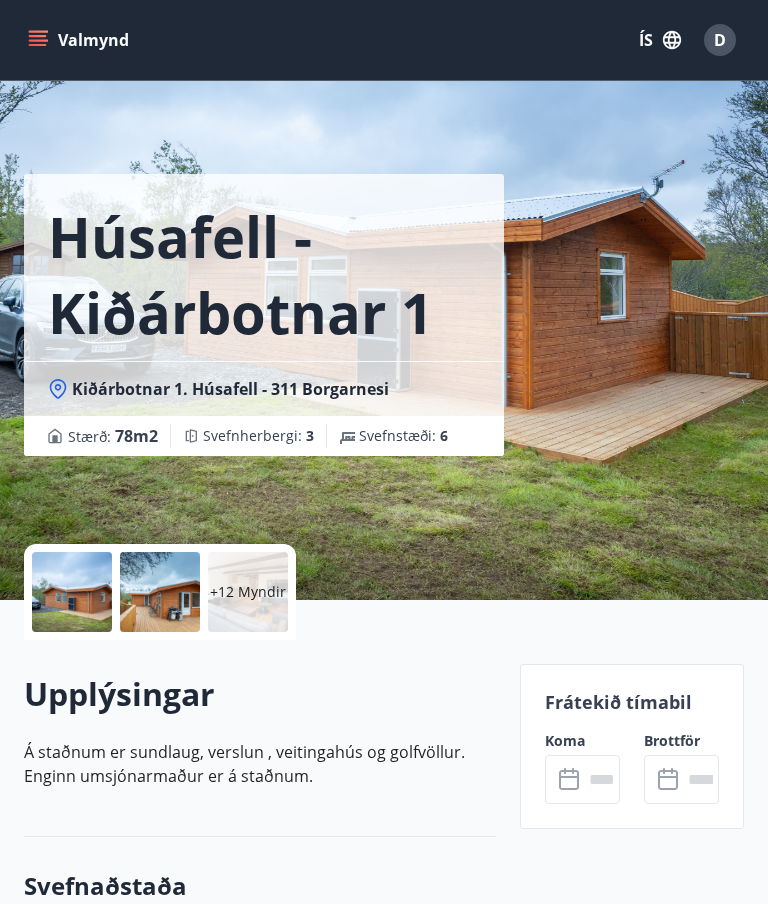 click at bounding box center [601, 779] 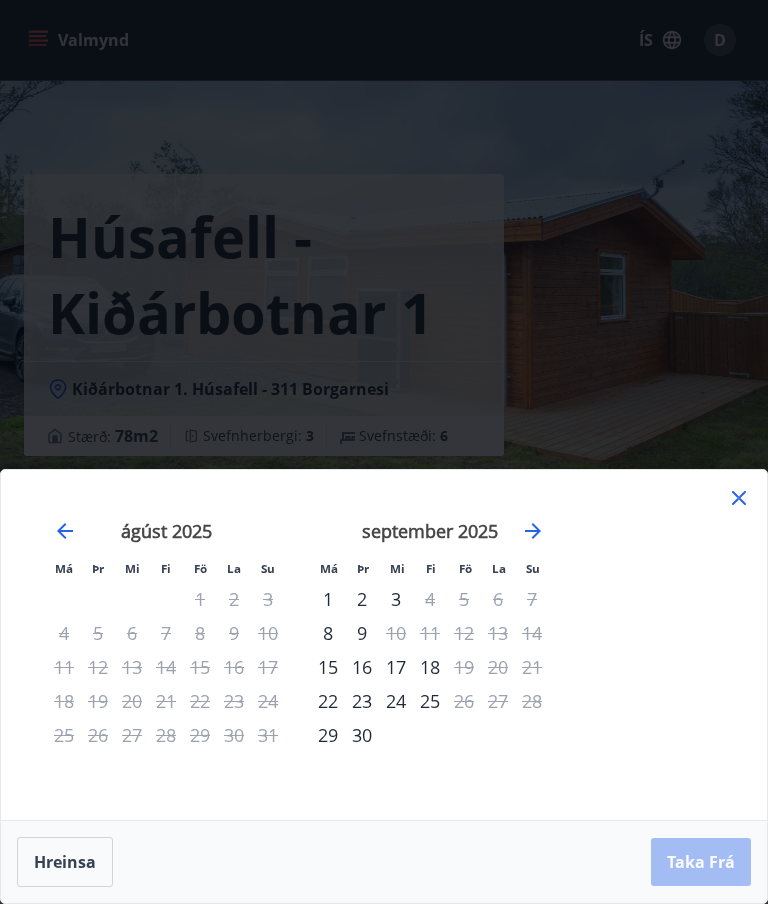 click 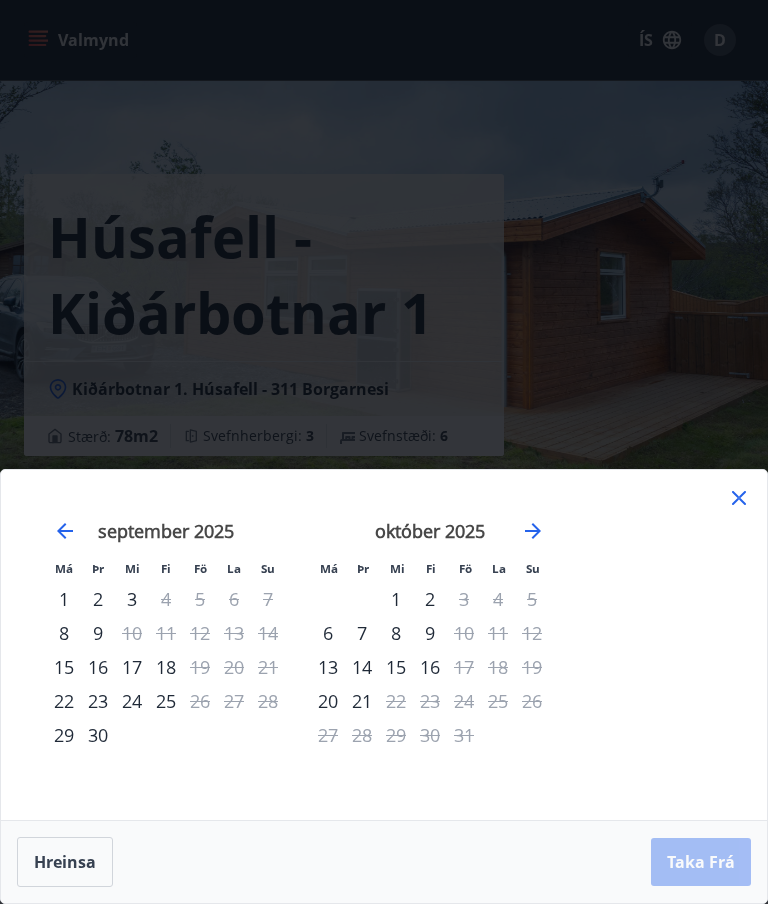 click 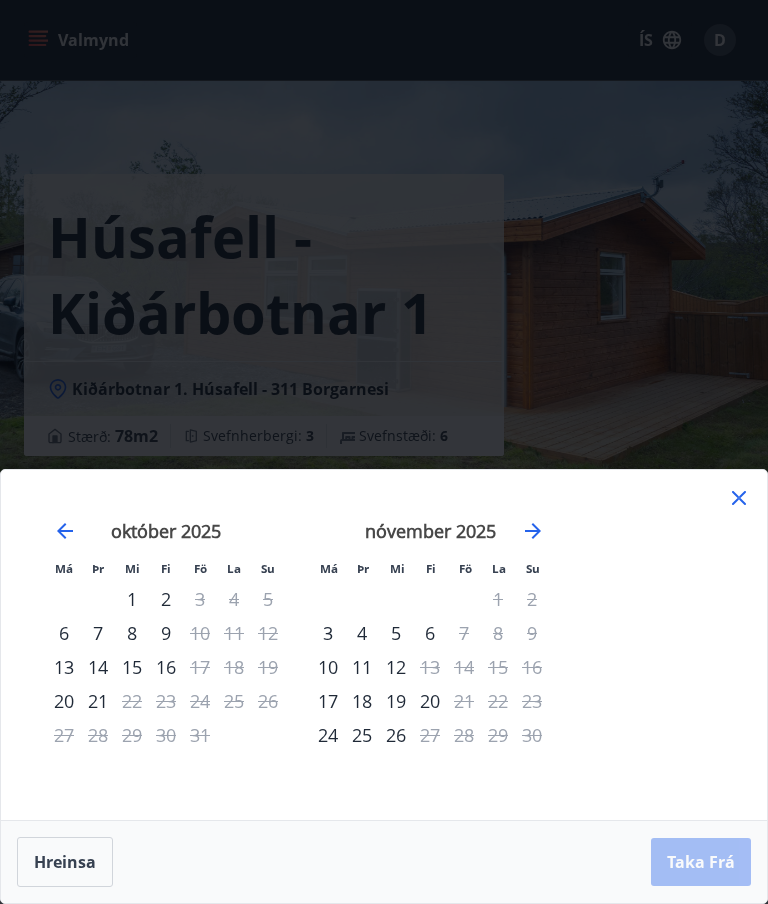 click 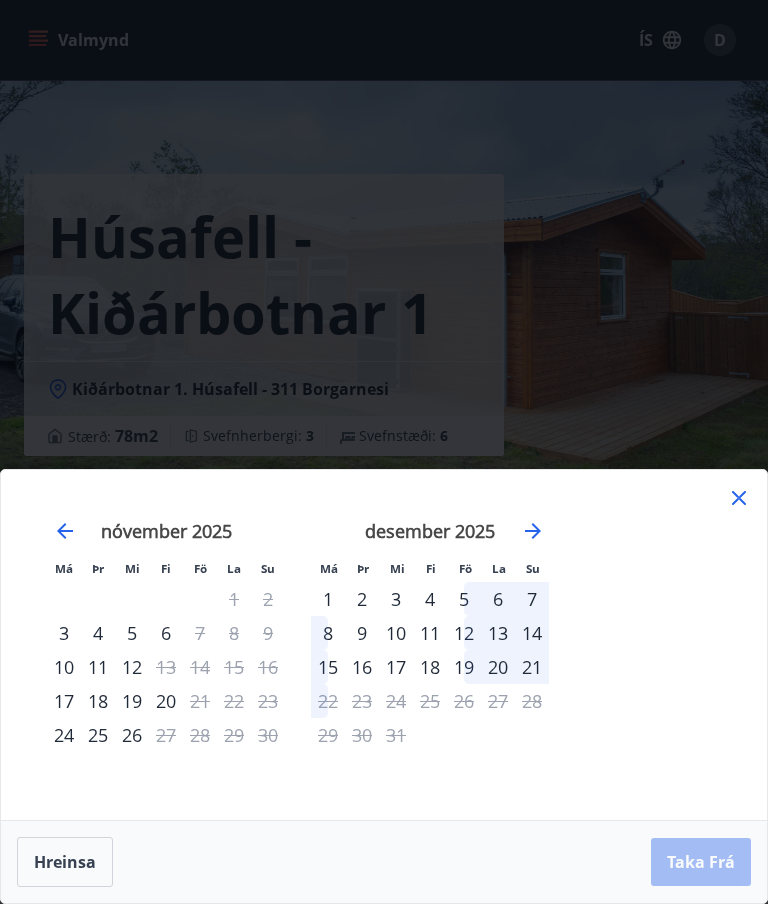 click on "Má Þr Mi Fi Fö La Su Má Þr Mi Fi Fö La Su október 2025 1 2 3 4 5 6 7 8 9 10 11 12 13 14 15 16 17 18 19 20 21 22 23 24 25 26 27 28 29 30 31 nóvember 2025 1 2 3 4 5 6 7 8 9 10 11 12 13 14 15 16 17 18 19 20 21 22 23 24 25 26 27 28 29 30 desember 2025 1 2 3 4 5 6 7 8 9 10 11 12 13 14 15 16 17 18 19 20 21 22 23 24 25 26 27 28 29 30 31 janúar 2026 1 2 3 4 5 6 7 8 9 10 11 12 13 14 15 16 17 18 19 20 21 22 23 24 25 26 27 28 29 30 31 Hreinsa Taka Frá" at bounding box center (384, 452) 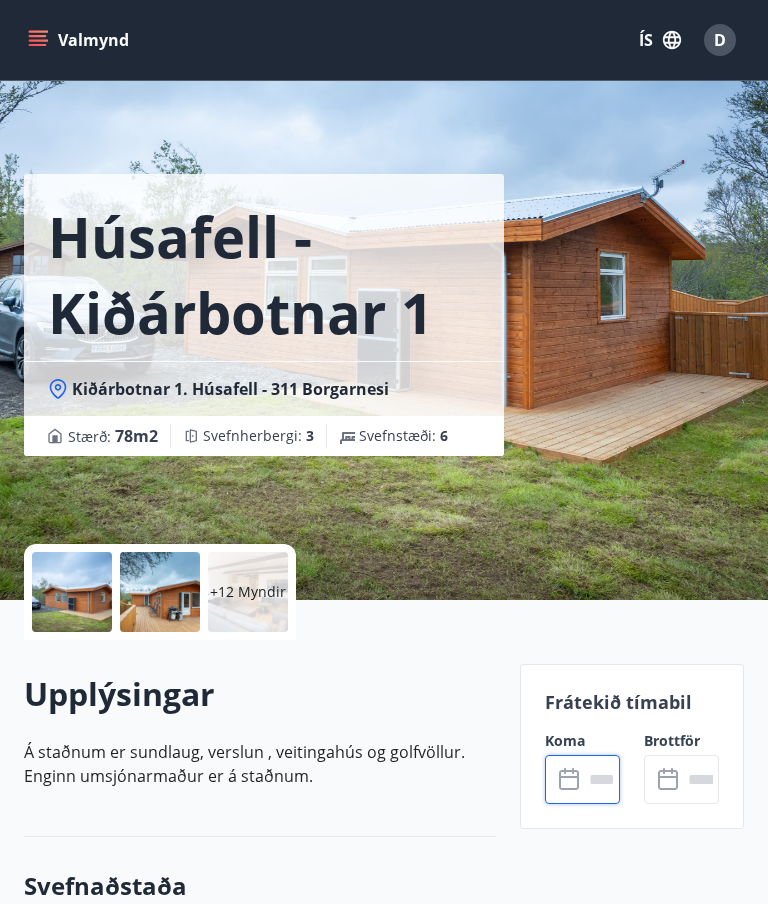 click on "[LOCATION] - [LOCATION] [NUMBER] [LOCATION] - [POSTAL_CODE] [CITY] Stærð : 78 m2 Svefnherbergi : 3 Svefnstæði : 6" at bounding box center (384, 300) 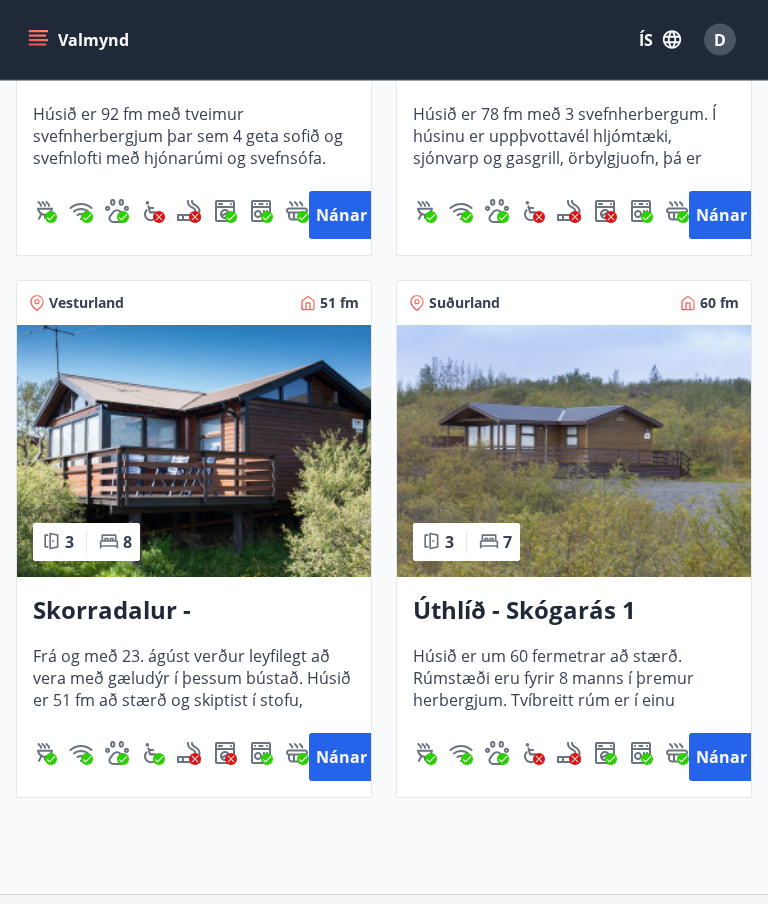 scroll, scrollTop: 845, scrollLeft: 0, axis: vertical 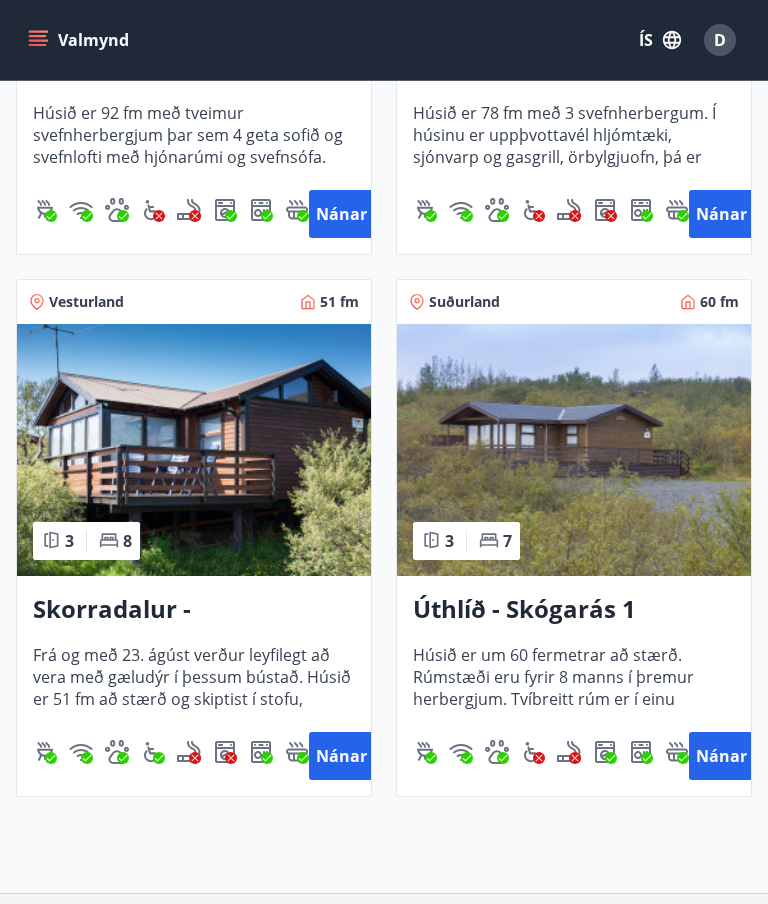 click on "Nánar" at bounding box center [341, 756] 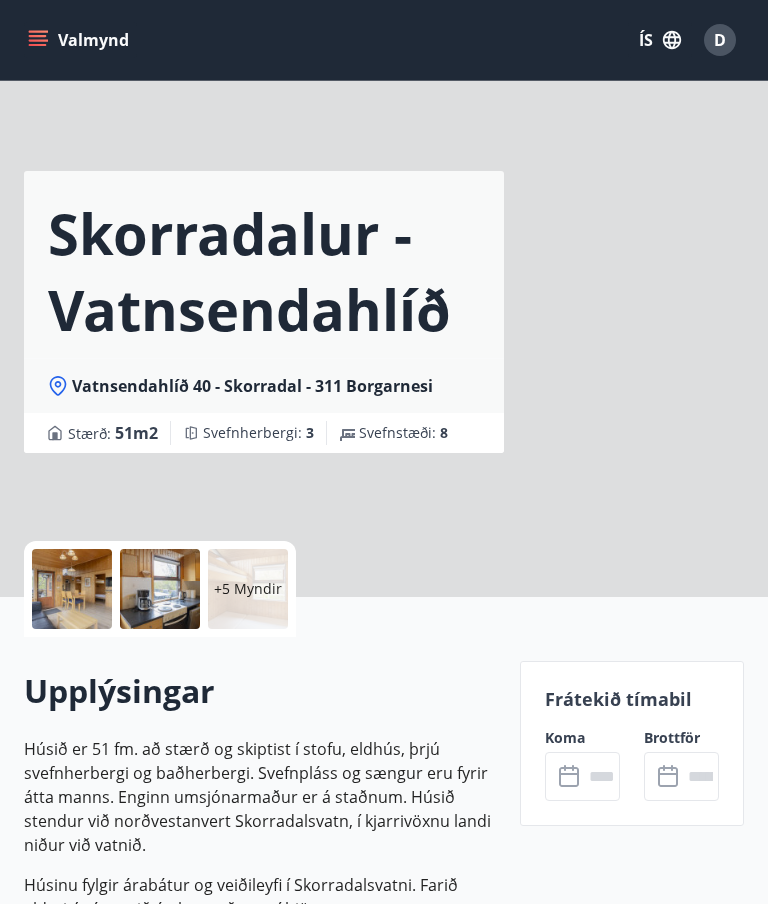 scroll, scrollTop: 0, scrollLeft: 0, axis: both 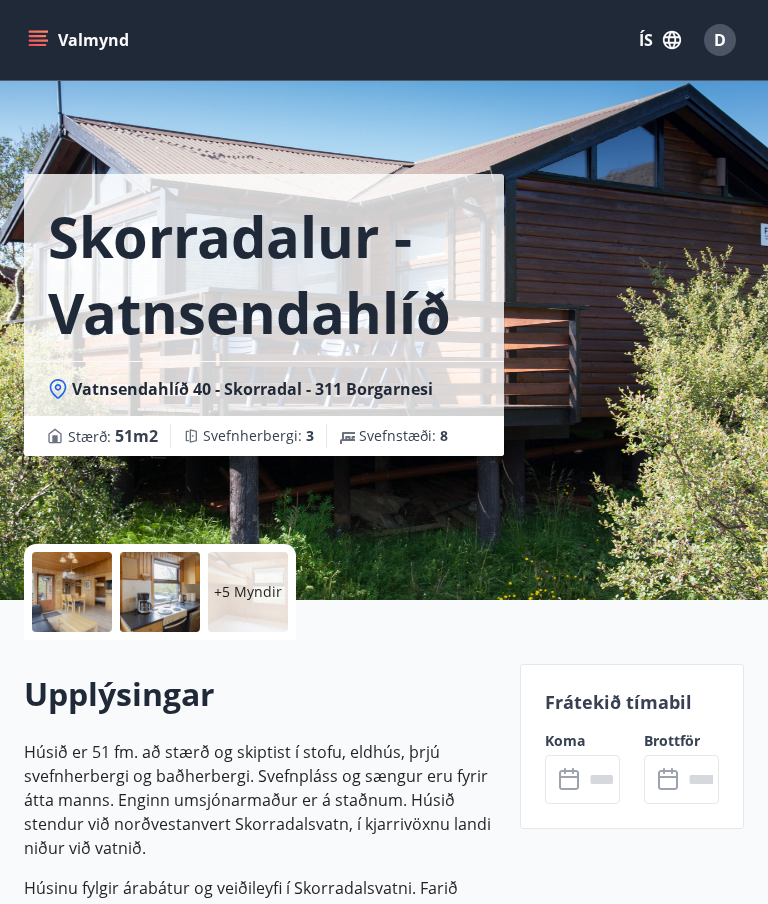 click on "+5 Myndir" at bounding box center (248, 592) 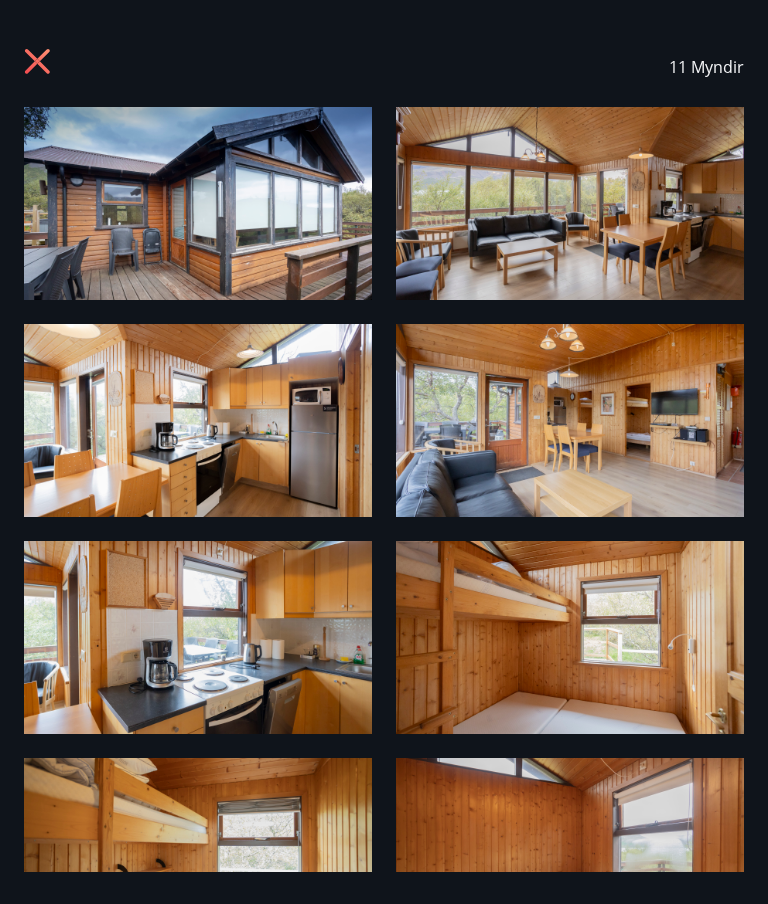 scroll, scrollTop: 3, scrollLeft: 0, axis: vertical 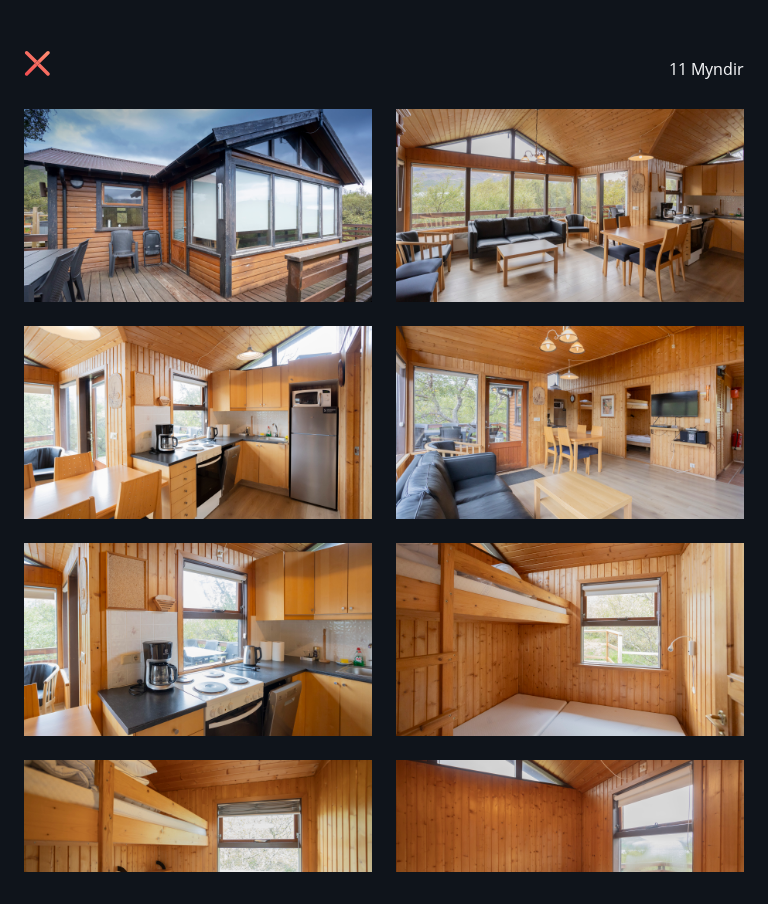 click 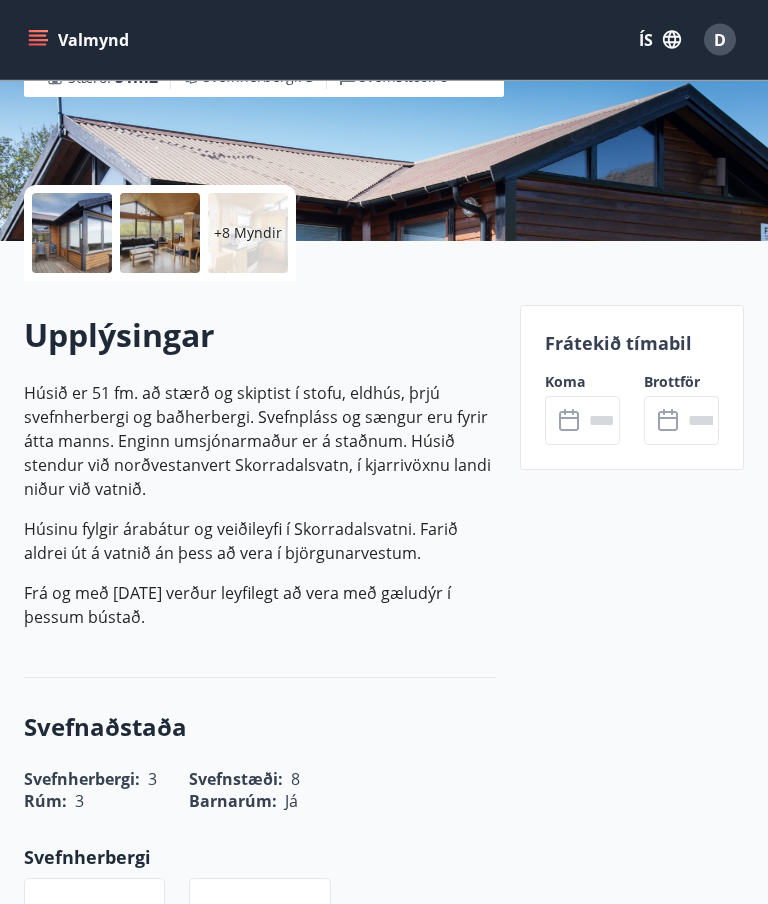 scroll, scrollTop: 361, scrollLeft: 0, axis: vertical 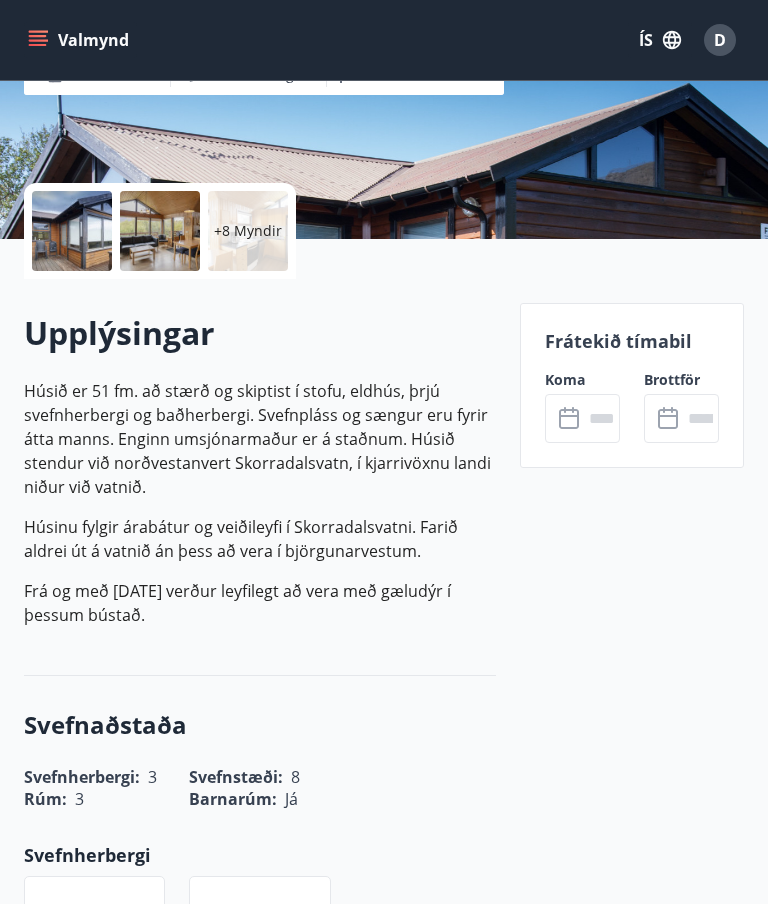 click at bounding box center (601, 418) 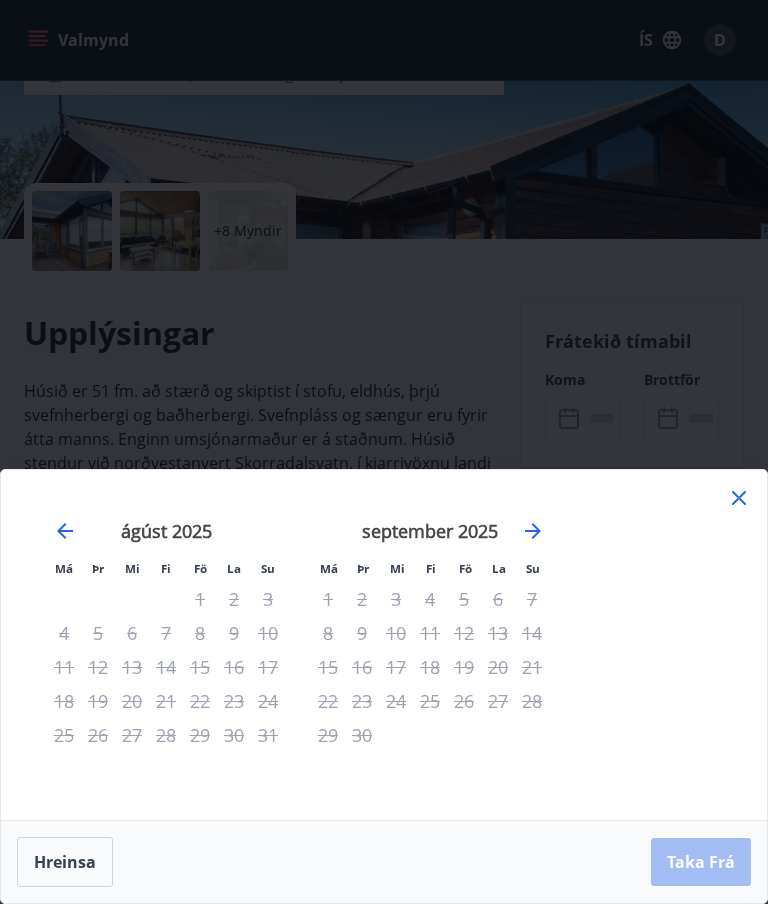 click 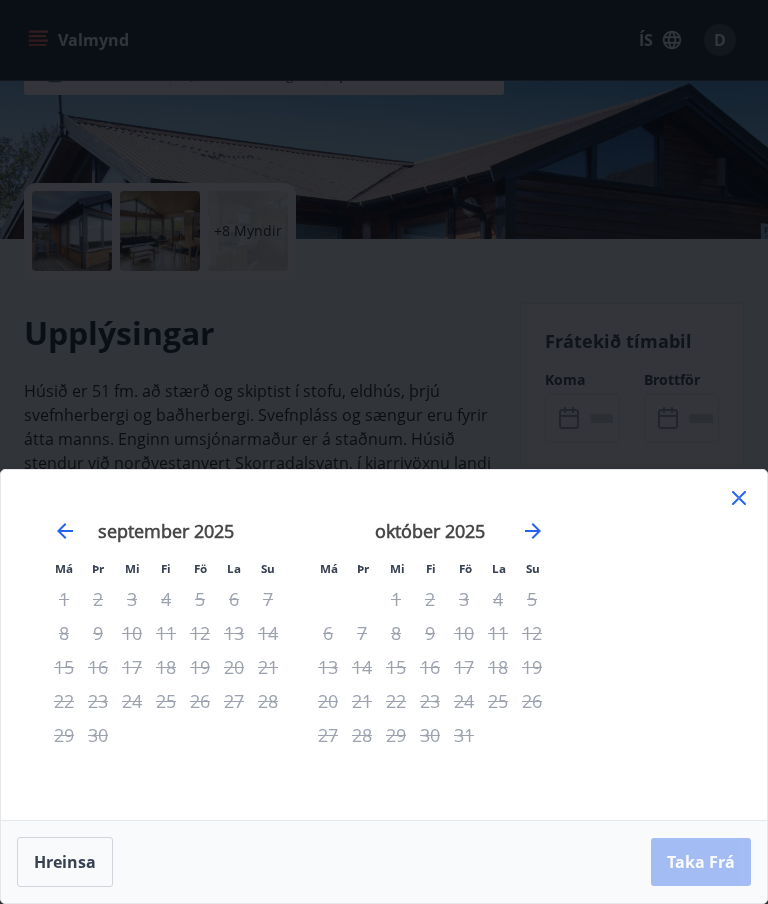 click 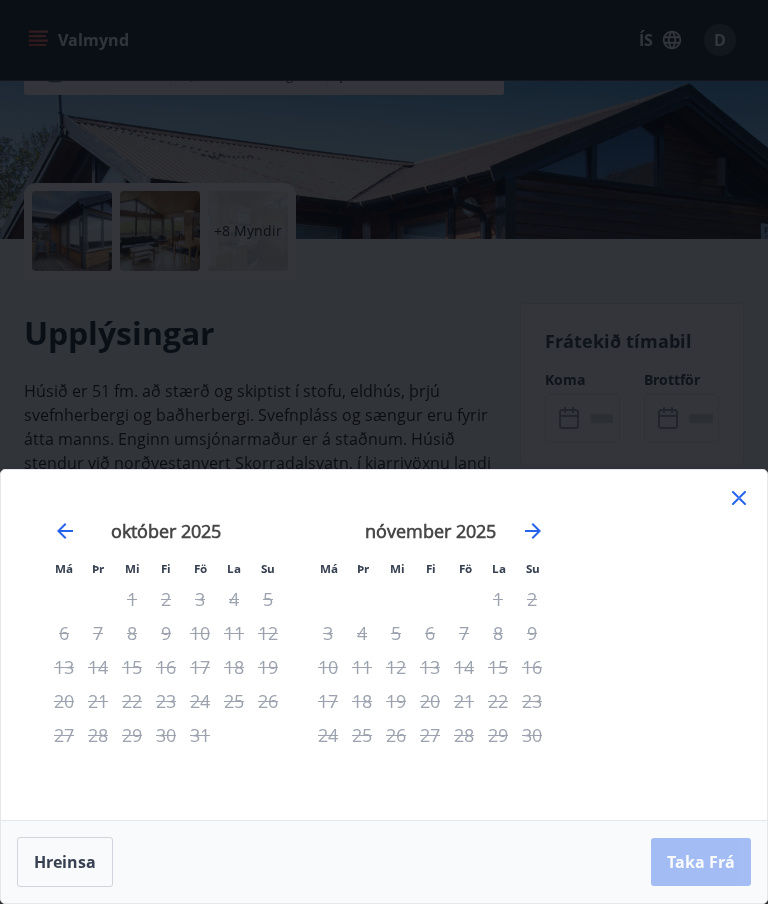 click 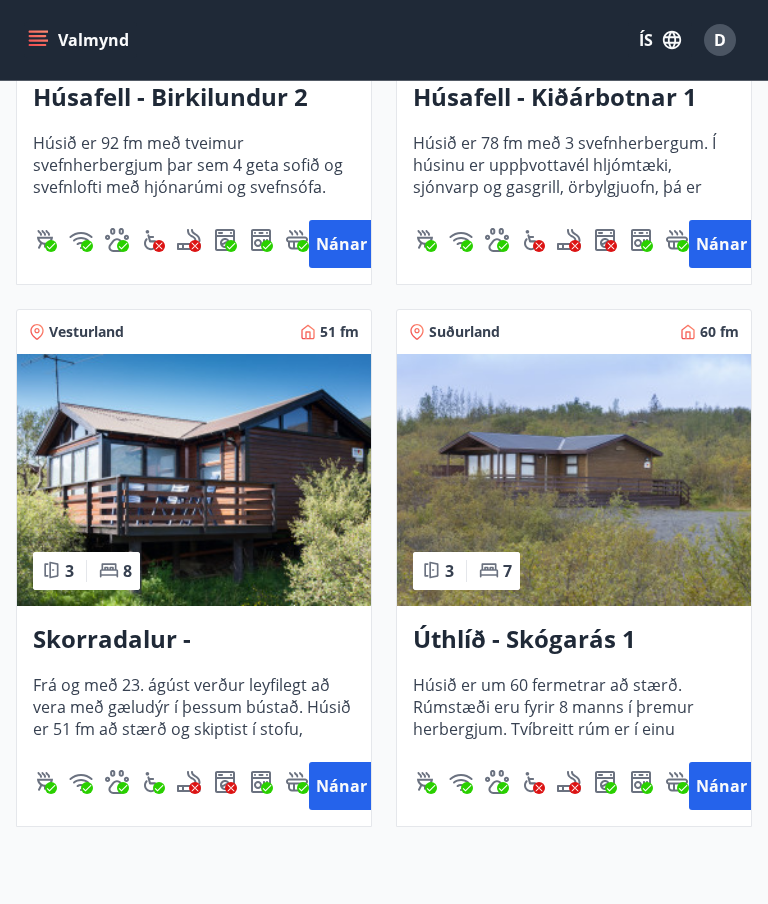 scroll, scrollTop: 874, scrollLeft: 0, axis: vertical 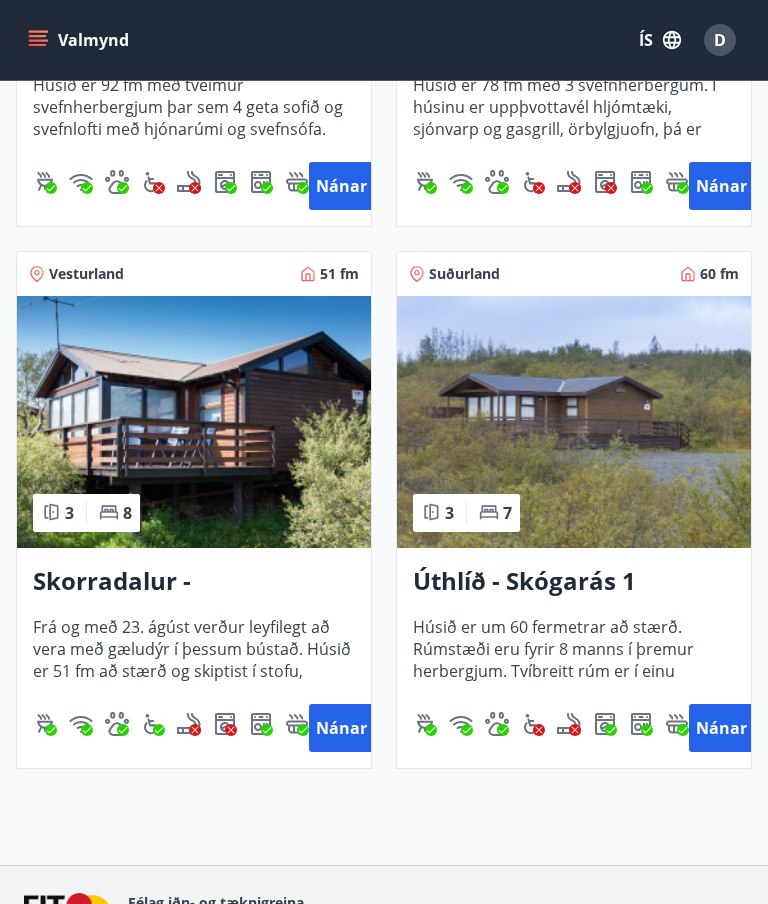 click on "Húsið er um 60 fermetrar að stærð. Rúmstæði eru fyrir 8 manns í þremur herbergjum. Tvíbreitt rúm er í einu herbergi, tvær kojur í öðru og tvíbreið koja og einbreitt rúm í því þriðja. Svefnsófi er í stofunni og barnarúm." at bounding box center [574, 649] 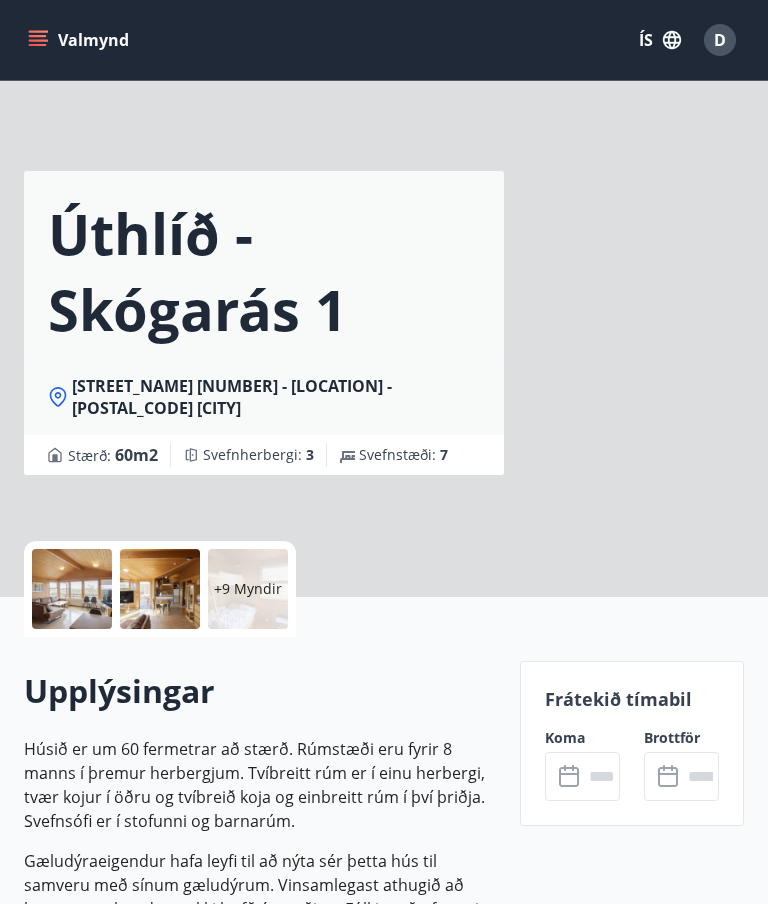 scroll, scrollTop: 0, scrollLeft: 0, axis: both 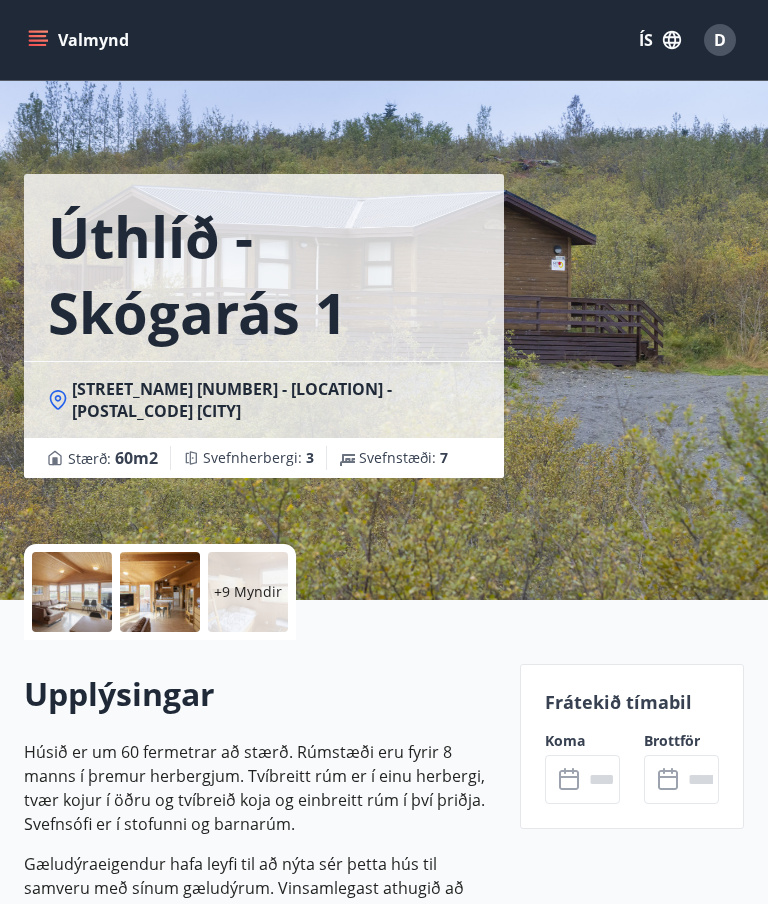 click on "+9 Myndir" at bounding box center [248, 592] 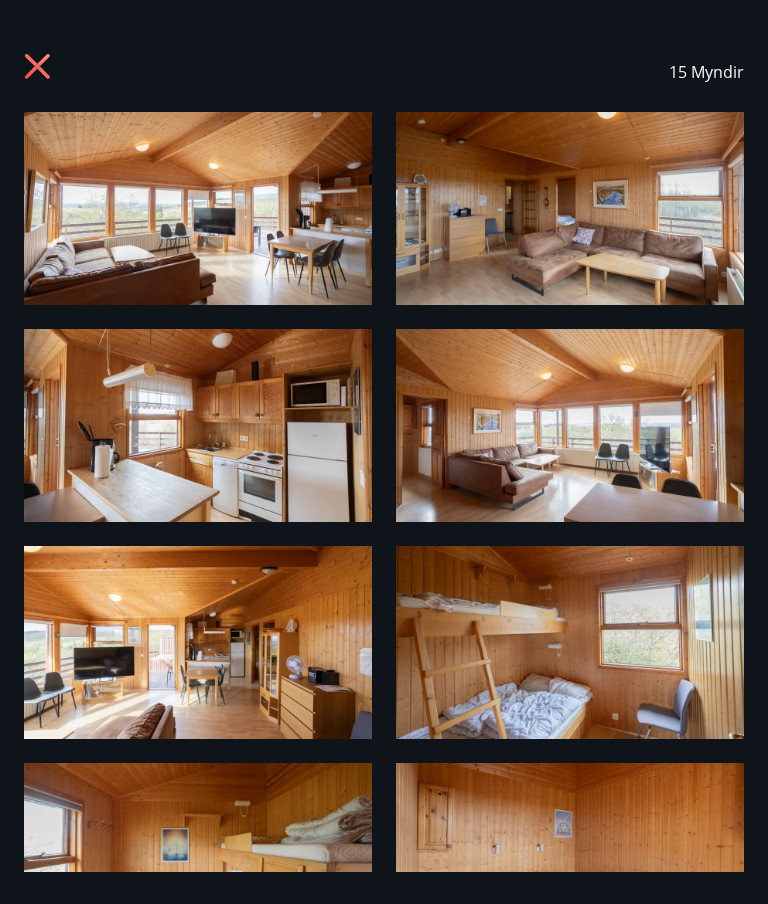 scroll, scrollTop: 0, scrollLeft: 0, axis: both 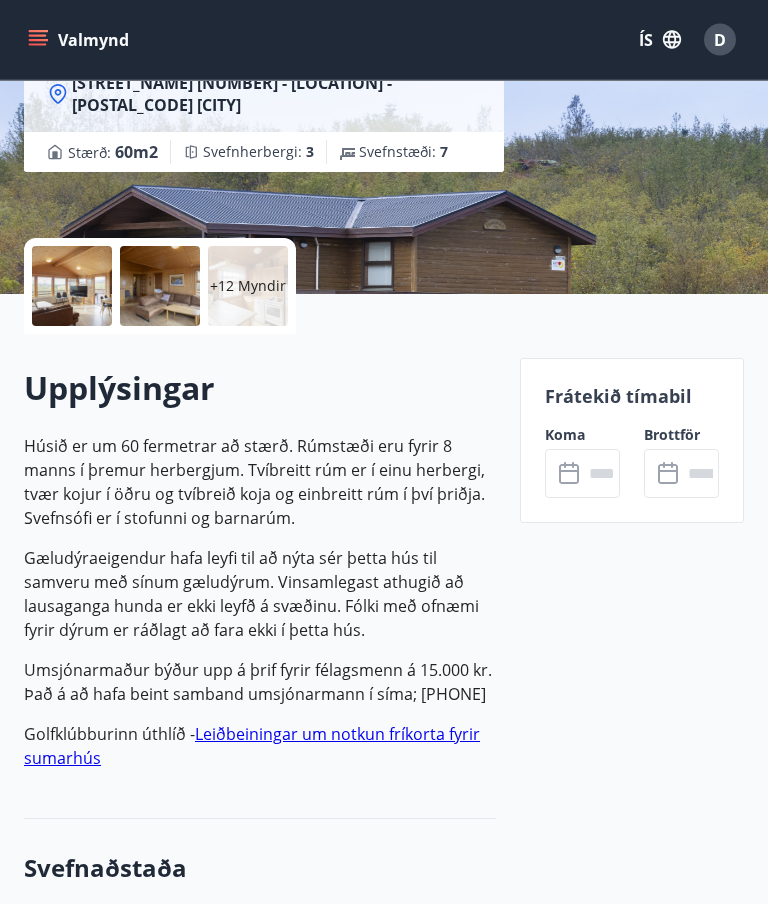 click 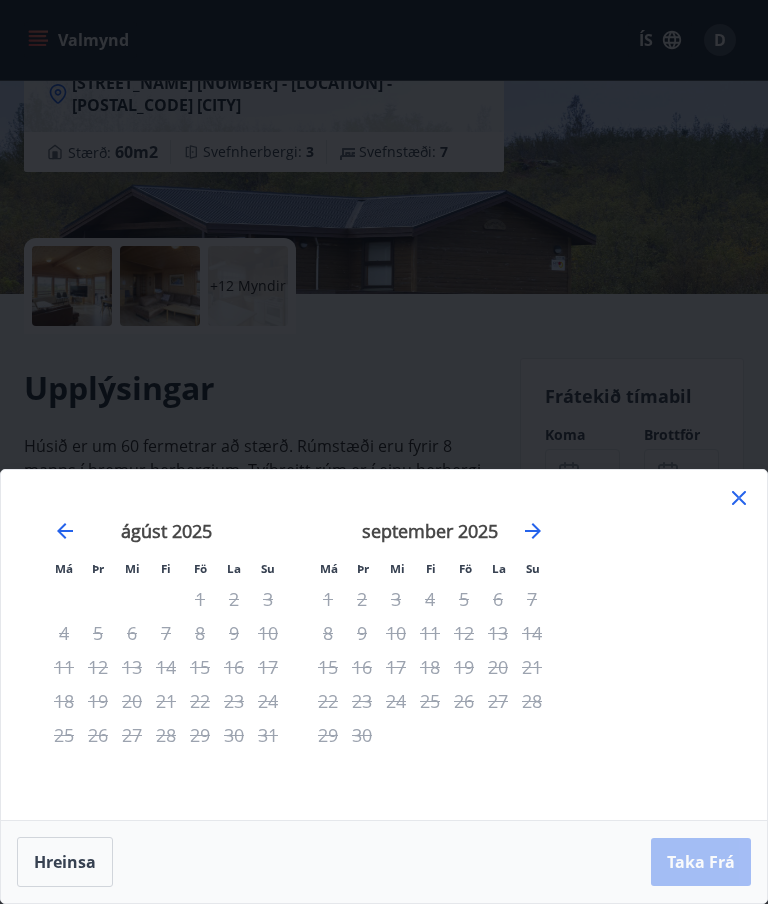 click 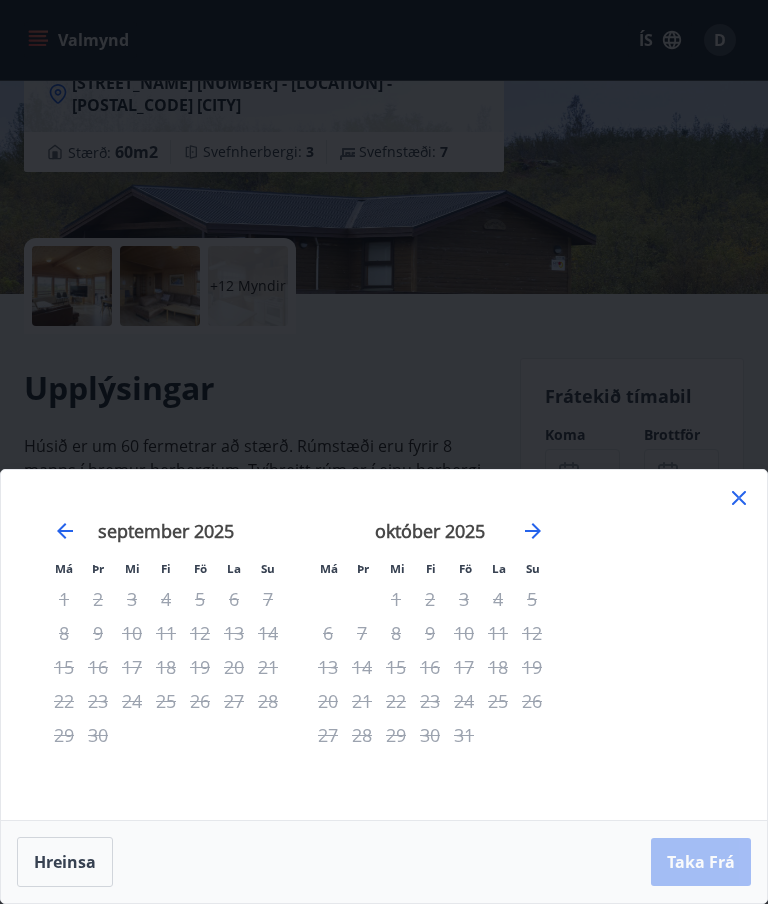 click 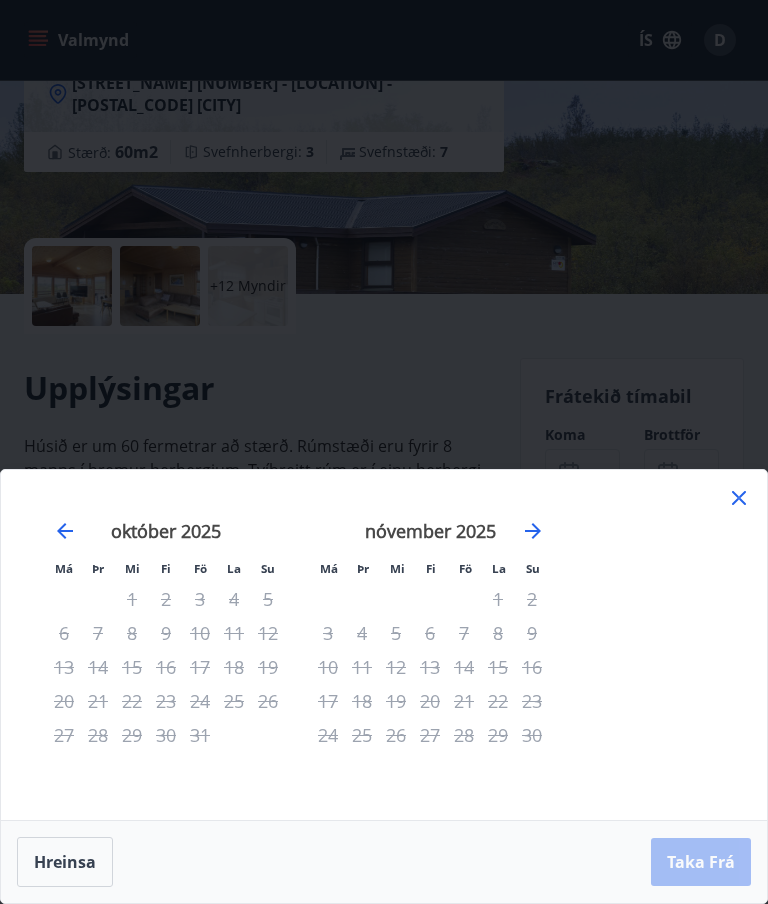click 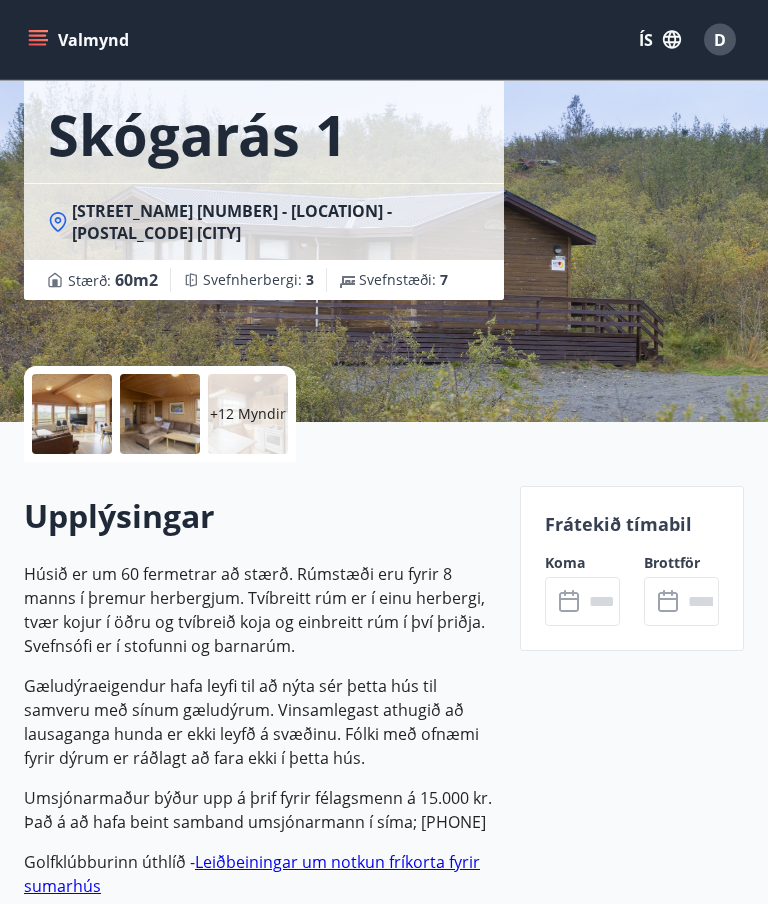 scroll, scrollTop: 0, scrollLeft: 0, axis: both 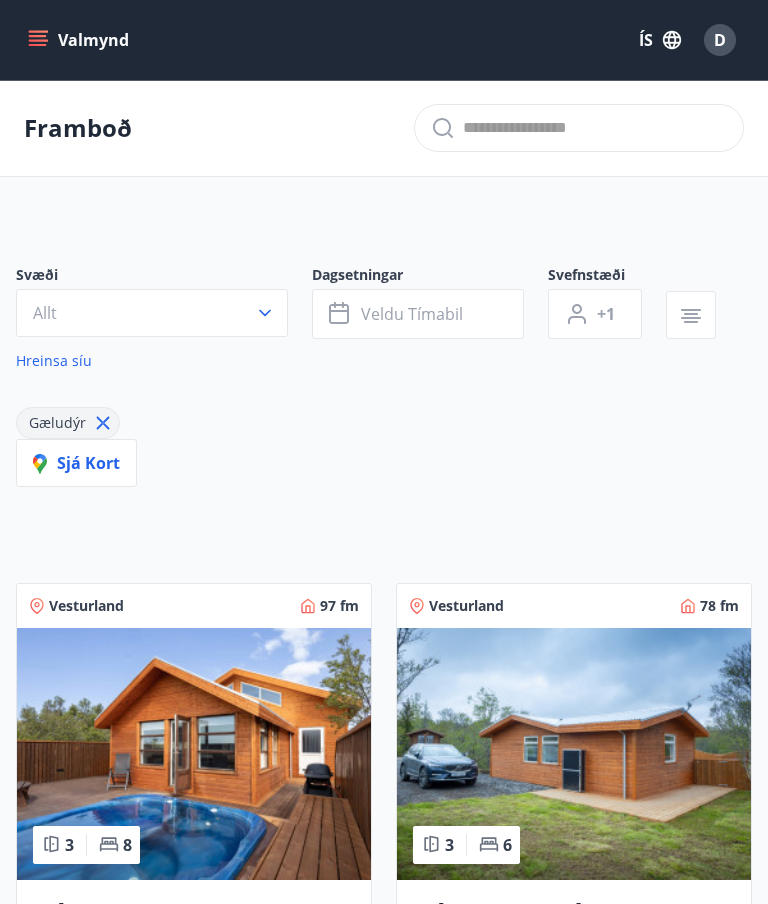 click 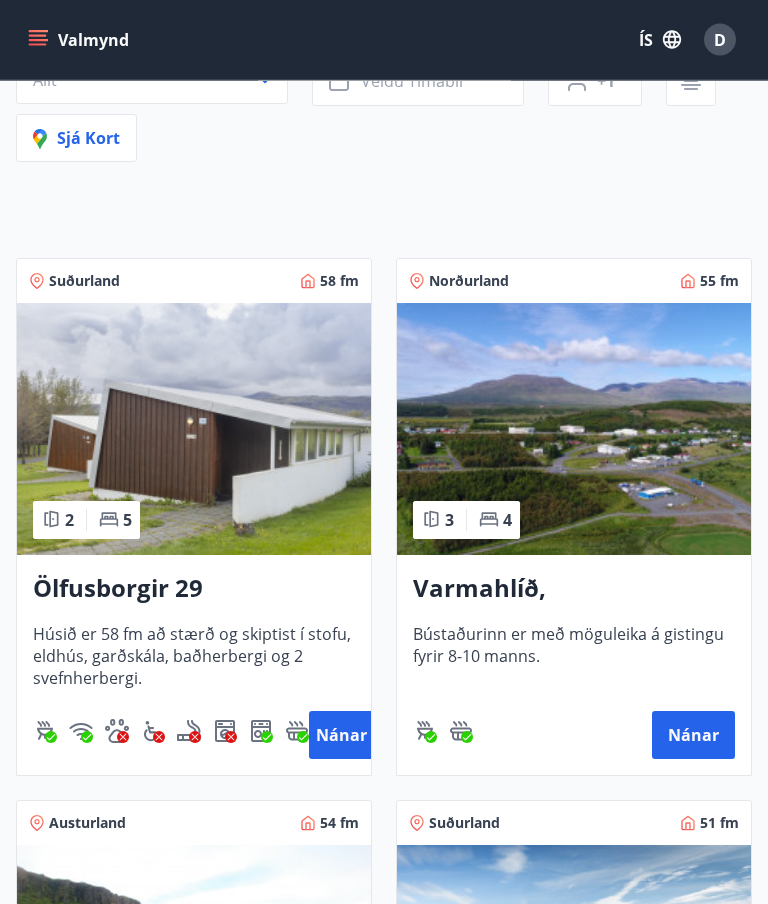 scroll, scrollTop: 0, scrollLeft: 0, axis: both 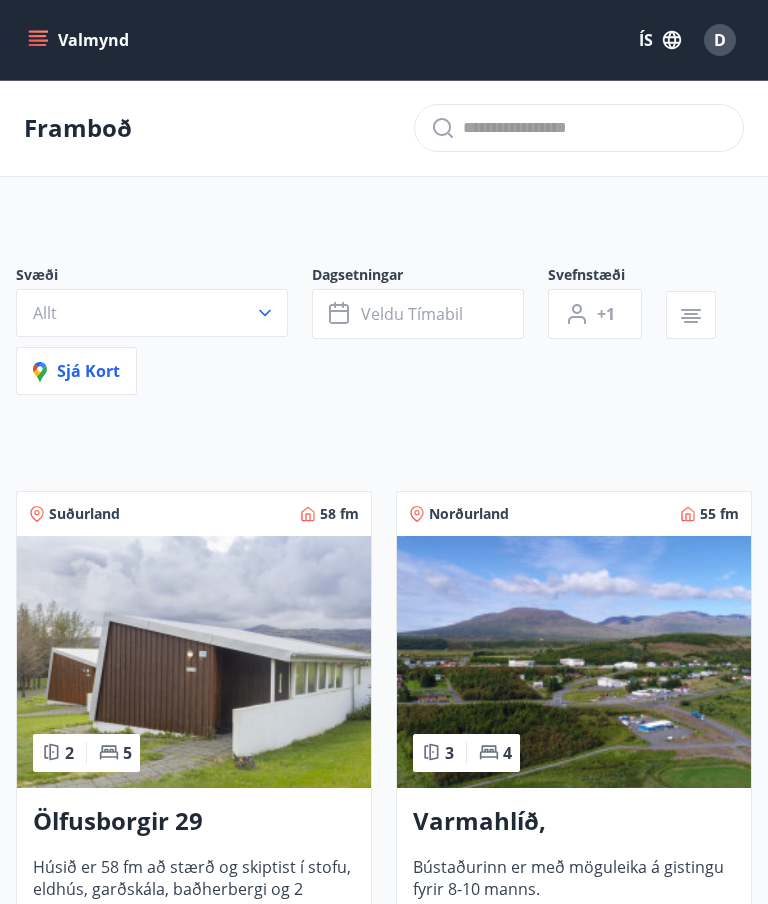 click on "Veldu tímabil" at bounding box center (418, 314) 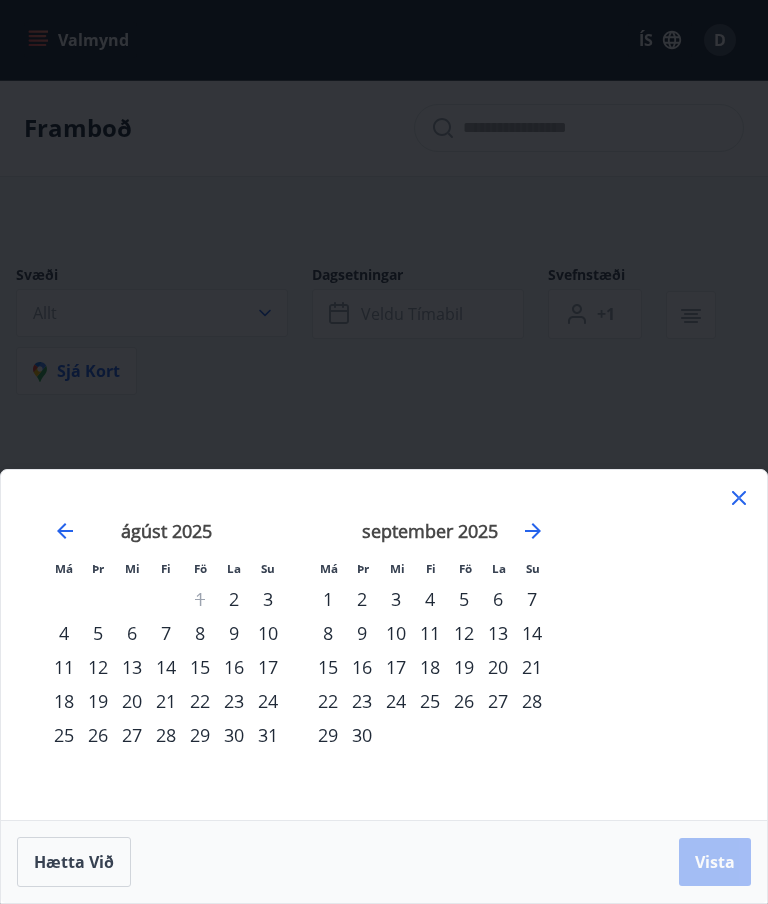 click on "22" at bounding box center [200, 701] 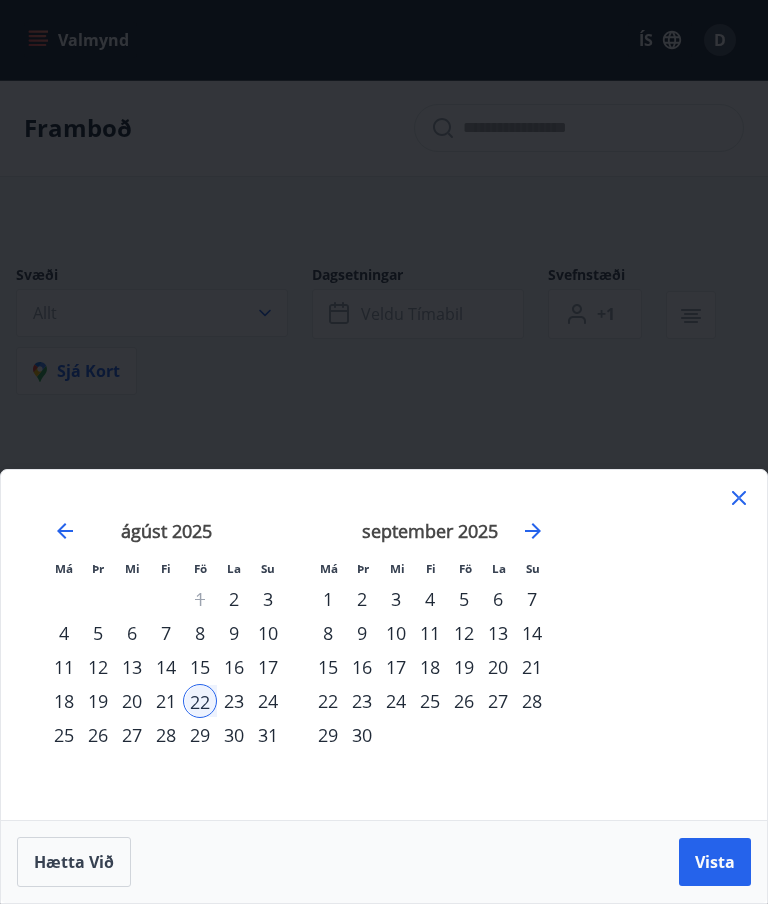 click on "24" at bounding box center [268, 701] 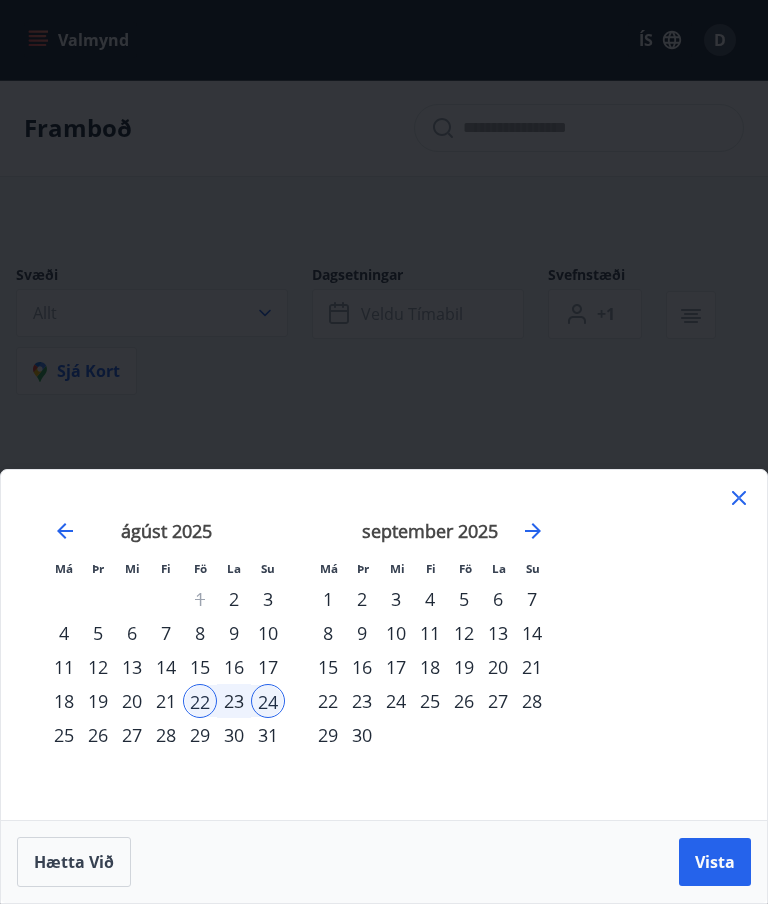 click on "Vista" at bounding box center (715, 862) 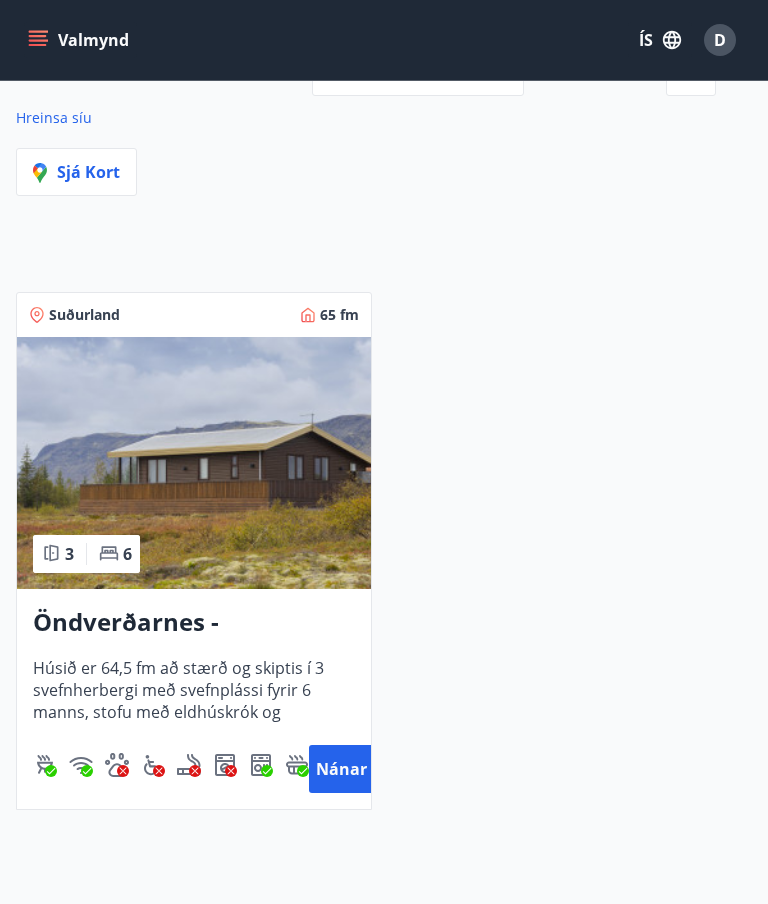 scroll, scrollTop: 255, scrollLeft: 0, axis: vertical 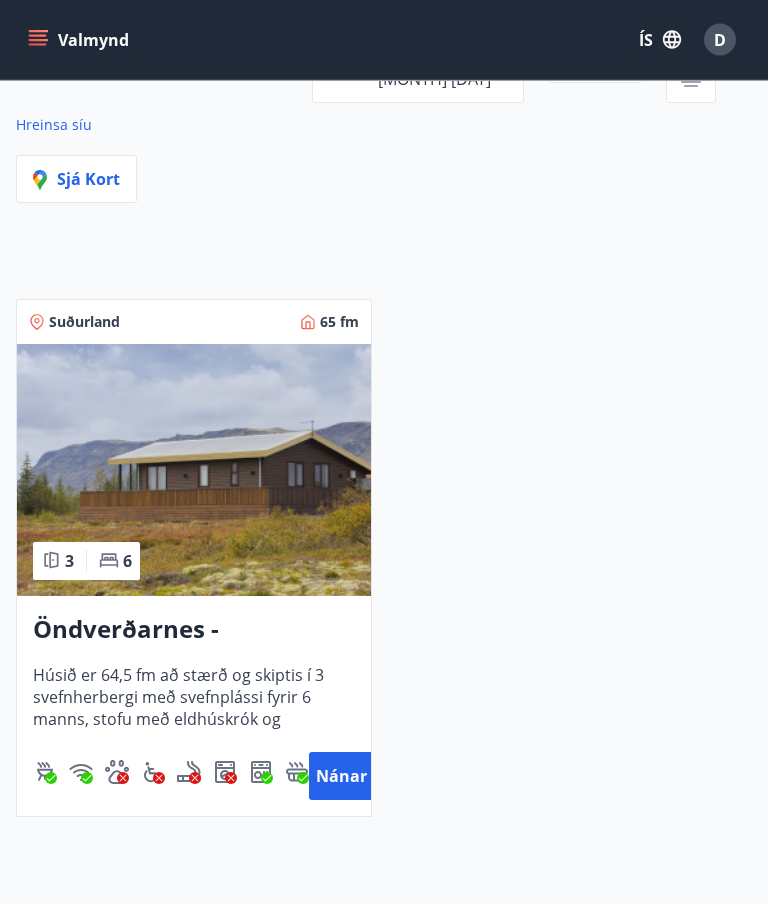 click on "Húsið er 64,5 fm að stærð og skiptis í 3 svefnherbergi með svefnplássi fyrir 6 manns, stofu með eldhúskrók og baðherbergi." at bounding box center [194, 698] 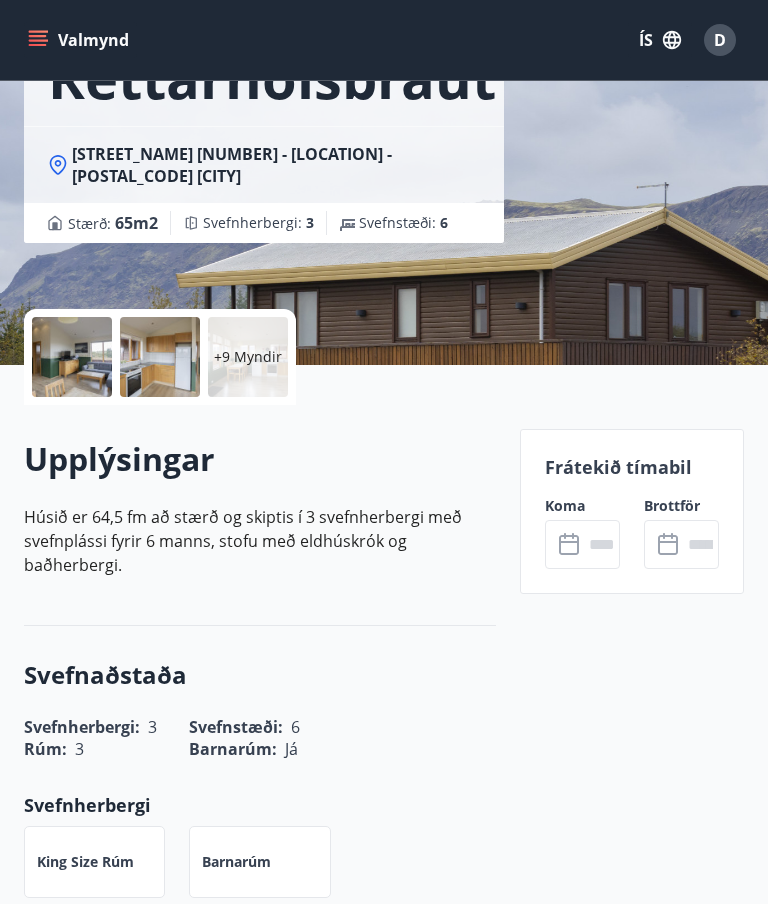 scroll, scrollTop: 207, scrollLeft: 0, axis: vertical 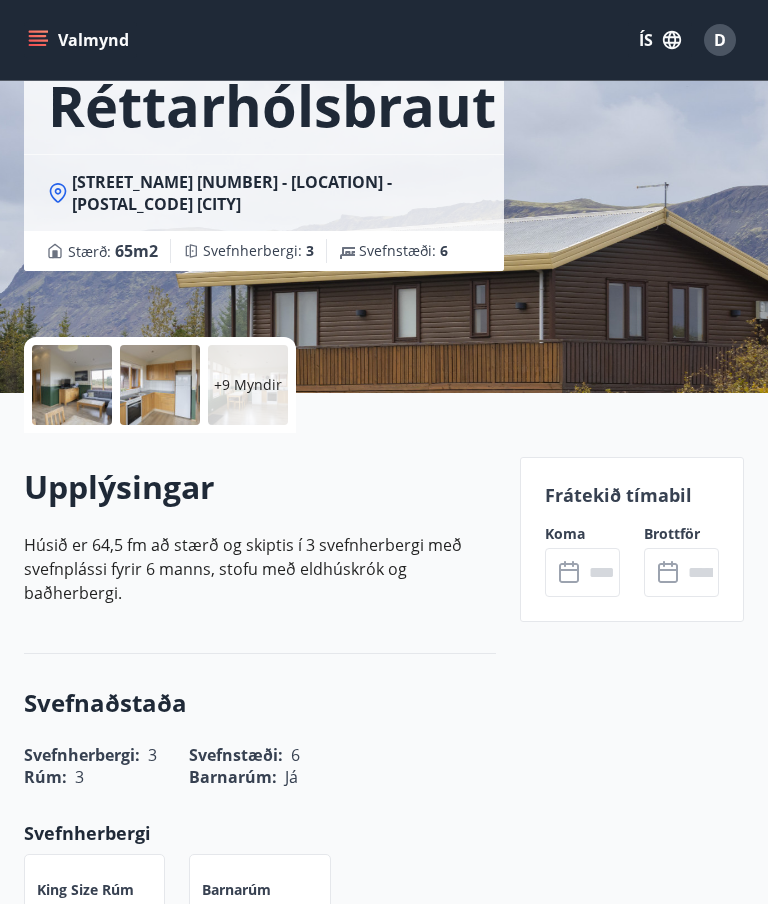 click on "+9 Myndir" at bounding box center (248, 385) 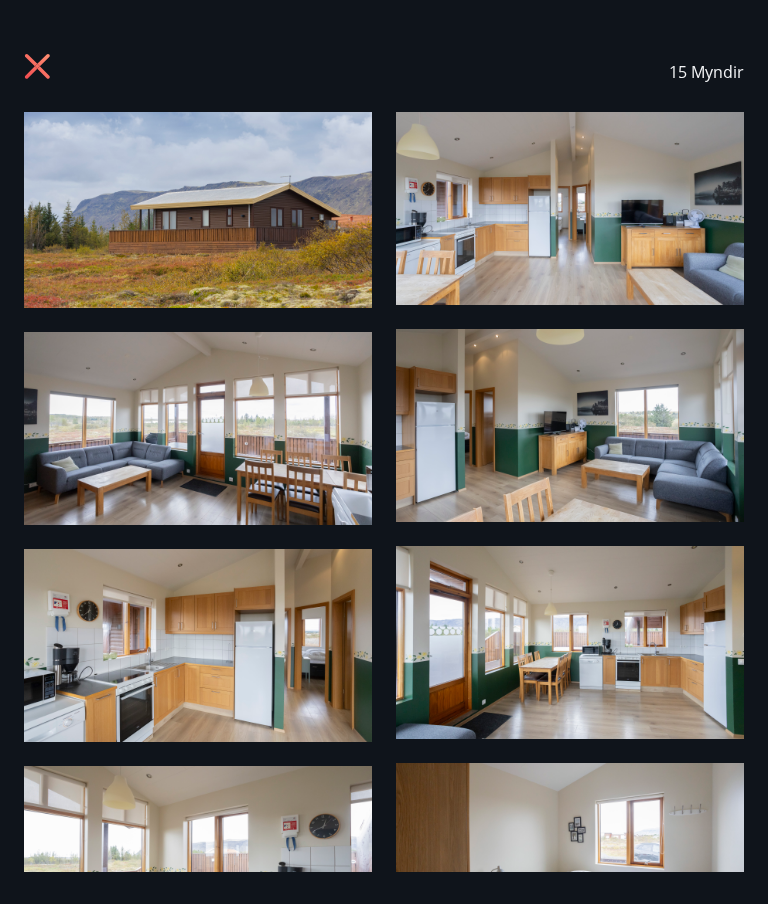 scroll, scrollTop: 0, scrollLeft: 0, axis: both 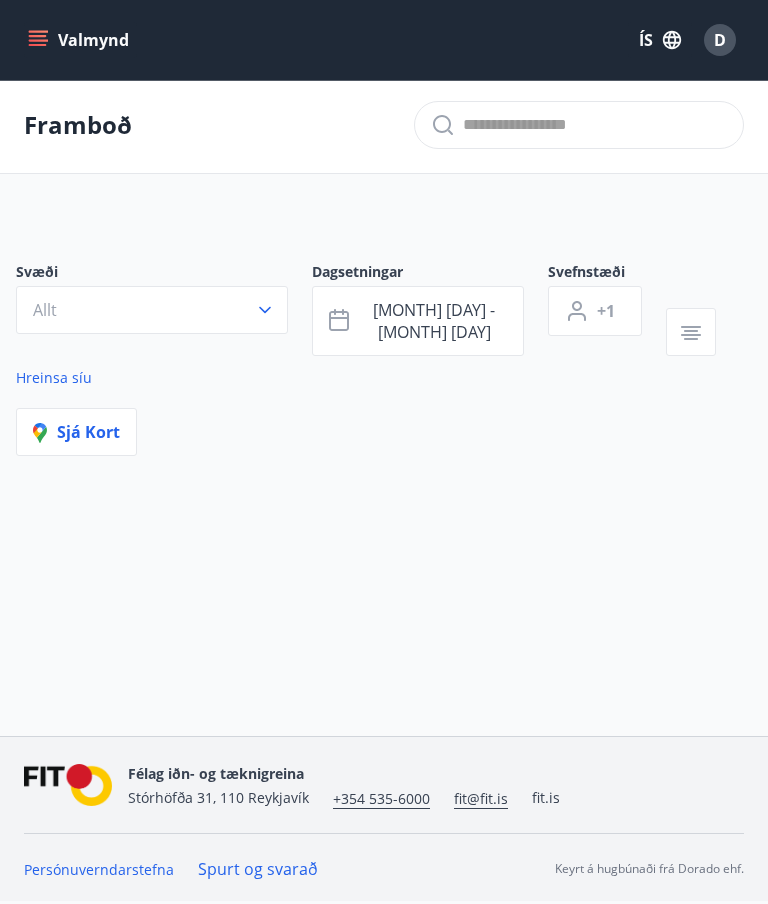 click on "[MONTH] [DAY] - [MONTH] [DAY]" at bounding box center [434, 321] 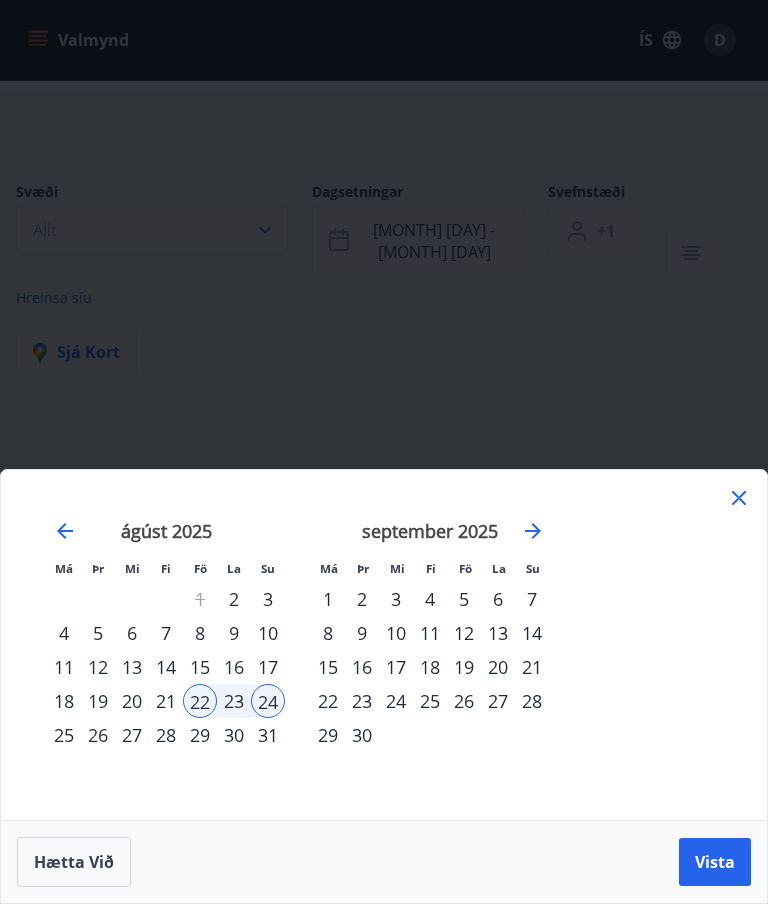 click on "Hætta við" at bounding box center (74, 862) 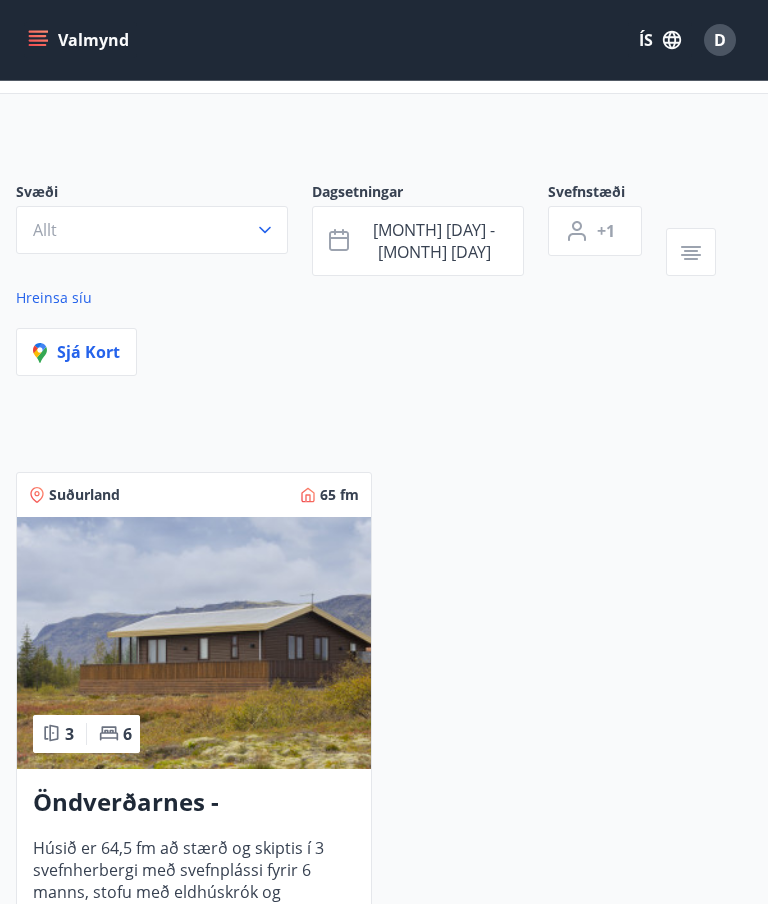 click on "[MONTH] [DAY] - [MONTH] [DAY]" at bounding box center [434, 241] 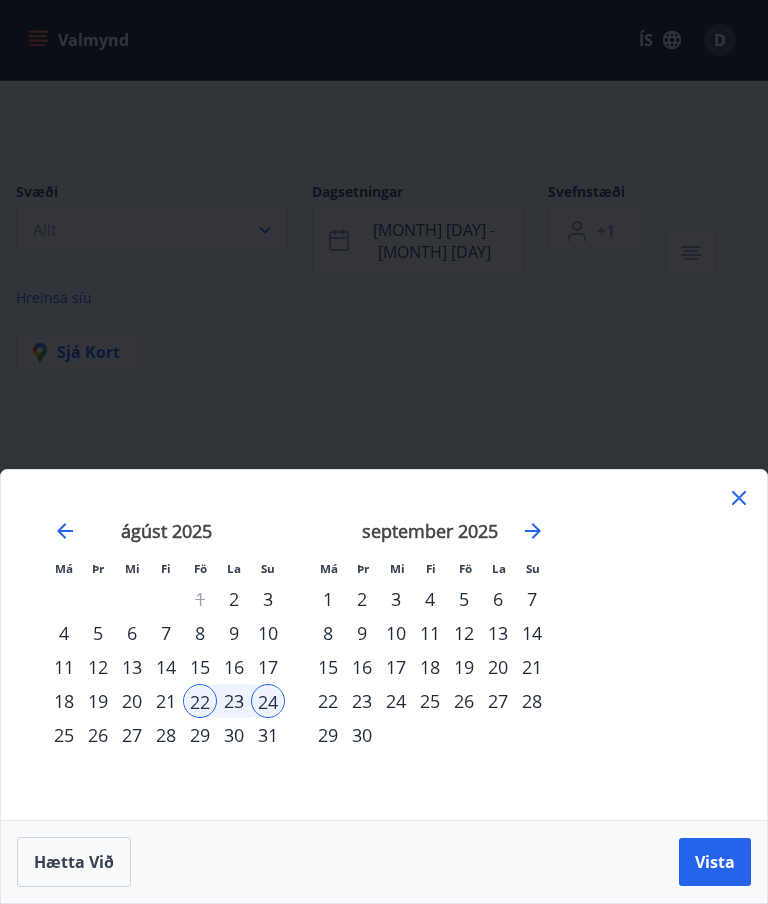 click on "Hætta við" at bounding box center (74, 862) 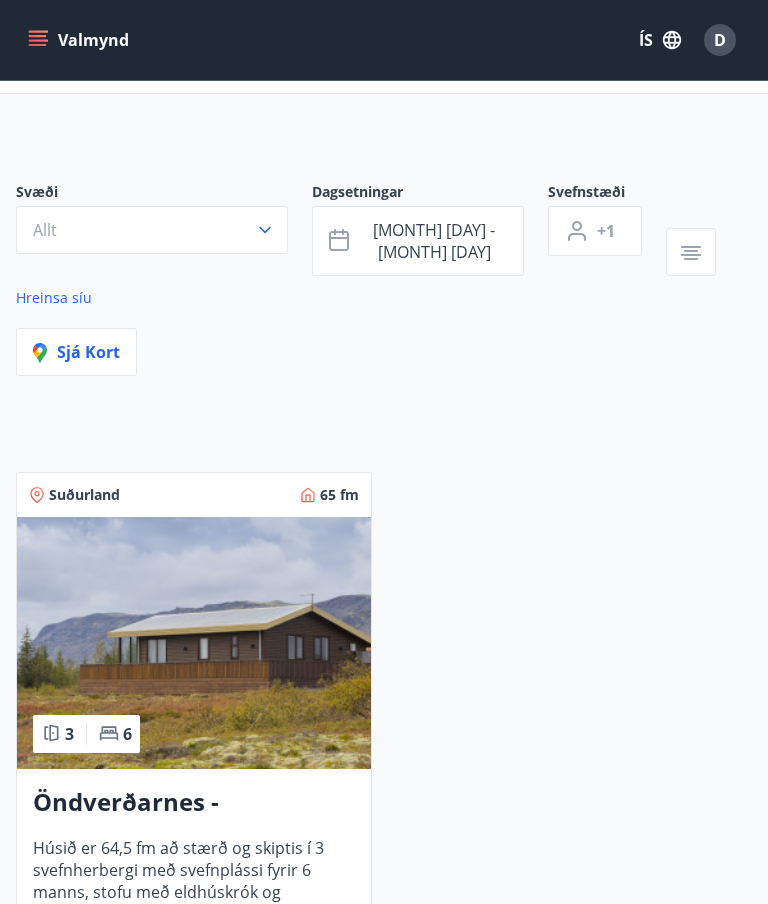 click on "[MONTH] [DAY] - [MONTH] [DAY]" at bounding box center (434, 241) 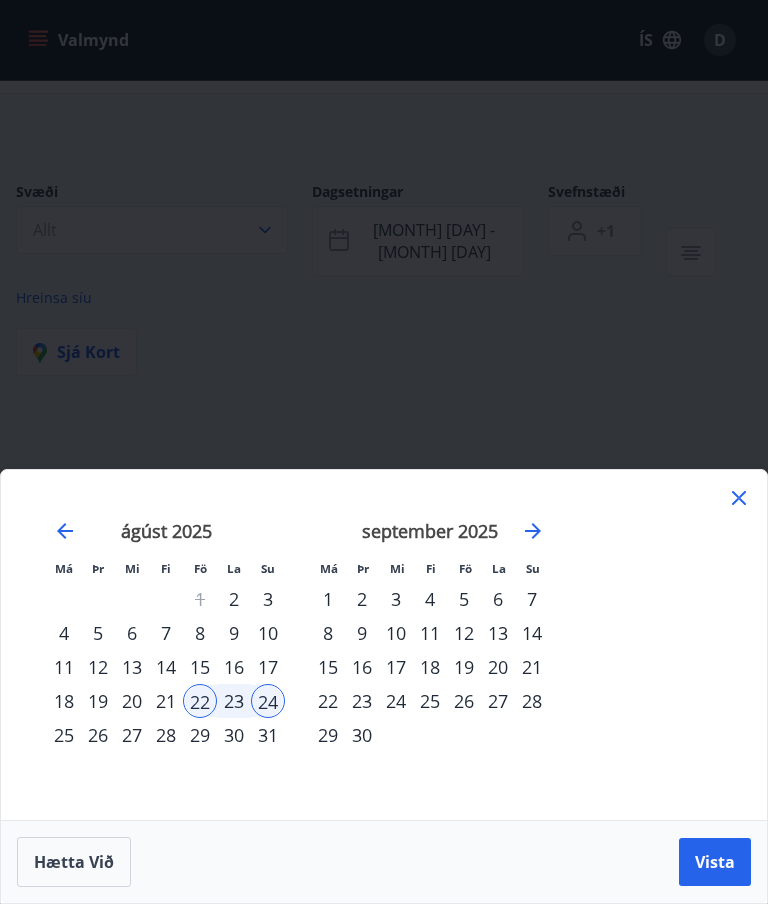 click on "15" at bounding box center [200, 667] 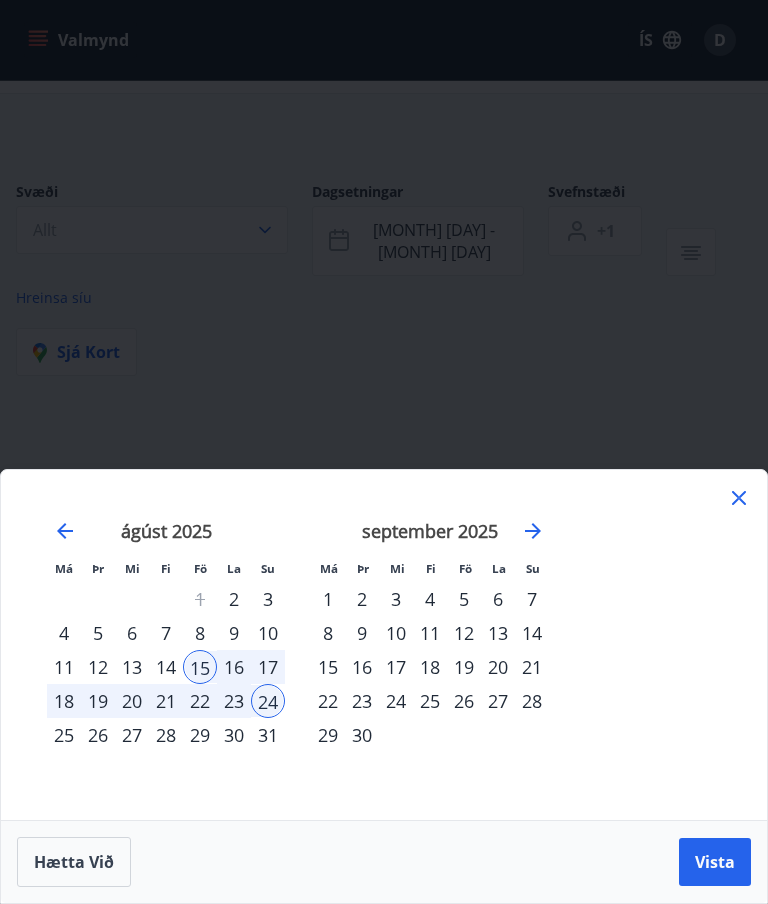 click on "Vista" at bounding box center (715, 862) 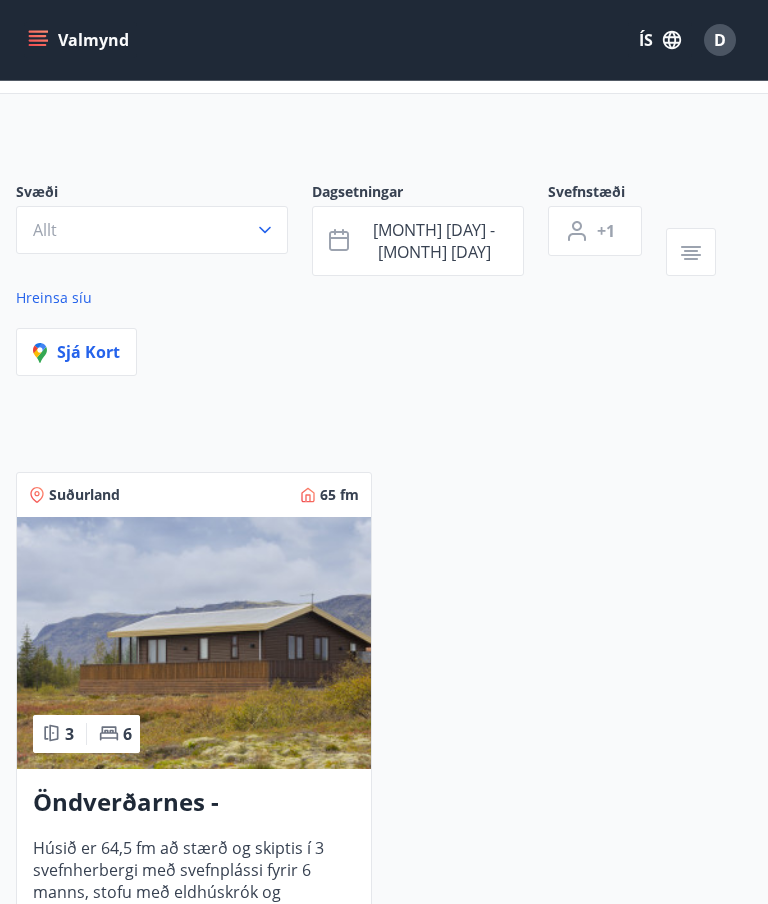 click on "[MONTH] [DAY] - [MONTH] [DAY]" at bounding box center (434, 241) 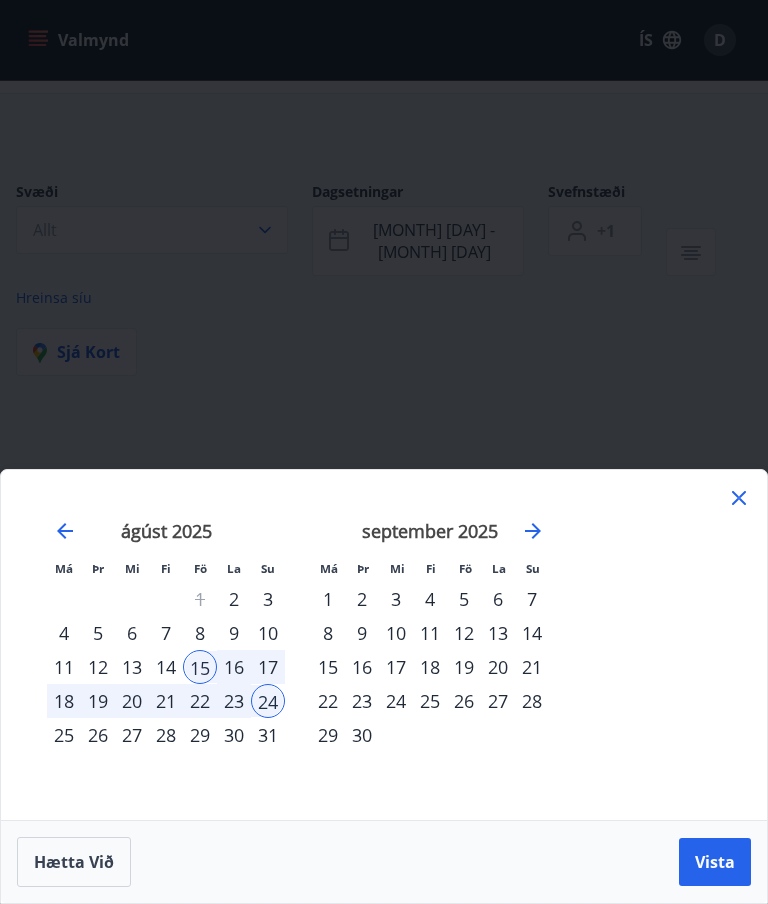 click on "8" at bounding box center [200, 633] 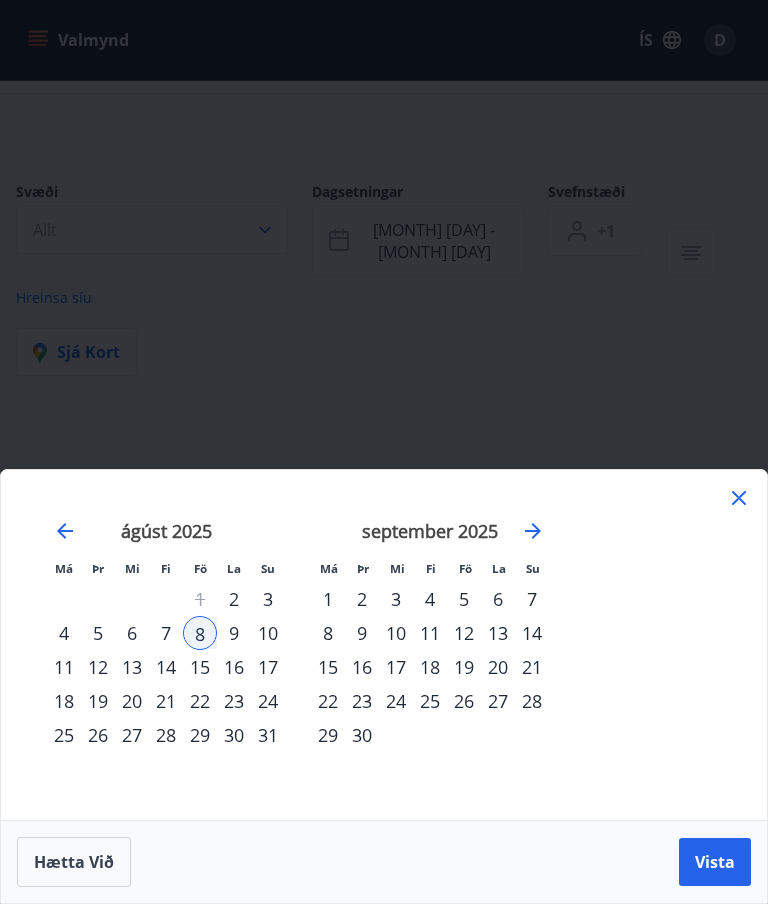 click on "22" at bounding box center (200, 701) 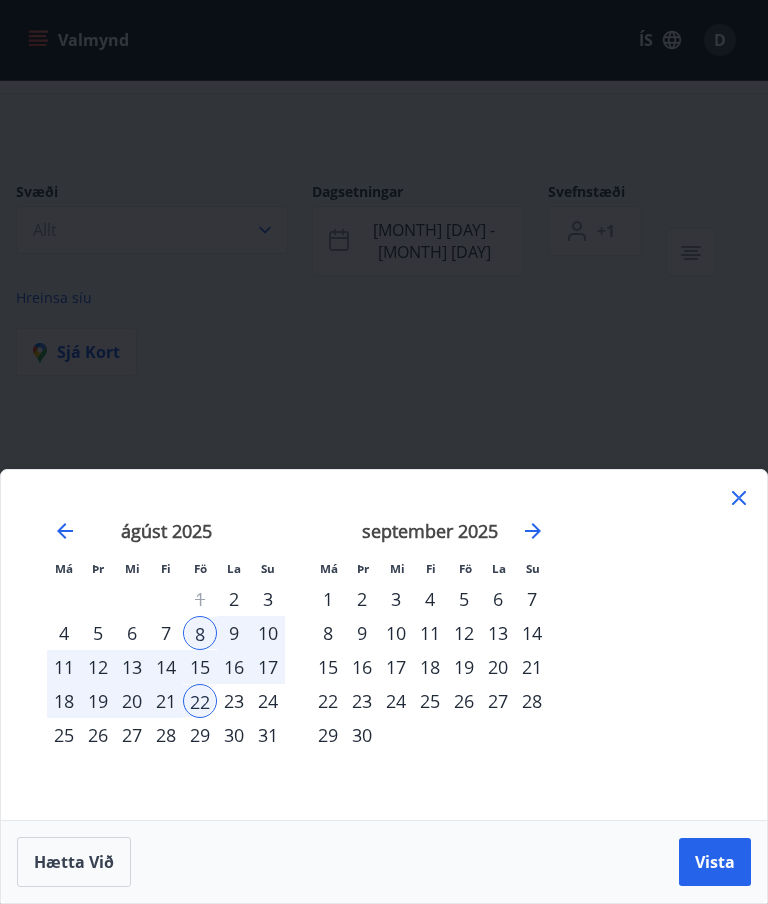 click on "Vista" at bounding box center [715, 862] 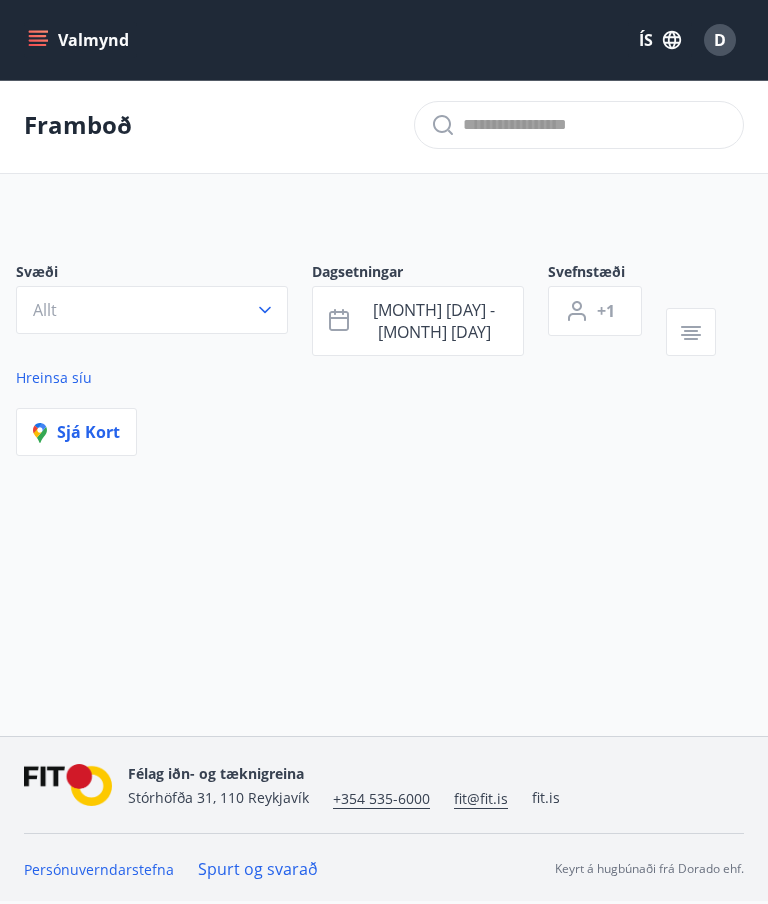 click on "[MONTH] [DAY] - [MONTH] [DAY]" at bounding box center (434, 321) 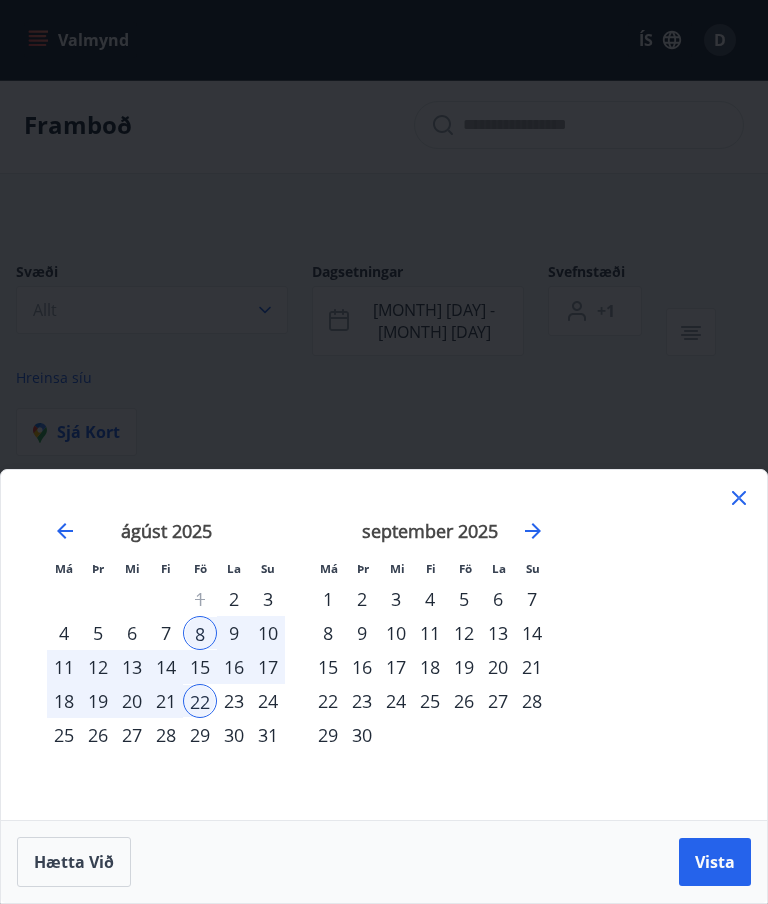 click on "11" at bounding box center (64, 667) 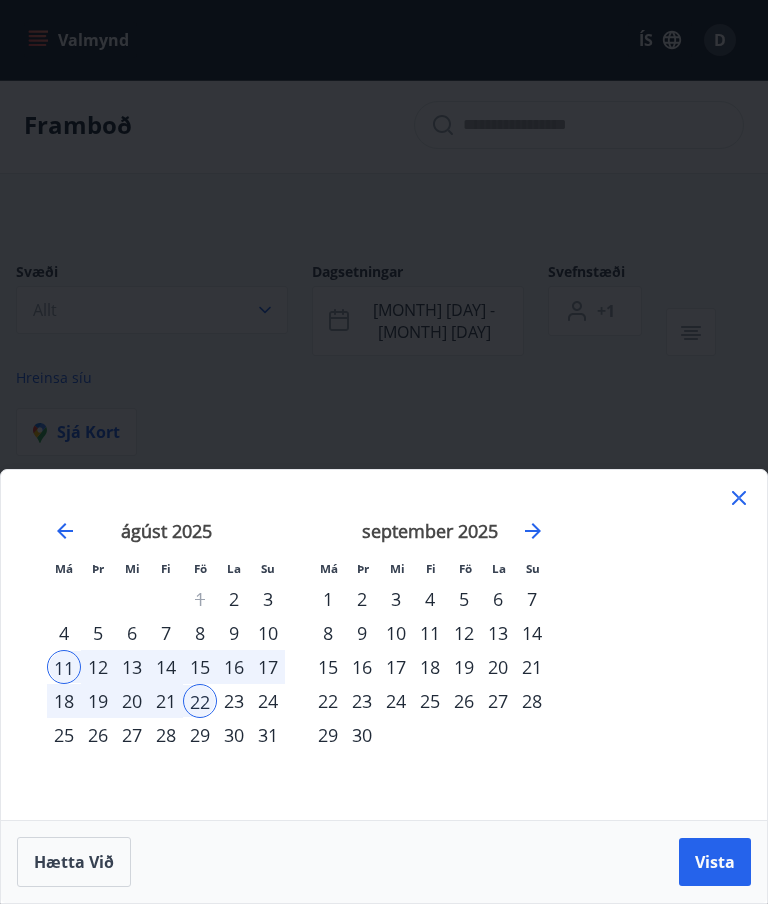 click on "8" at bounding box center (200, 633) 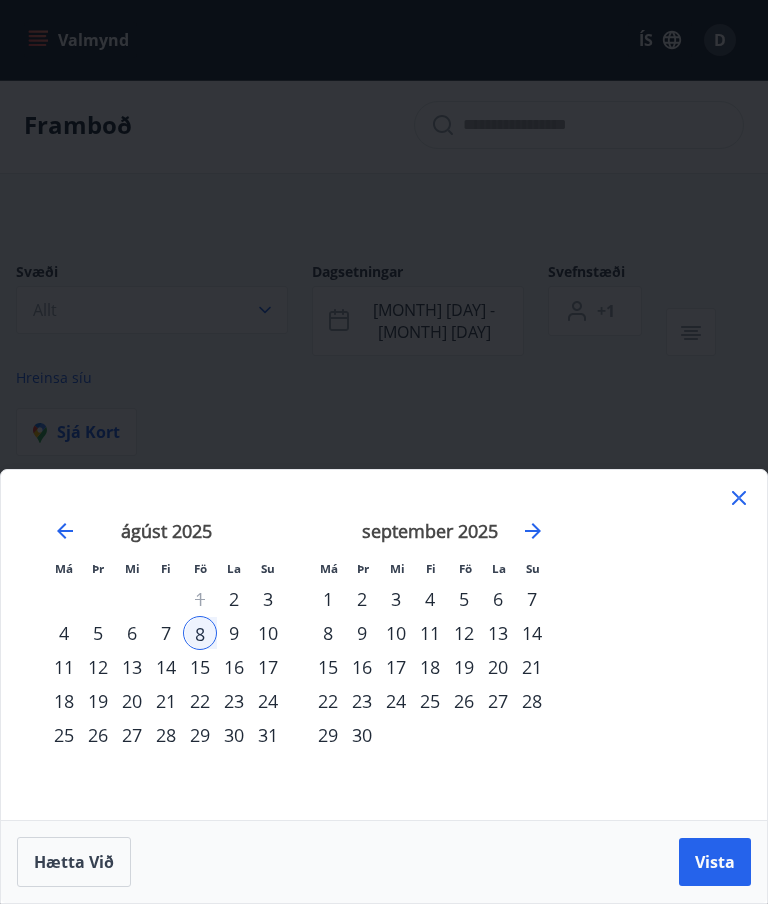 click on "11" at bounding box center (64, 667) 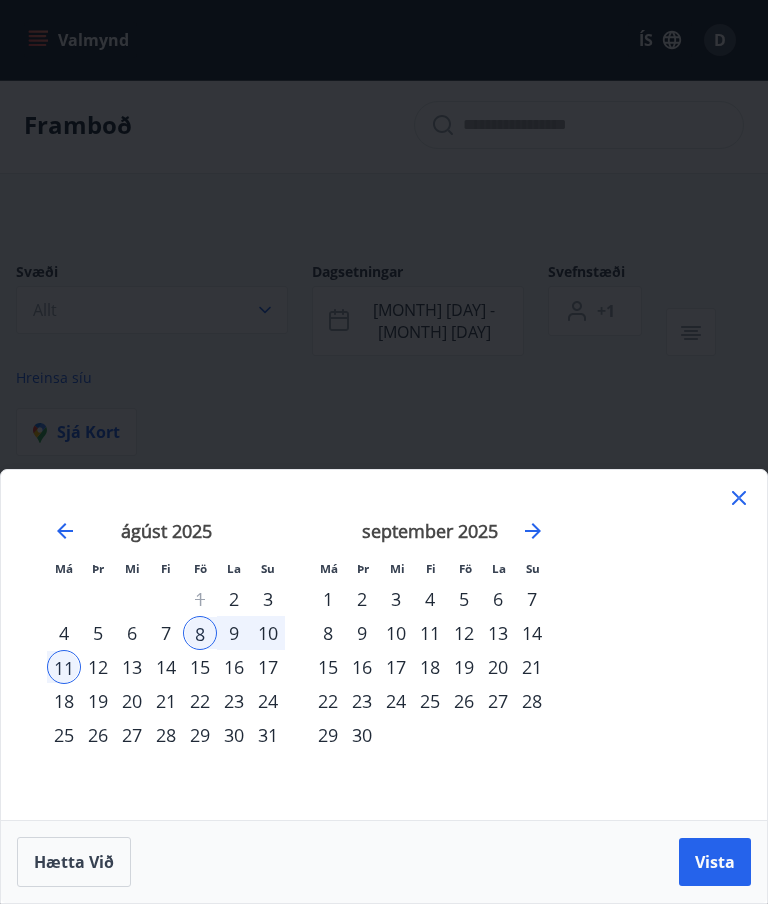 click on "Vista" at bounding box center (715, 862) 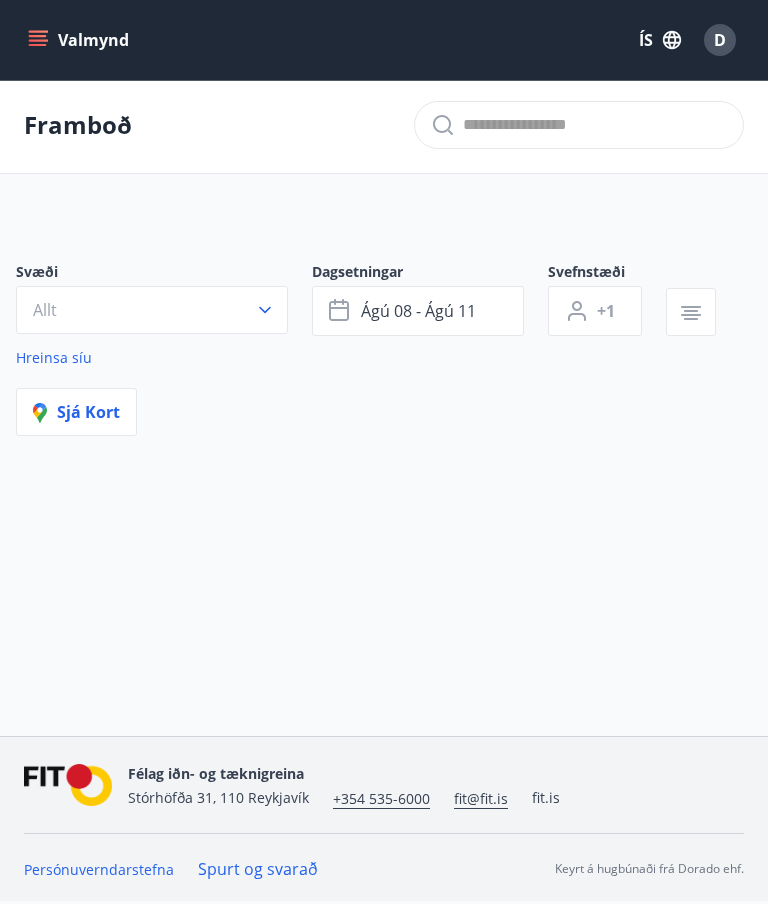 click on "ágú 08 - ágú 11" at bounding box center [418, 311] 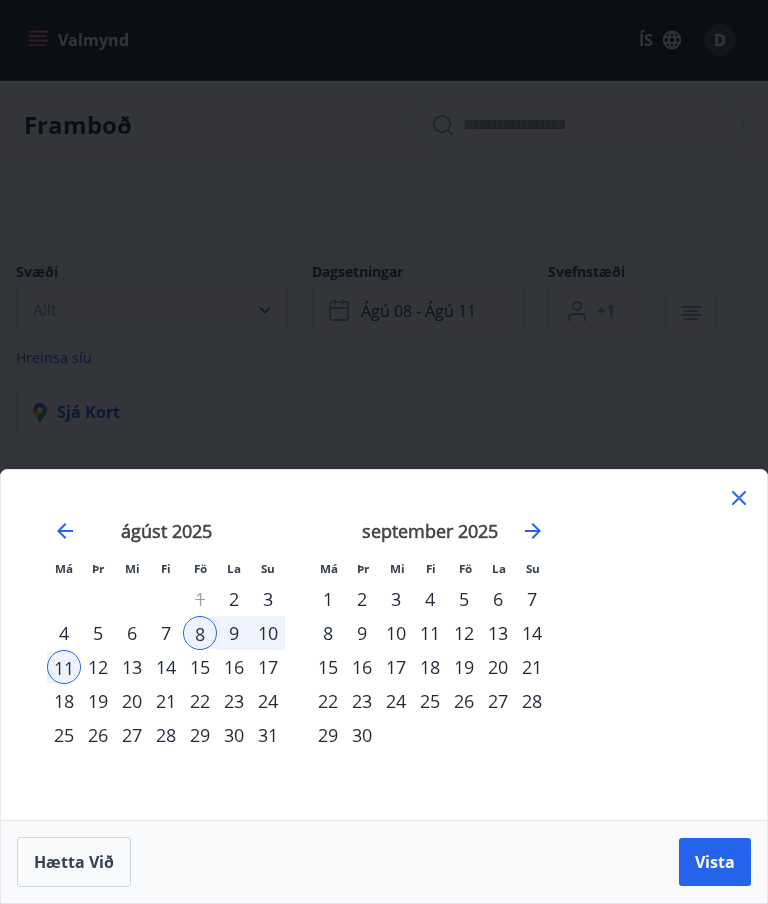click on "15" at bounding box center (200, 667) 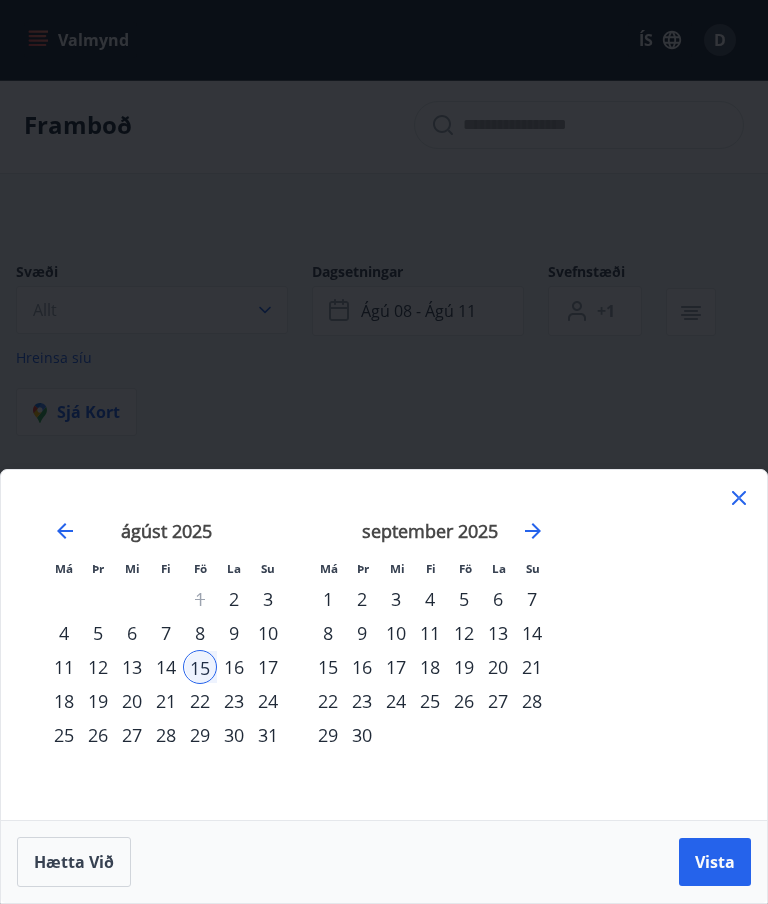 click on "11" at bounding box center [64, 667] 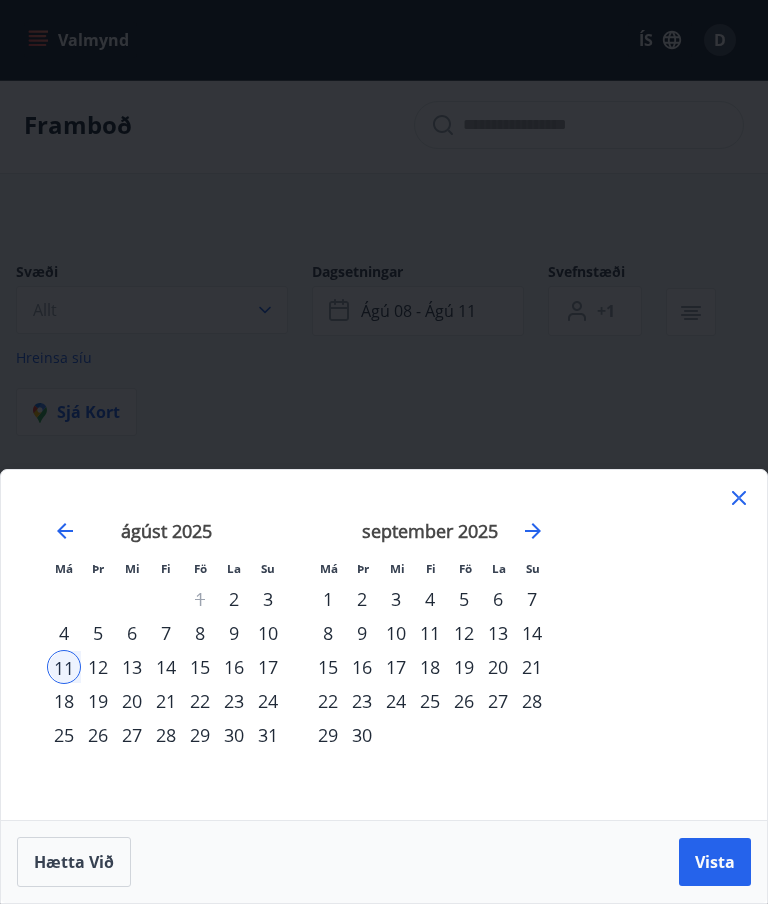 click on "18" at bounding box center (64, 701) 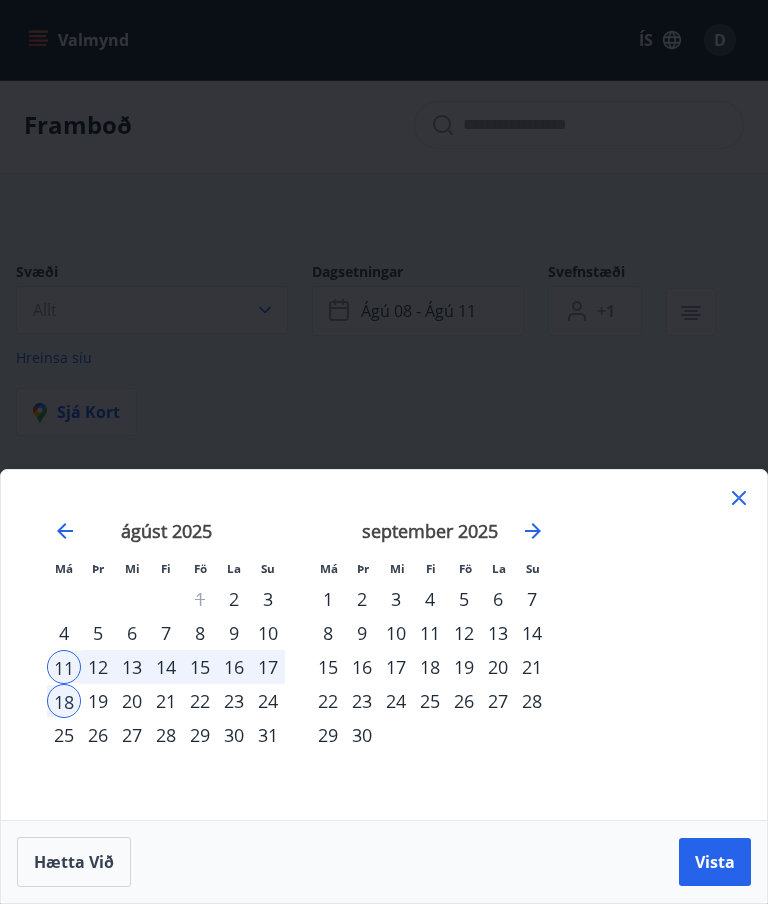 click on "Vista" at bounding box center (715, 862) 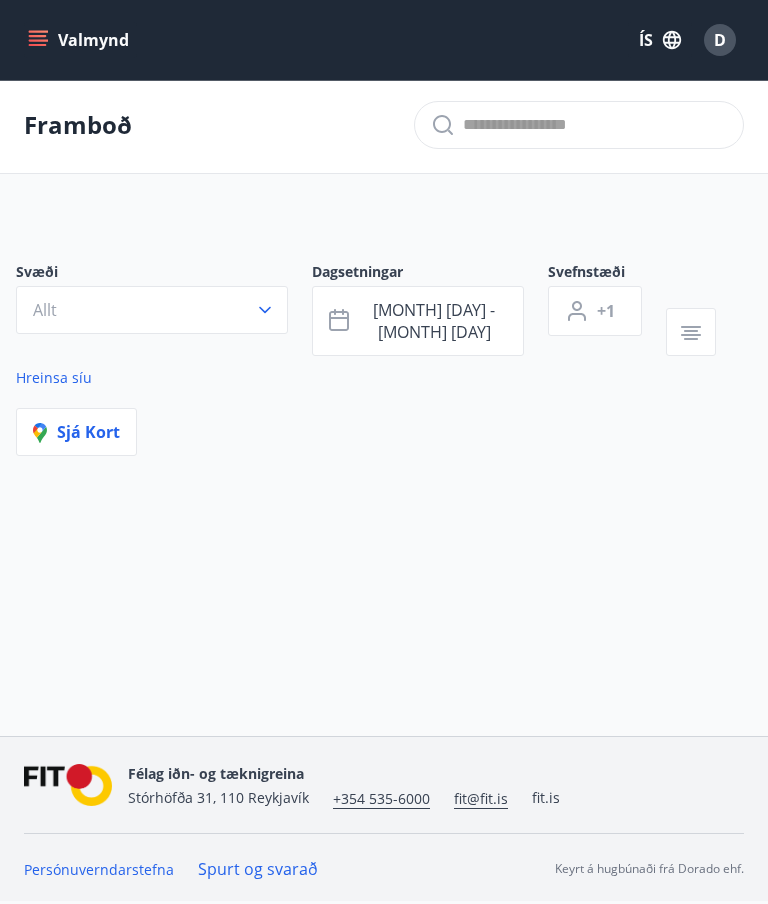 click on "[MONTH] [DAY] - [MONTH] [DAY]" at bounding box center [434, 321] 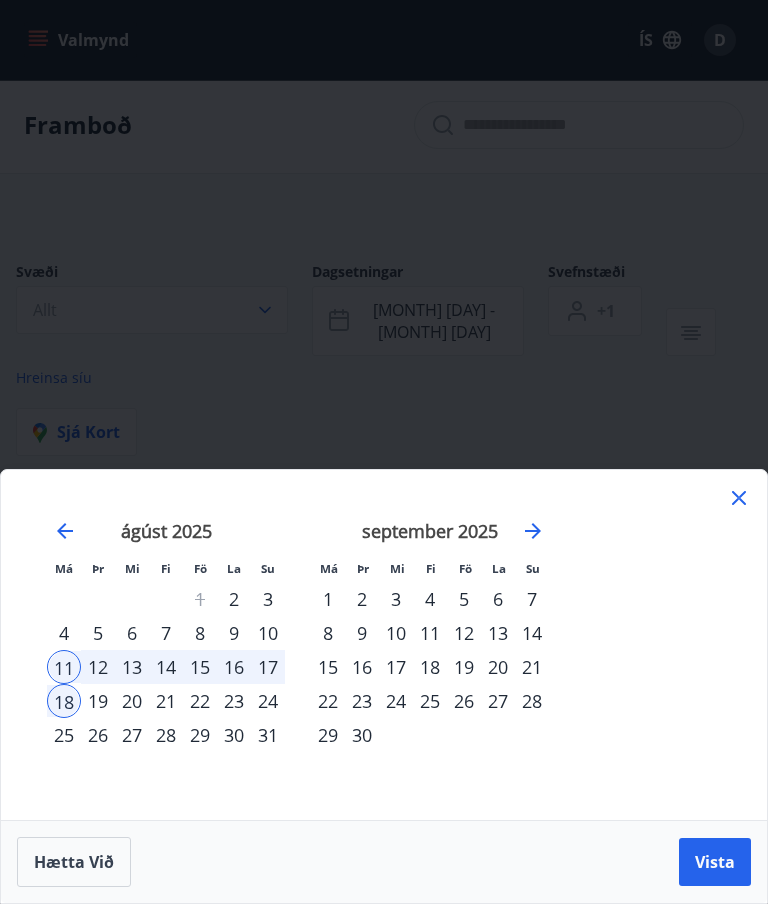 click on "17" at bounding box center (268, 667) 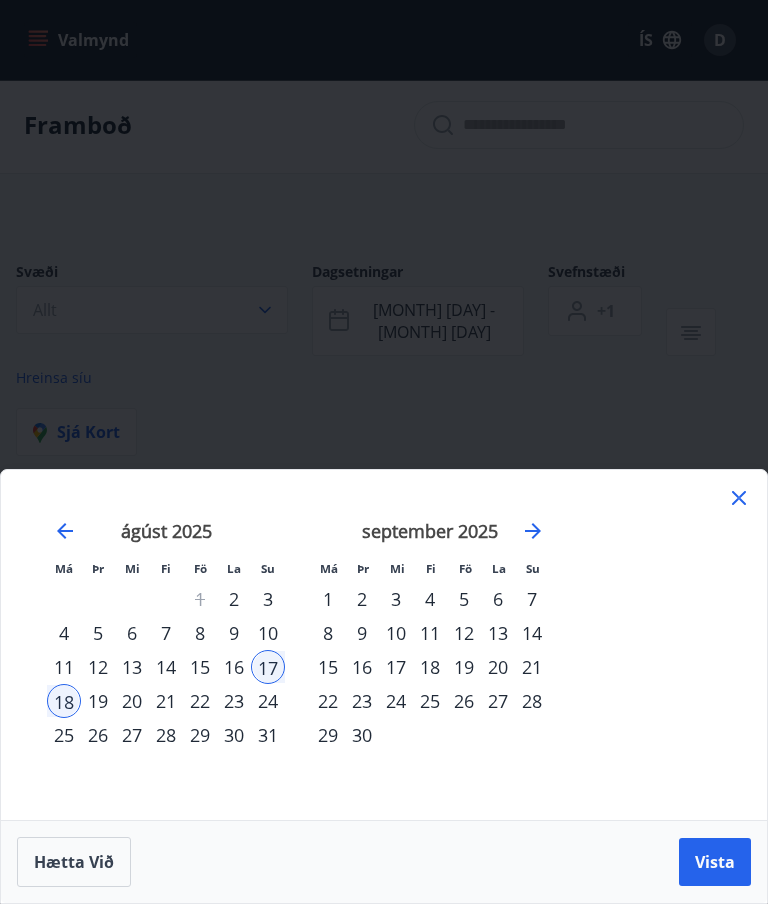 click on "11" at bounding box center [64, 667] 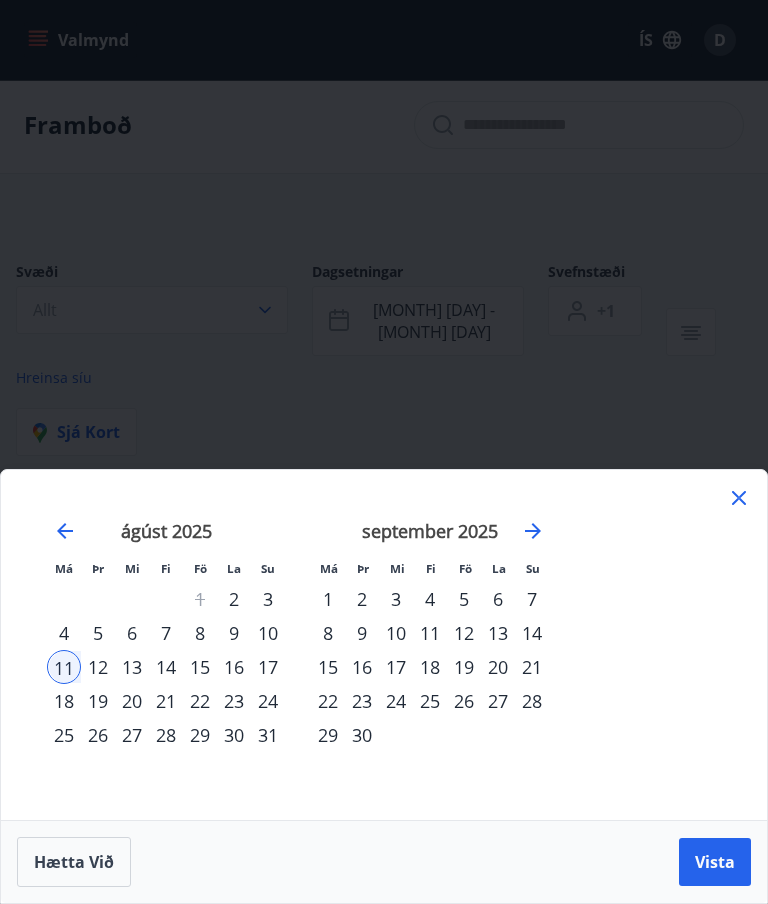 click on "17" at bounding box center [268, 667] 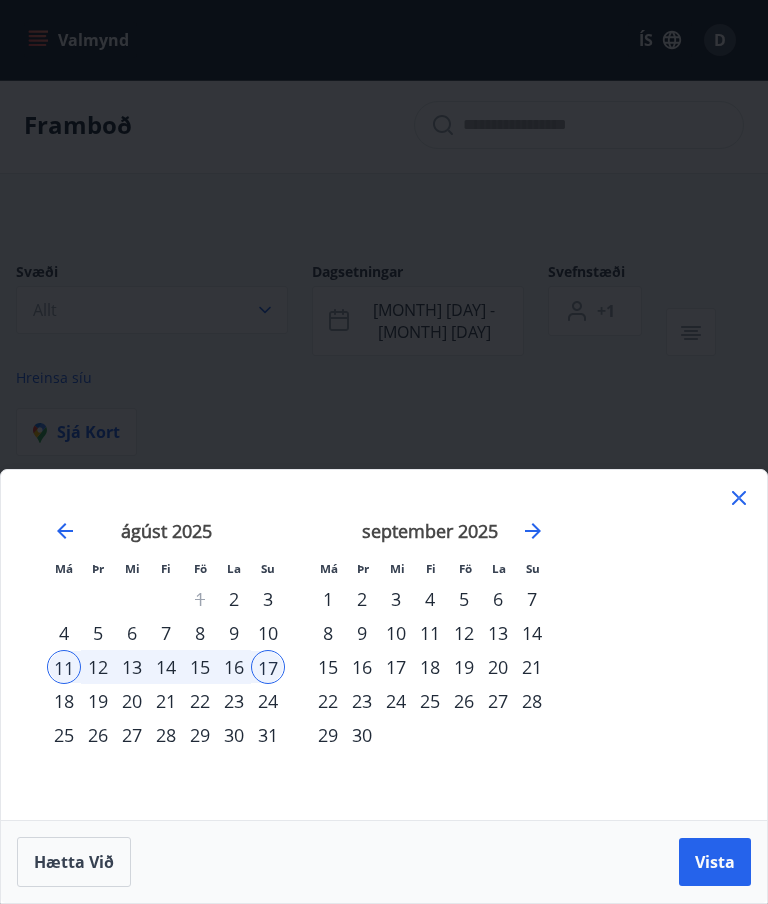 click on "Vista" at bounding box center [715, 862] 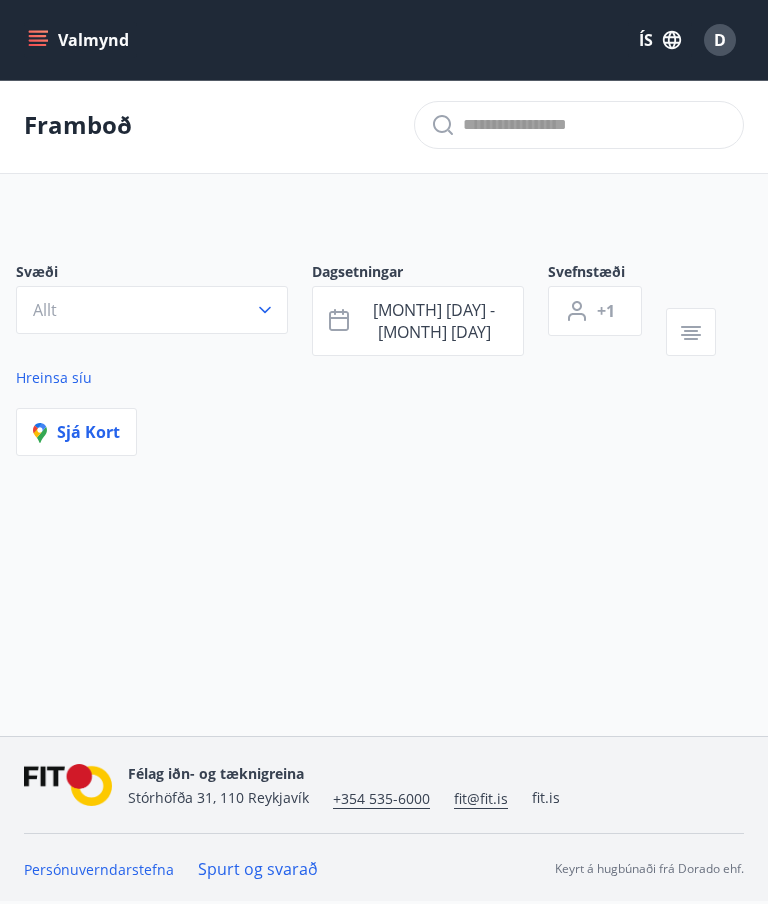 click on "[MONTH] [DAY] - [MONTH] [DAY]" at bounding box center [434, 321] 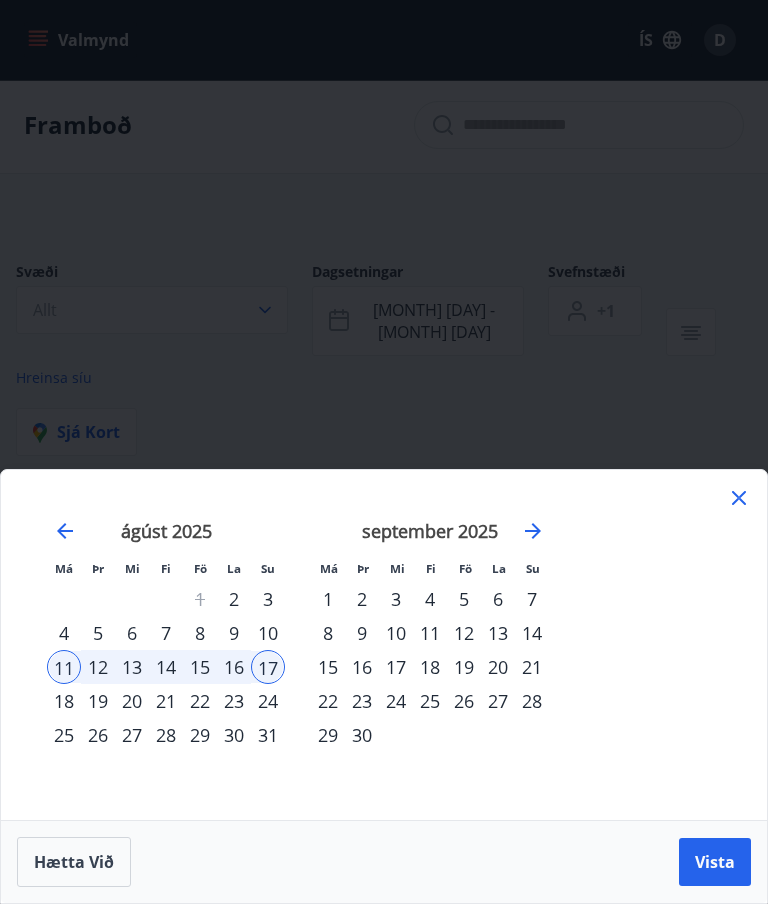 click on "15" at bounding box center (200, 667) 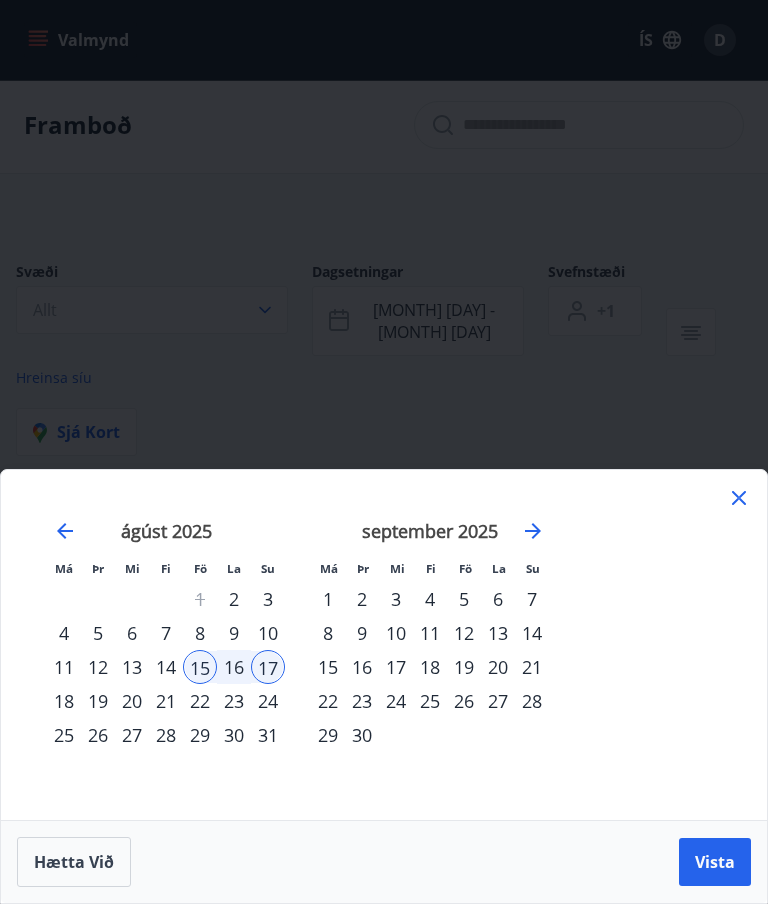 click on "Vista" at bounding box center [715, 862] 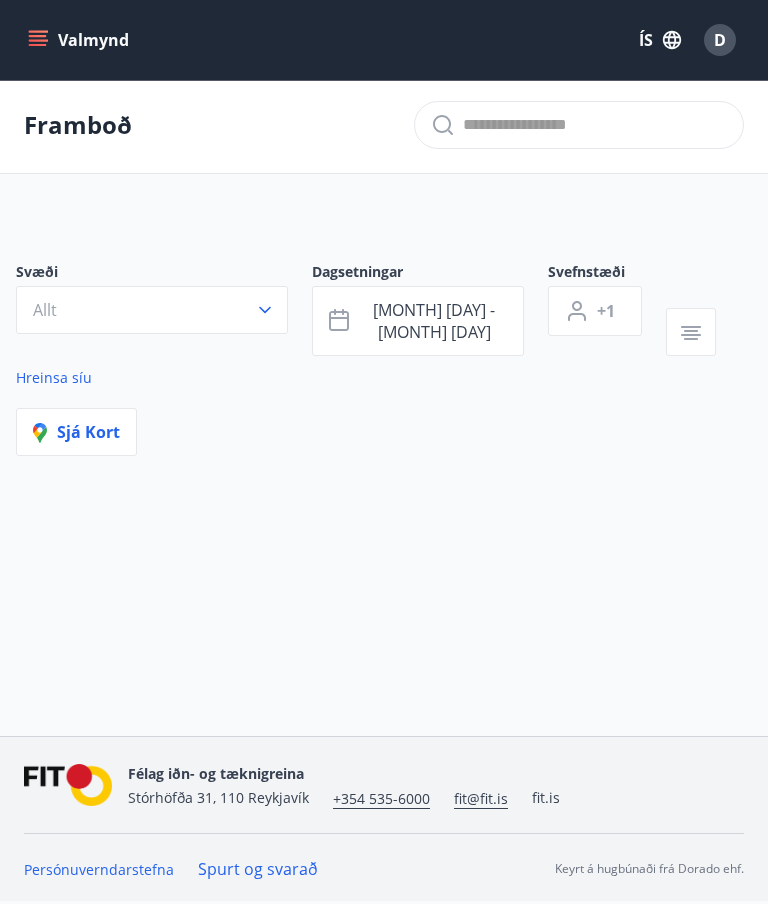 click on "[MONTH] [DAY] - [MONTH] [DAY]" at bounding box center [434, 321] 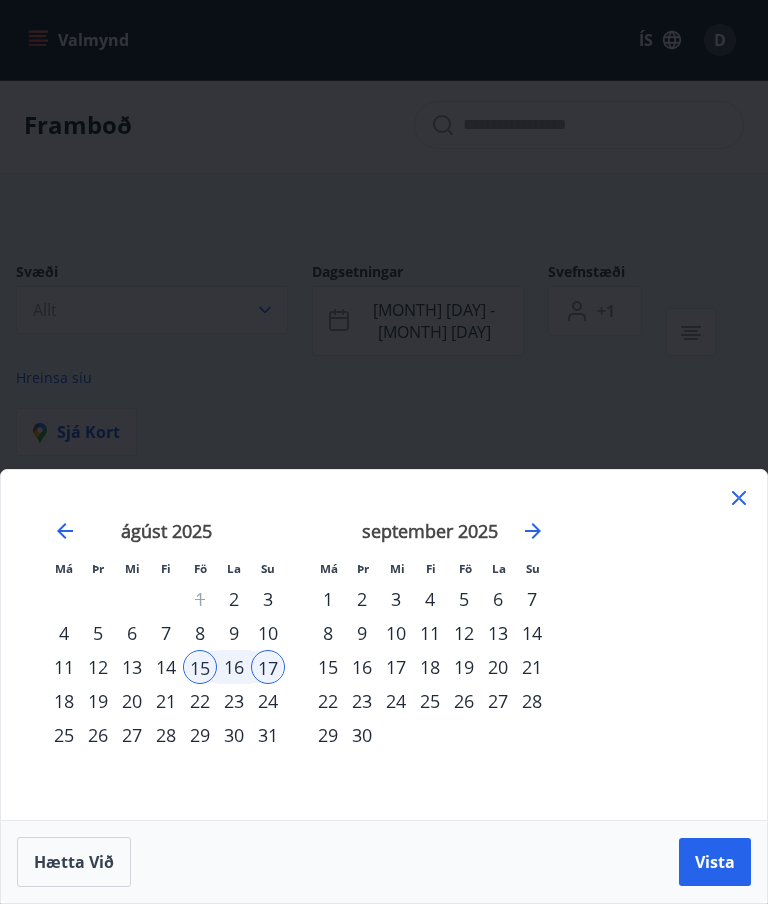 click on "8" at bounding box center [200, 633] 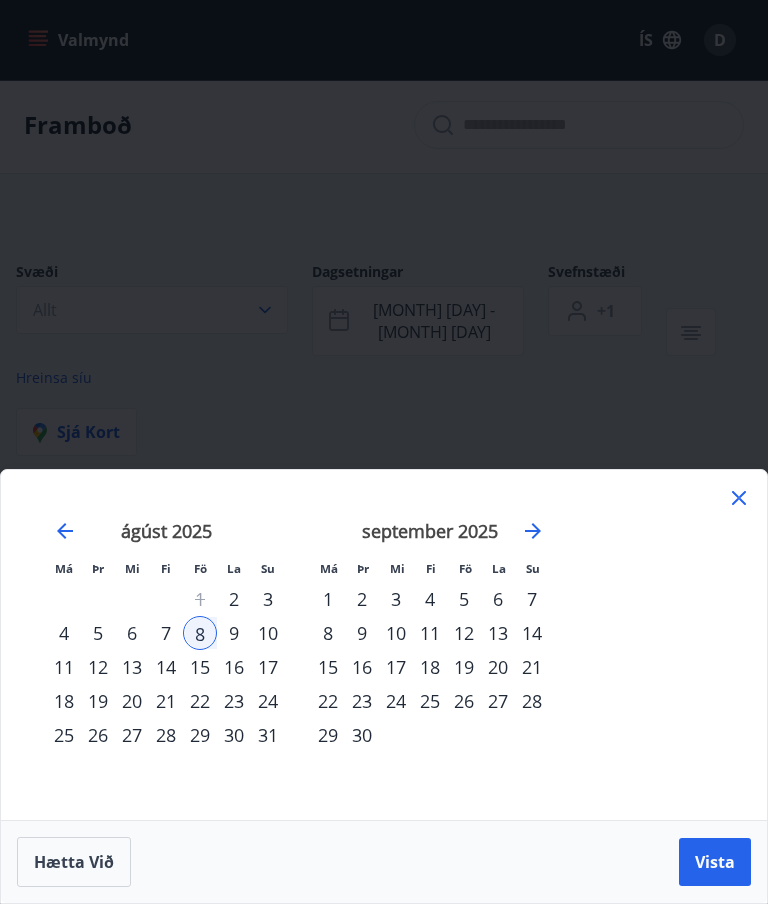 click on "10" at bounding box center [268, 633] 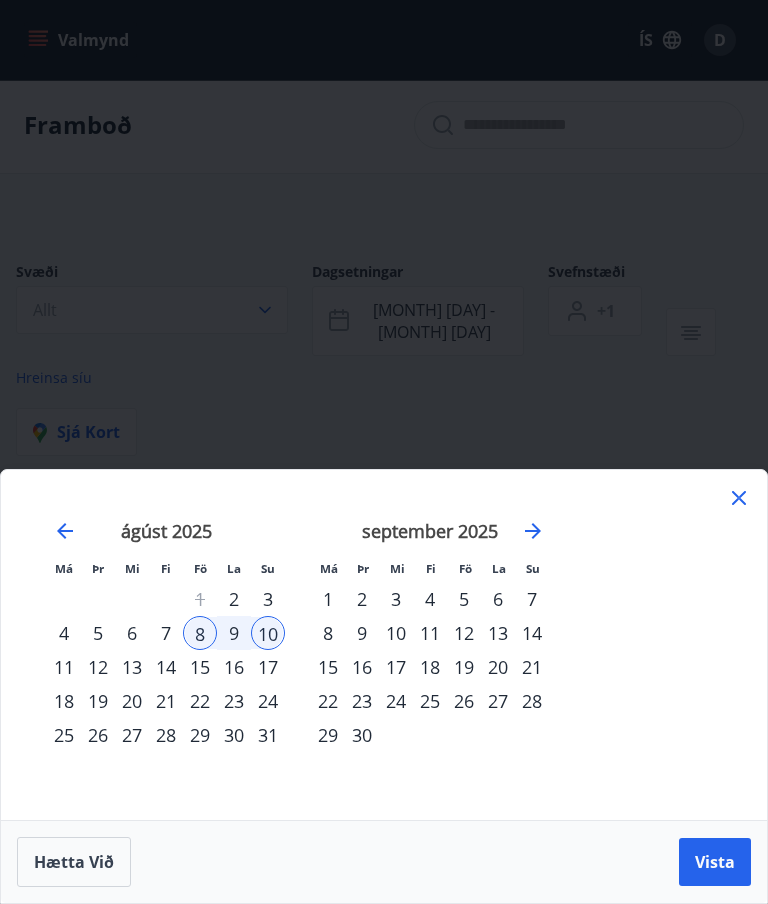 click on "Vista" at bounding box center (715, 862) 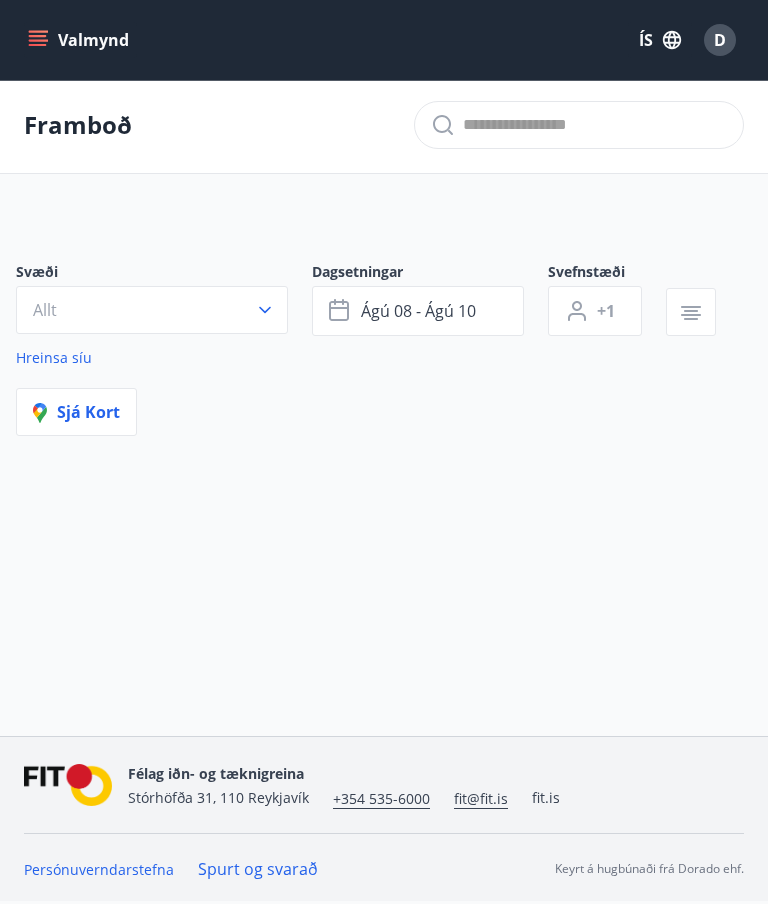 click on "ágú 08 - ágú 10" at bounding box center [418, 311] 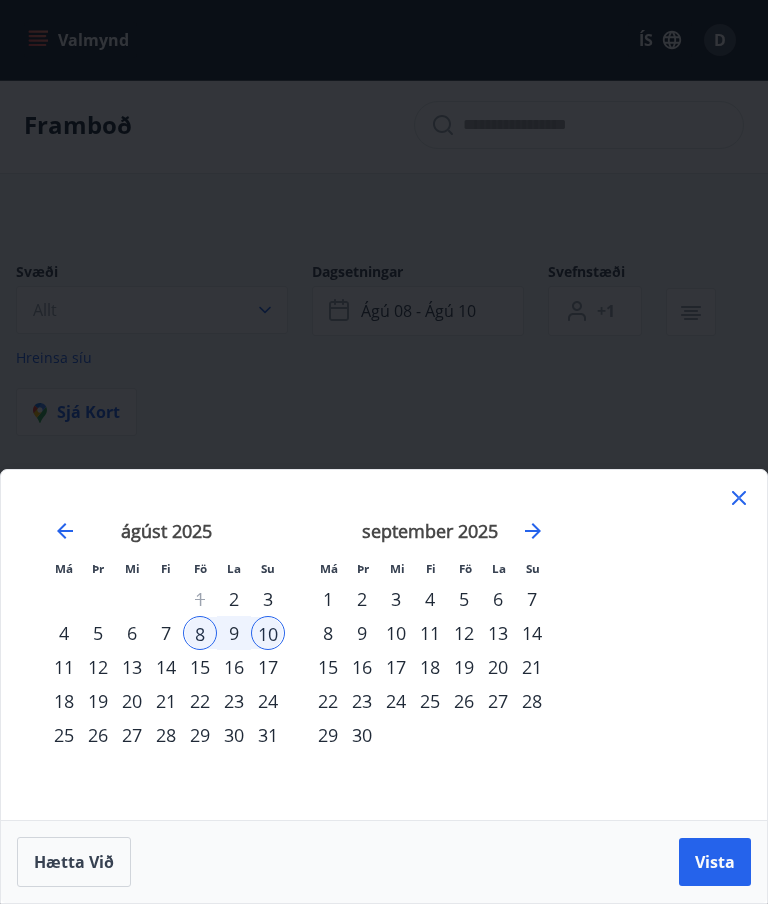click on "15" at bounding box center (200, 667) 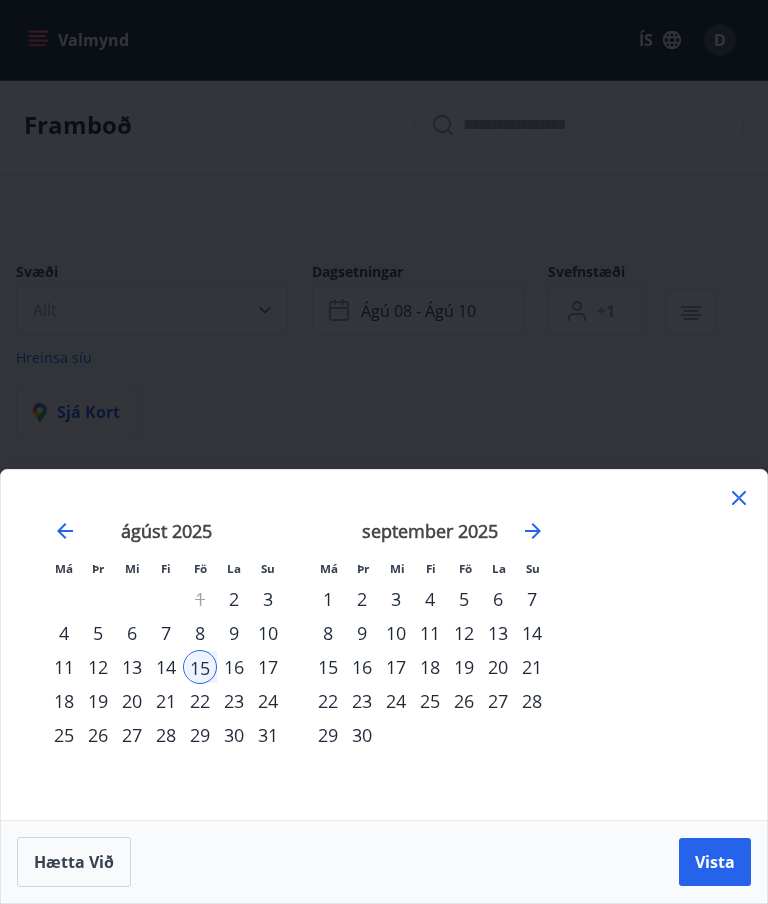 click on "22" at bounding box center (200, 701) 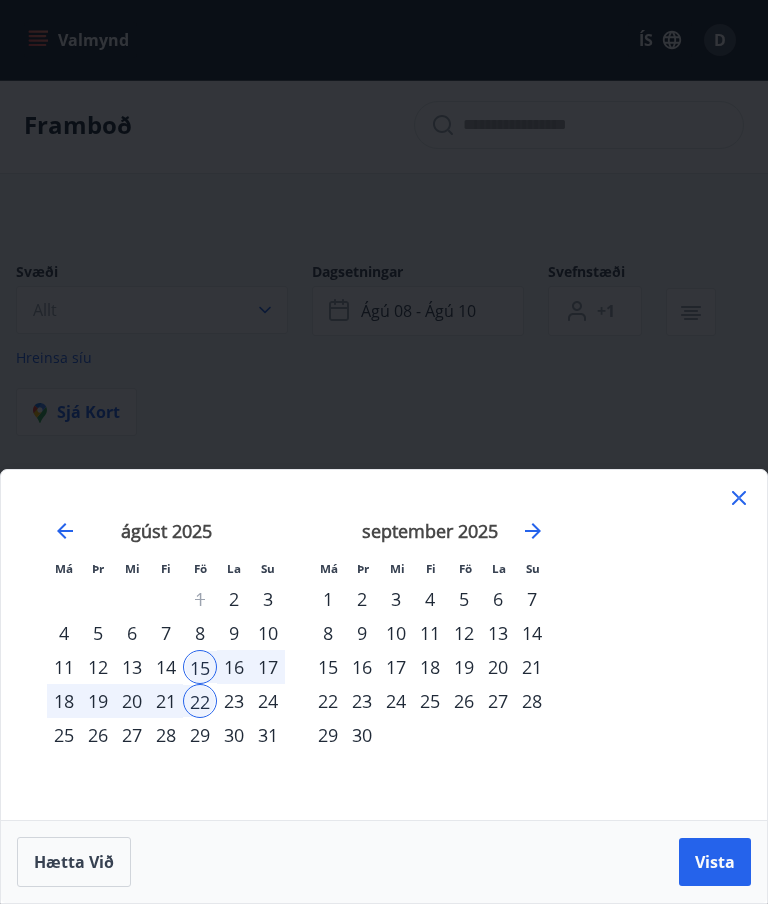 click on "Vista" at bounding box center (715, 862) 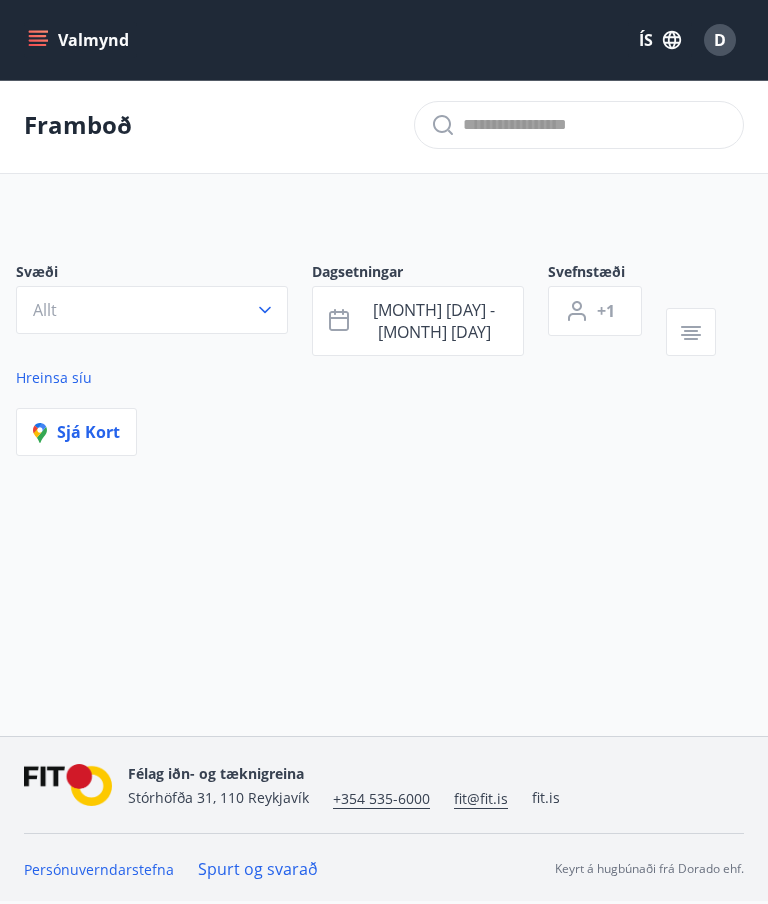 click on "[MONTH] [DAY] - [MONTH] [DAY]" at bounding box center (434, 321) 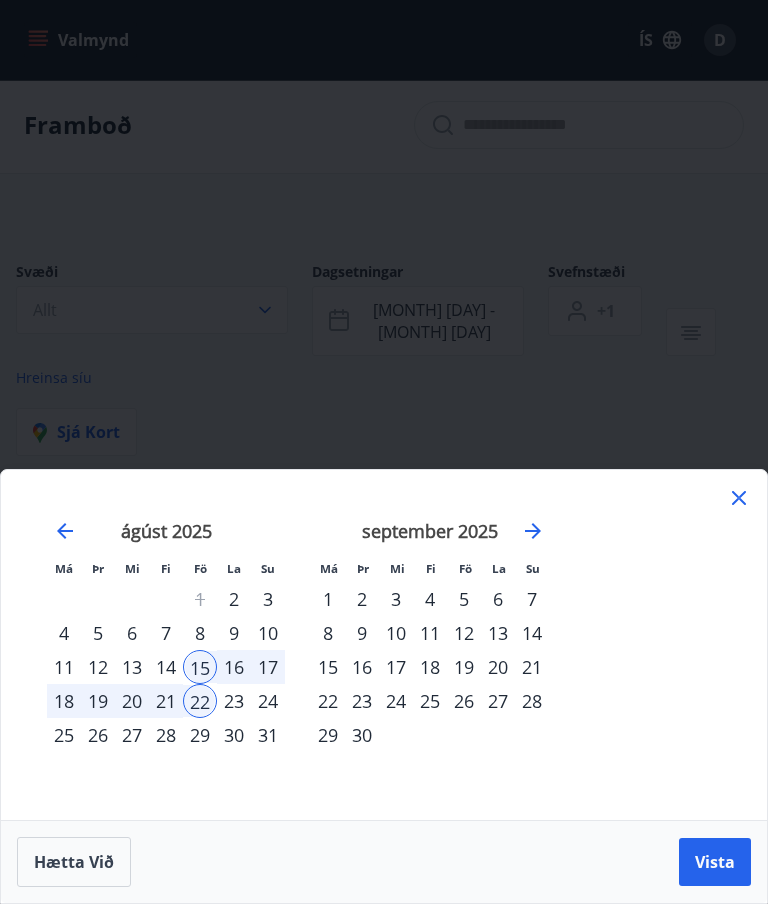 click on "22" at bounding box center [200, 701] 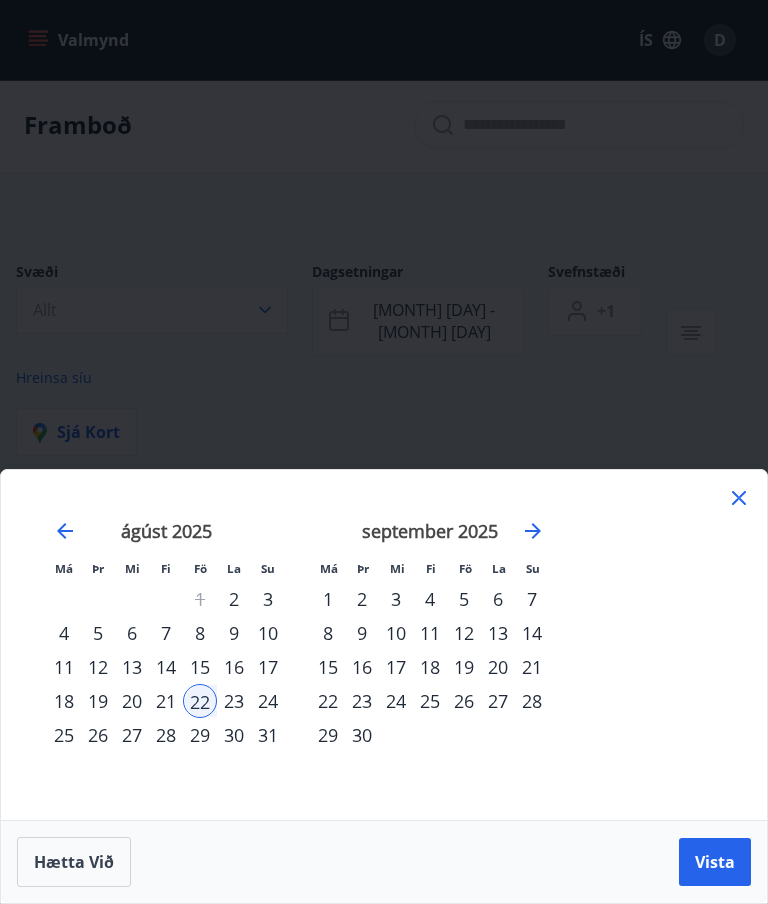 click on "24" at bounding box center (268, 701) 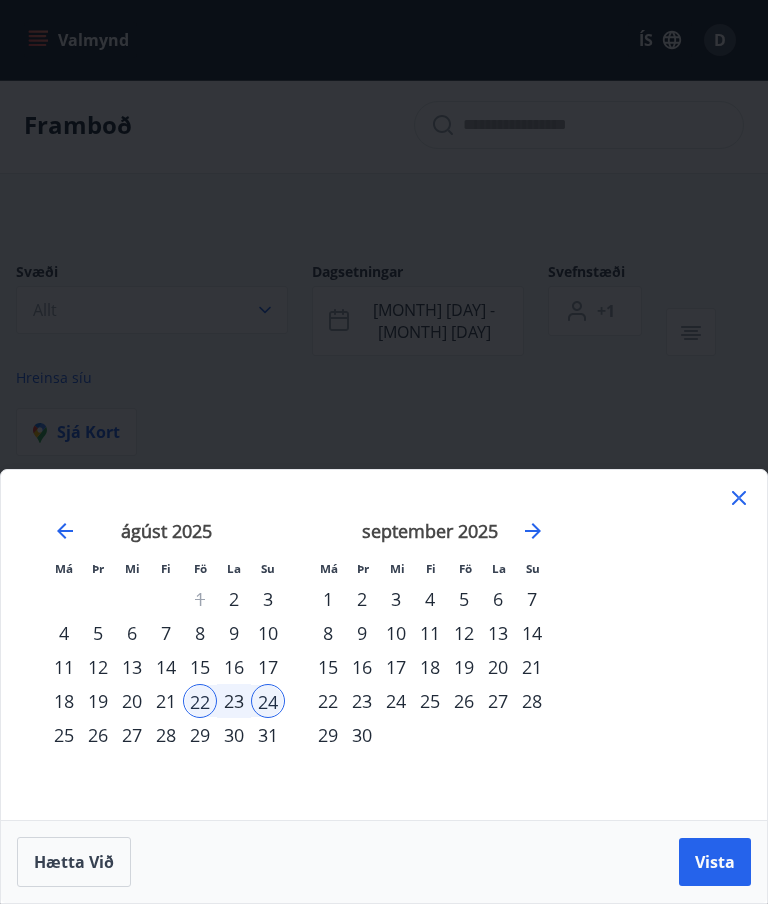 click on "Vista" at bounding box center (715, 862) 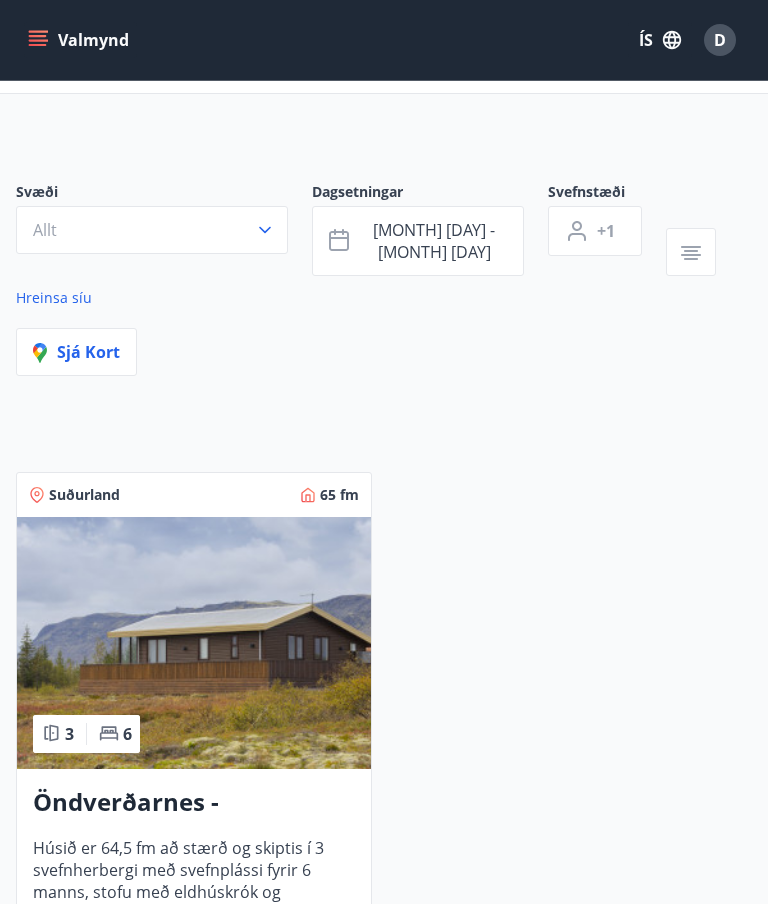 click on "[MONTH] [DAY] - [MONTH] [DAY]" at bounding box center [434, 241] 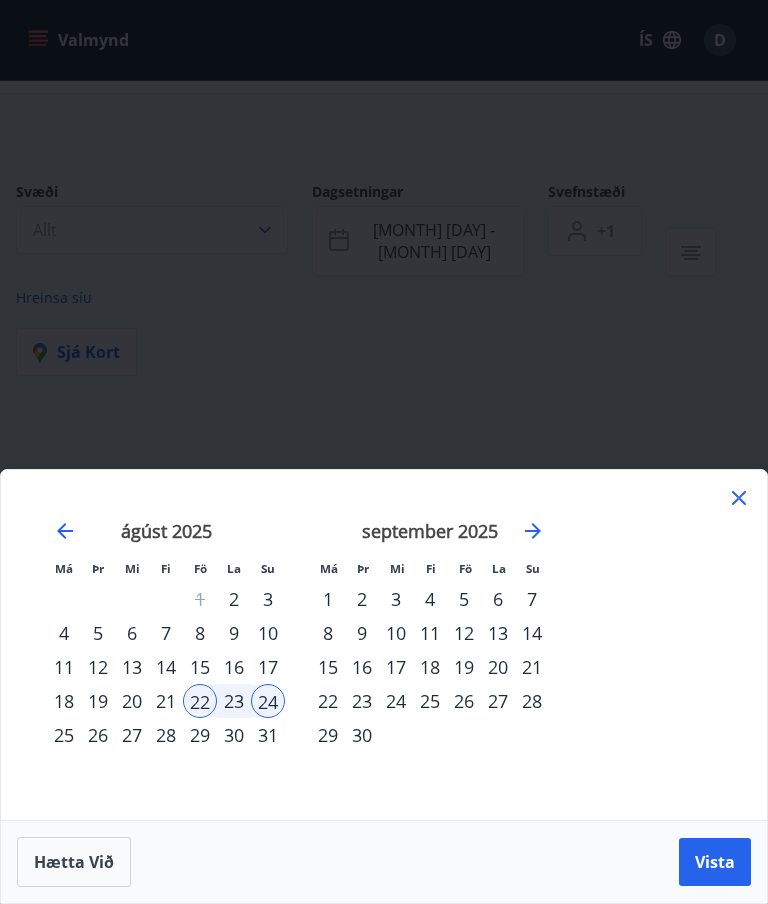 click on "29" at bounding box center [200, 735] 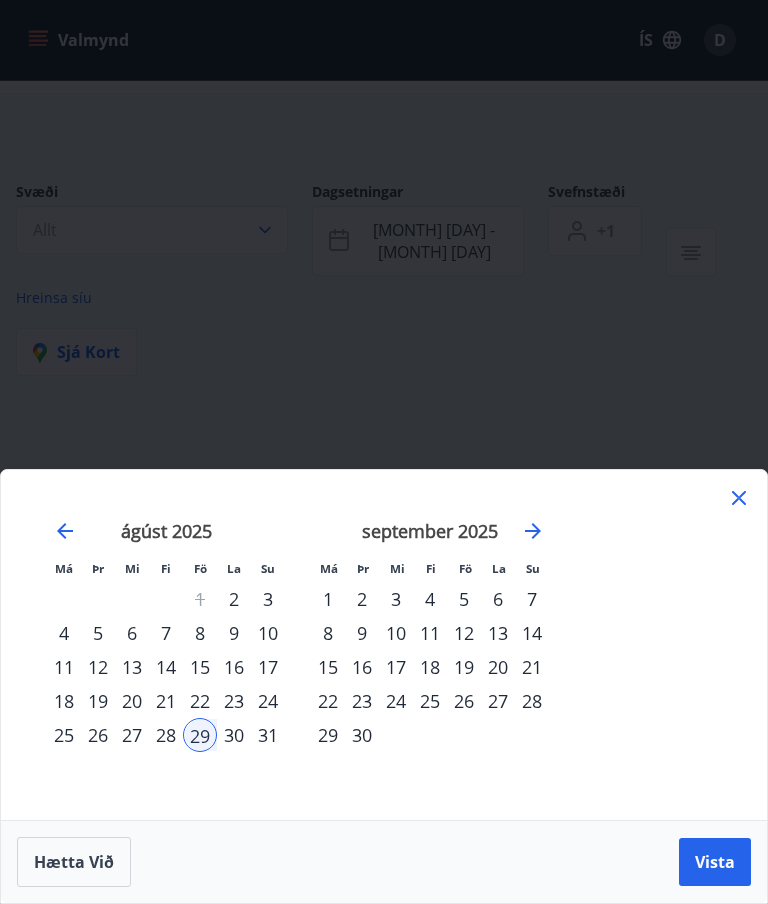 click on "31" at bounding box center [268, 735] 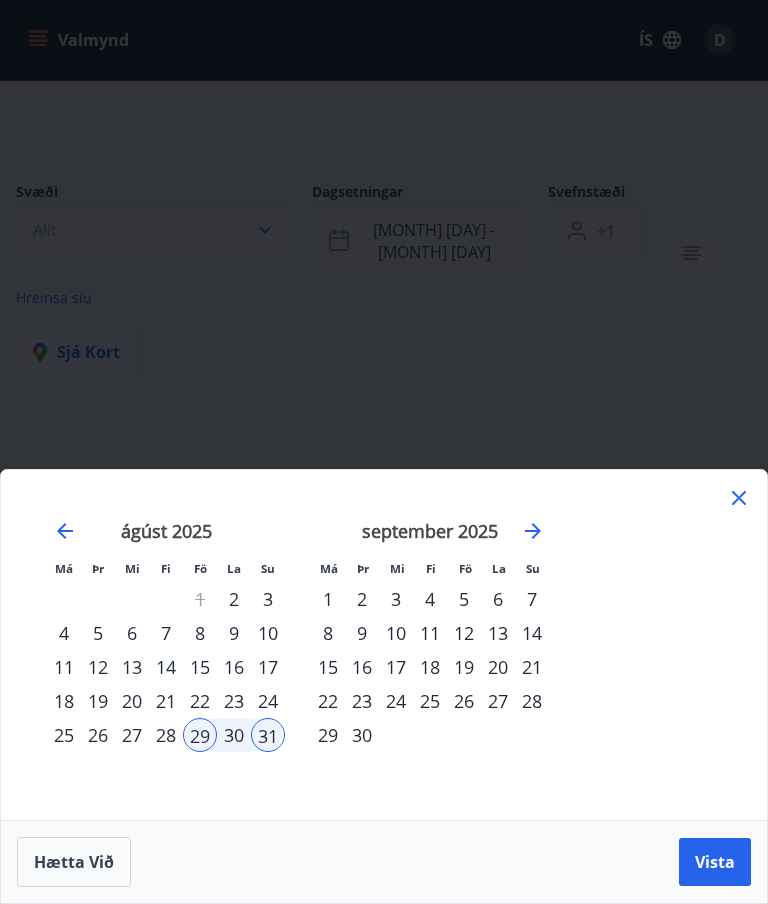 click on "Vista" at bounding box center [715, 862] 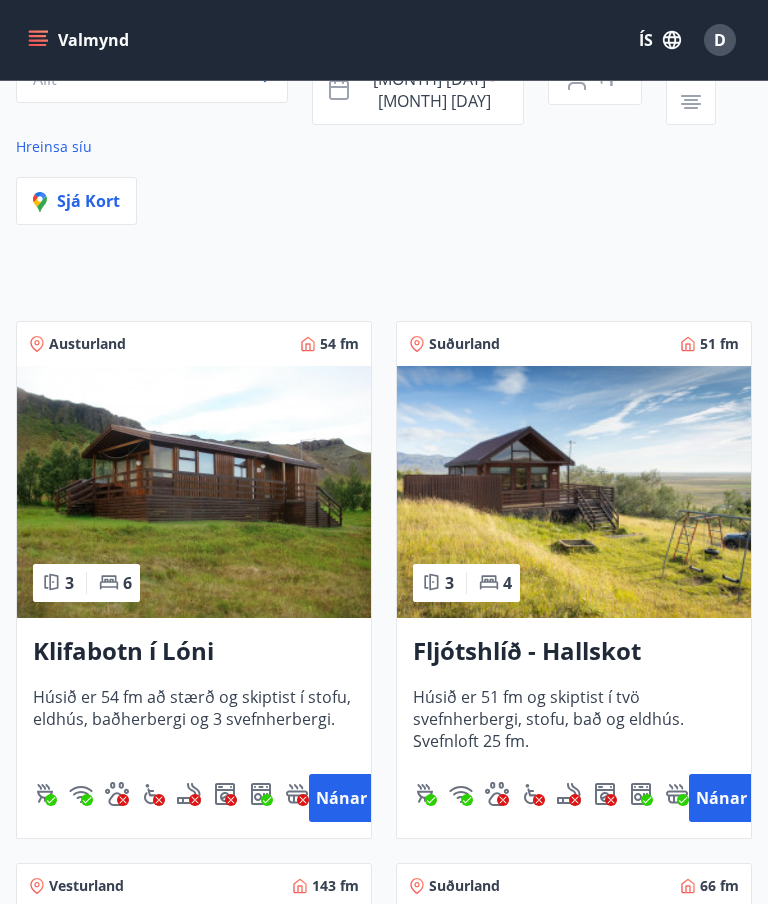 scroll, scrollTop: 230, scrollLeft: 0, axis: vertical 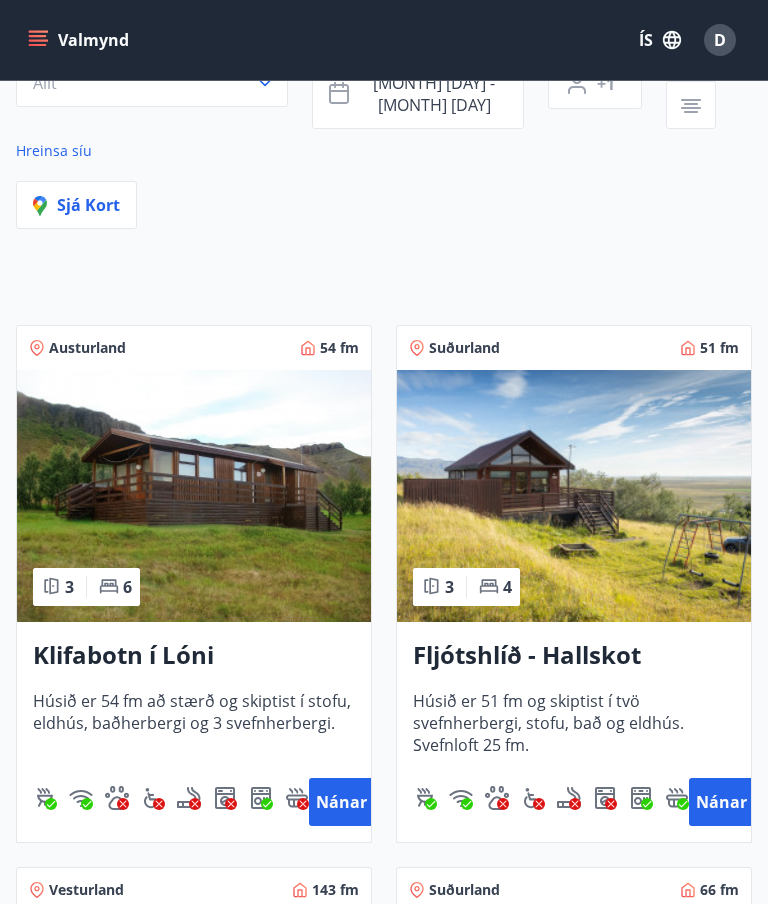 click at bounding box center (574, 496) 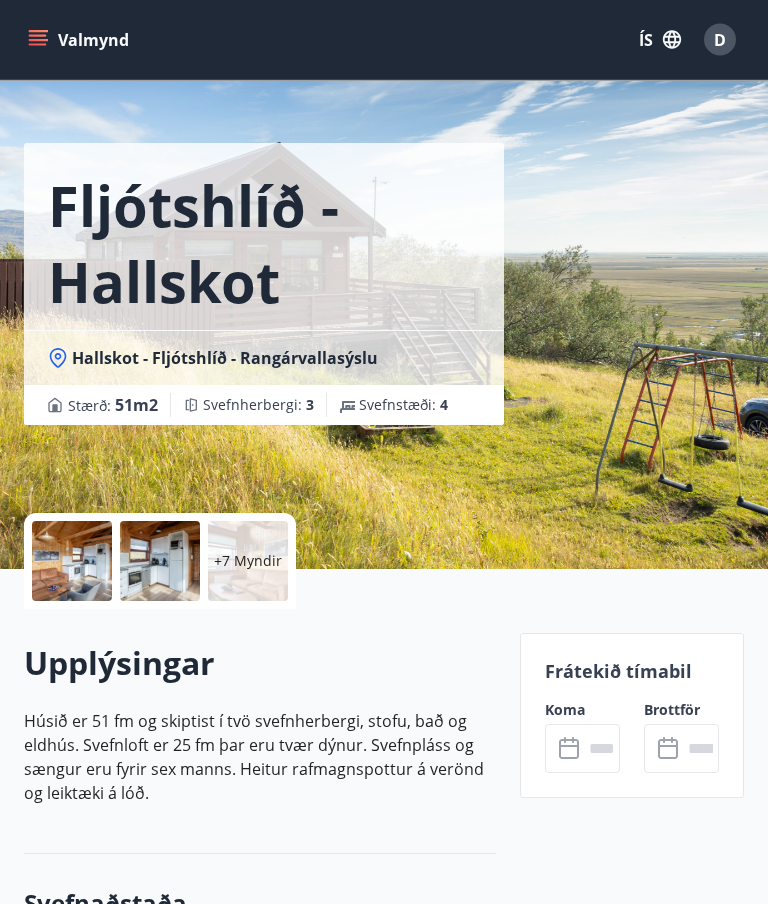 scroll, scrollTop: 0, scrollLeft: 0, axis: both 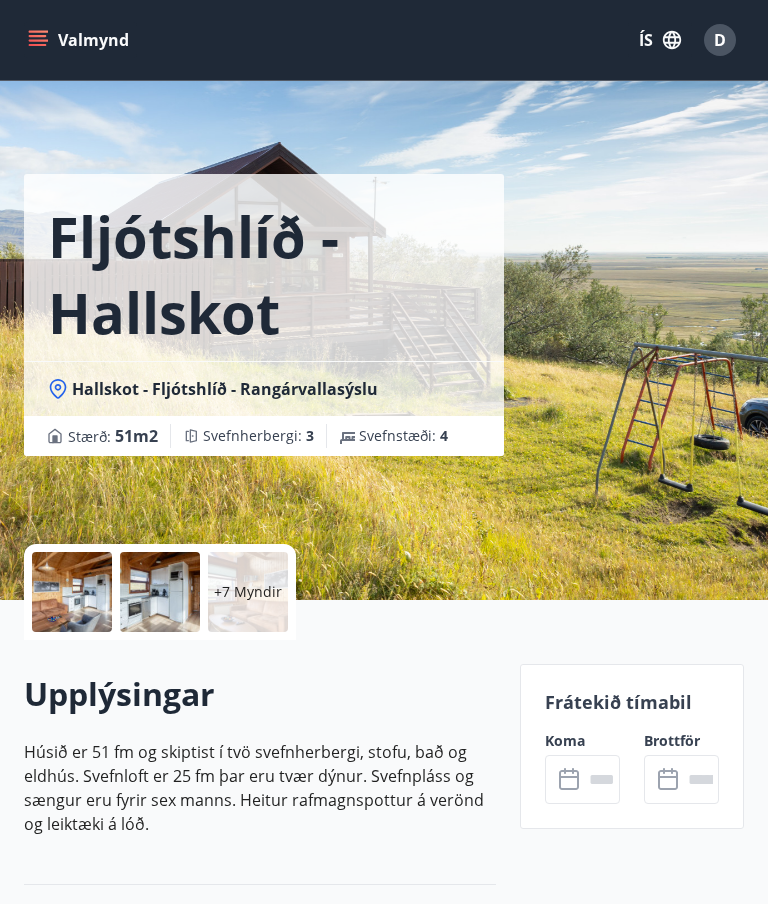click on "+7 Myndir" at bounding box center (248, 592) 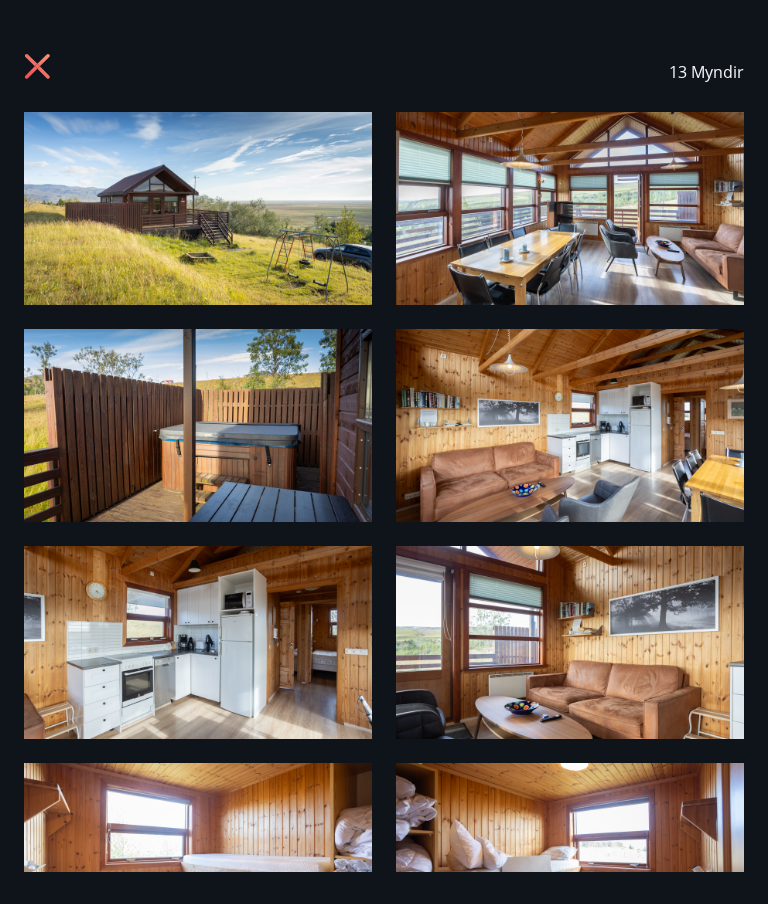 scroll, scrollTop: 0, scrollLeft: 0, axis: both 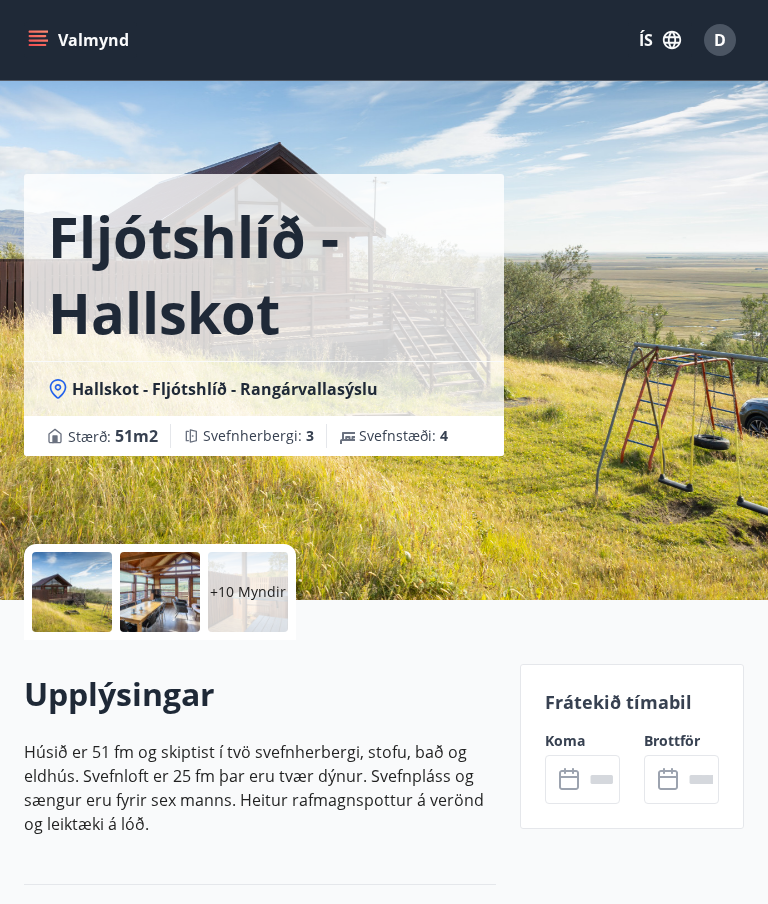 click 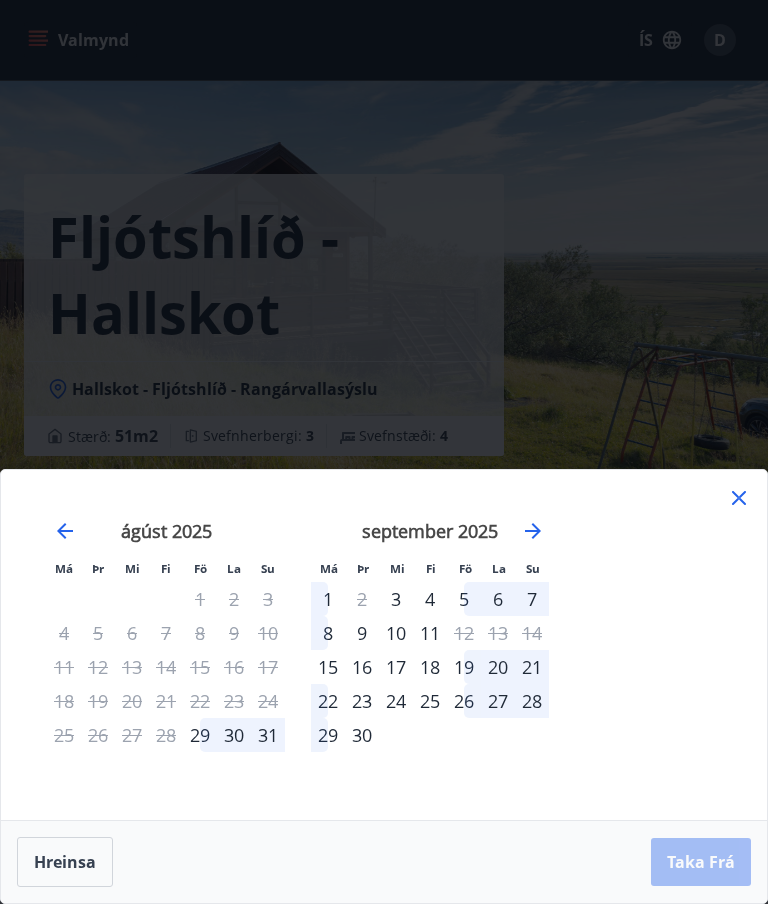 click on "29" at bounding box center [200, 735] 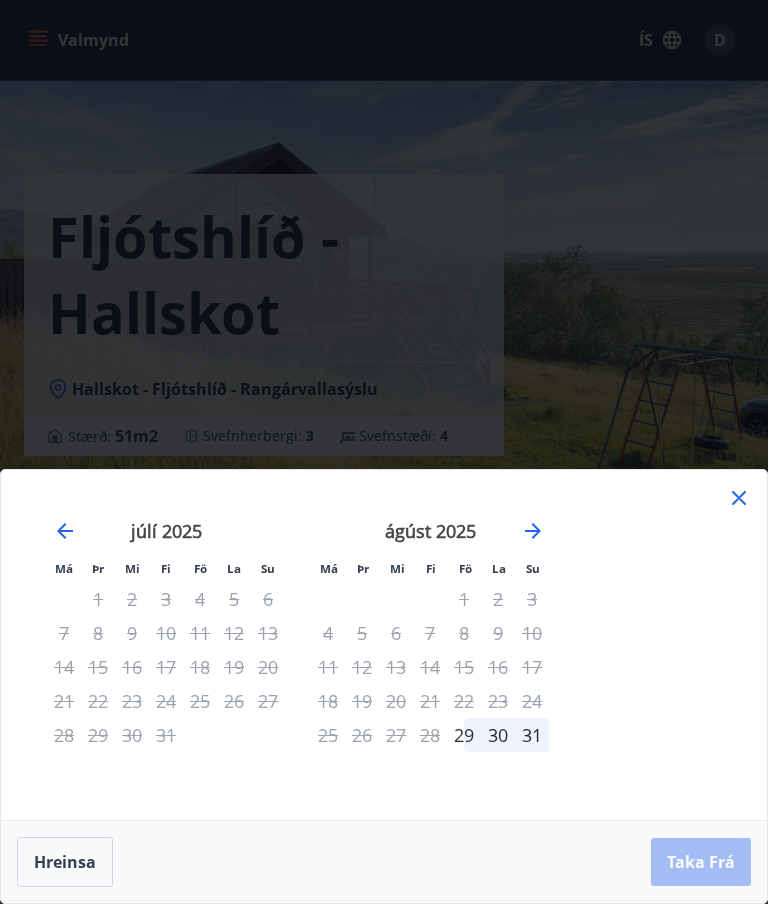 click on "29" at bounding box center (464, 735) 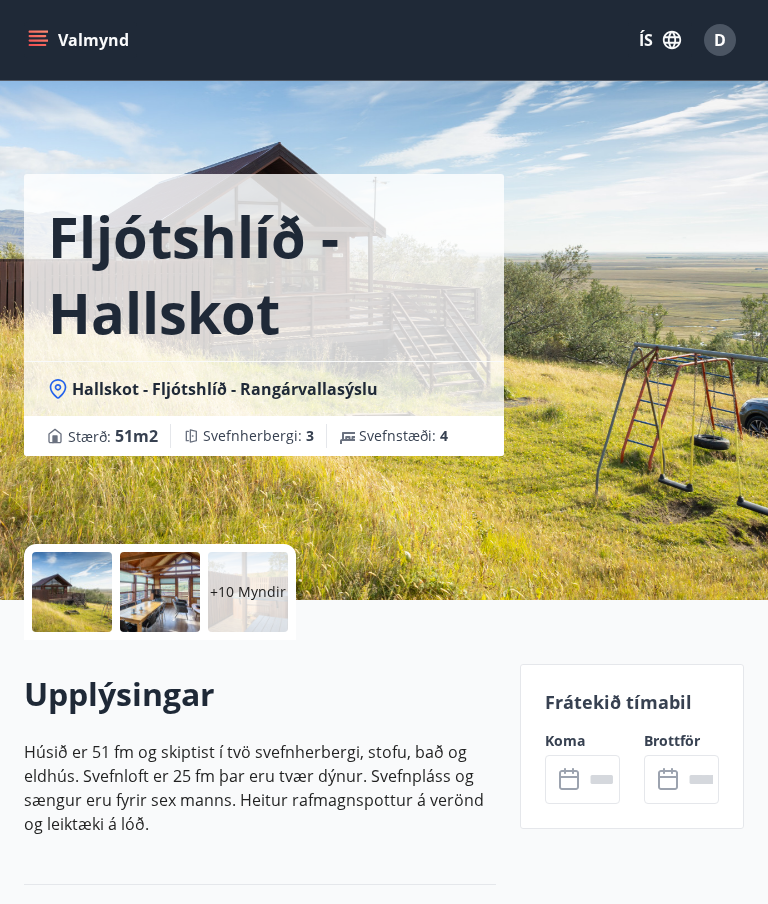 click 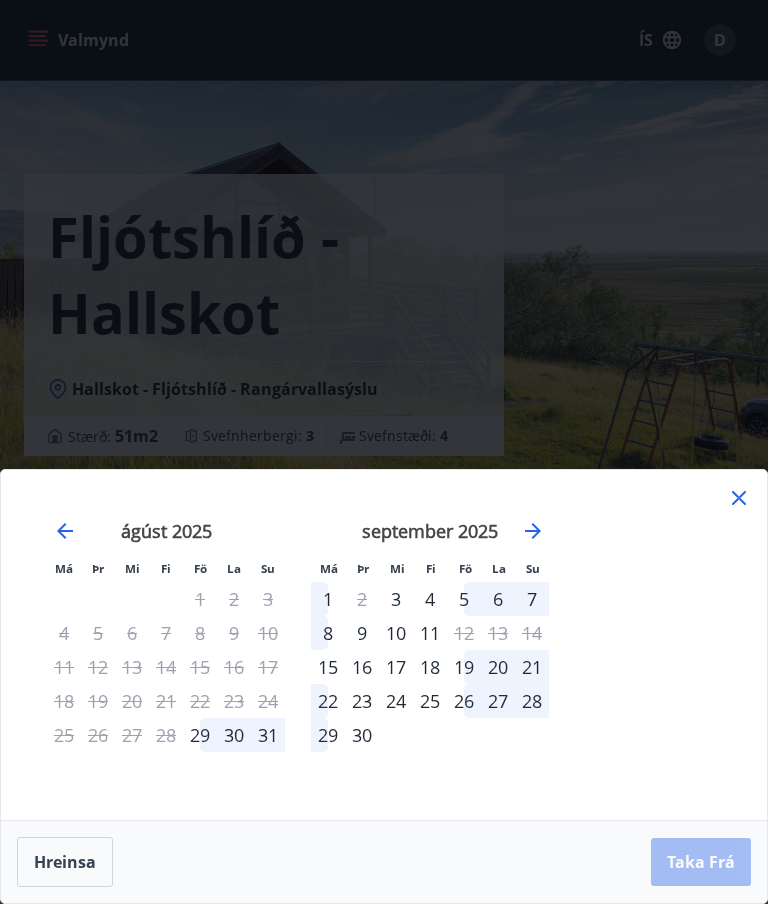 click on "29" at bounding box center [200, 735] 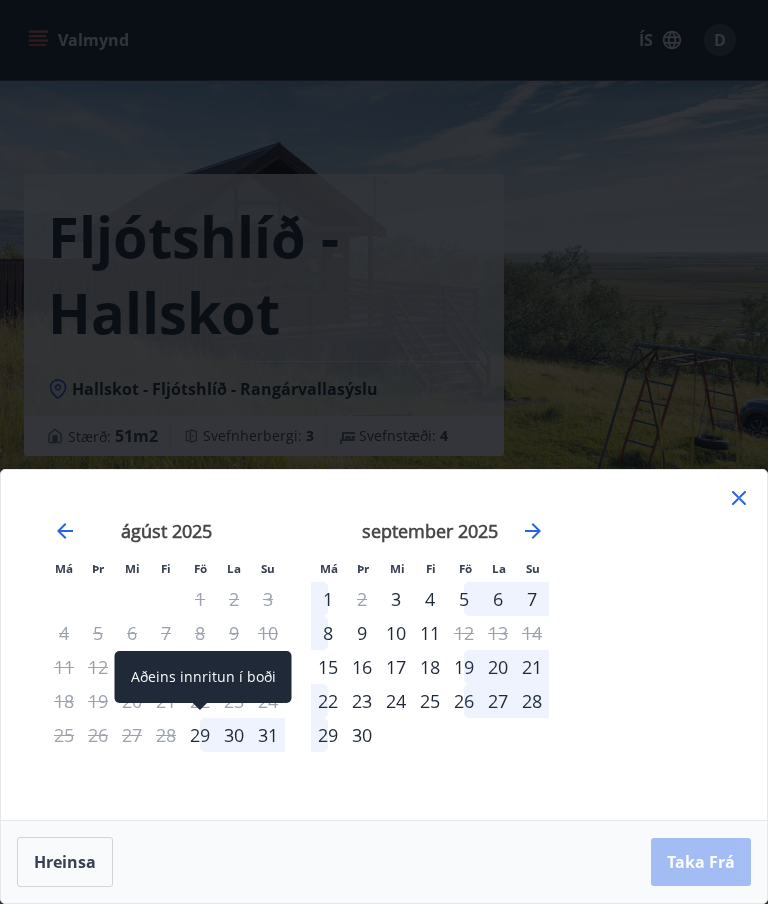 click on "29" at bounding box center [200, 735] 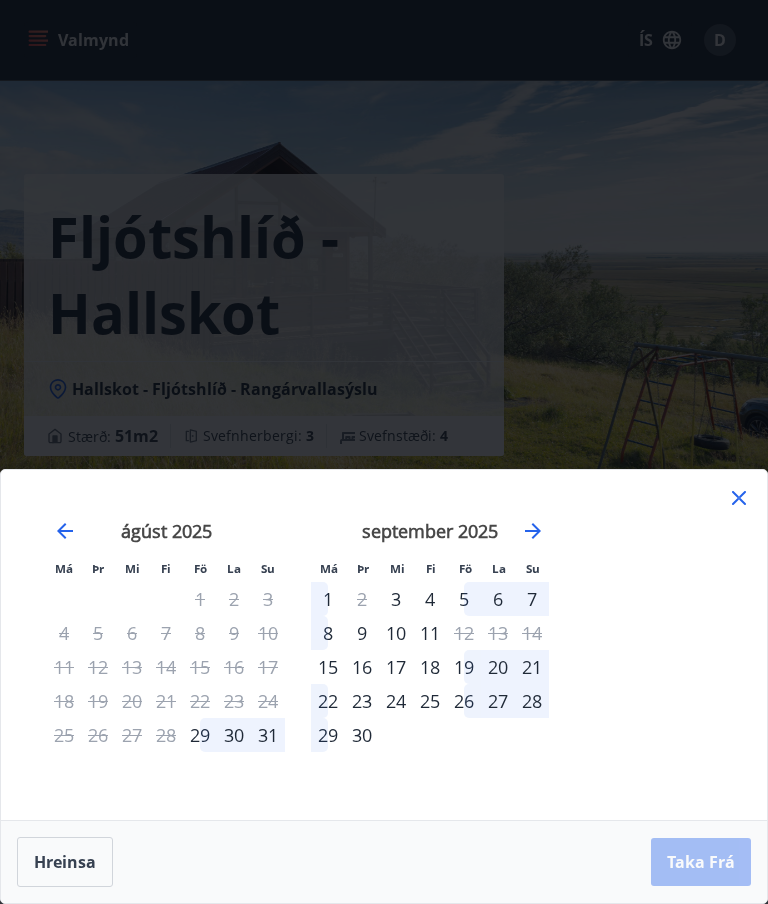 click on "29" at bounding box center [200, 735] 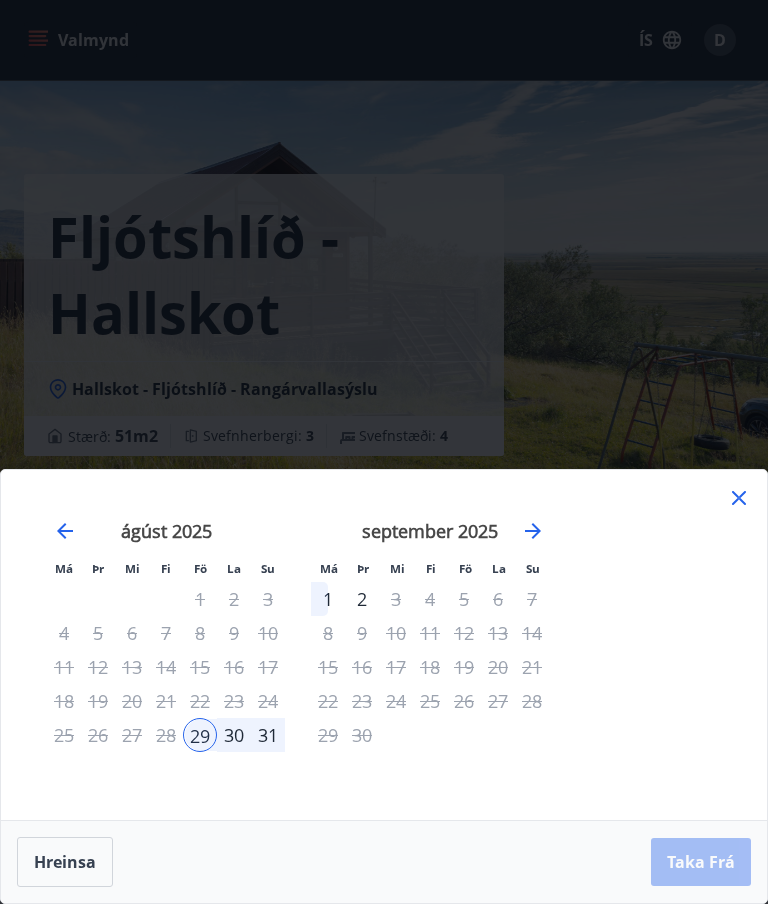 click on "1" at bounding box center (328, 599) 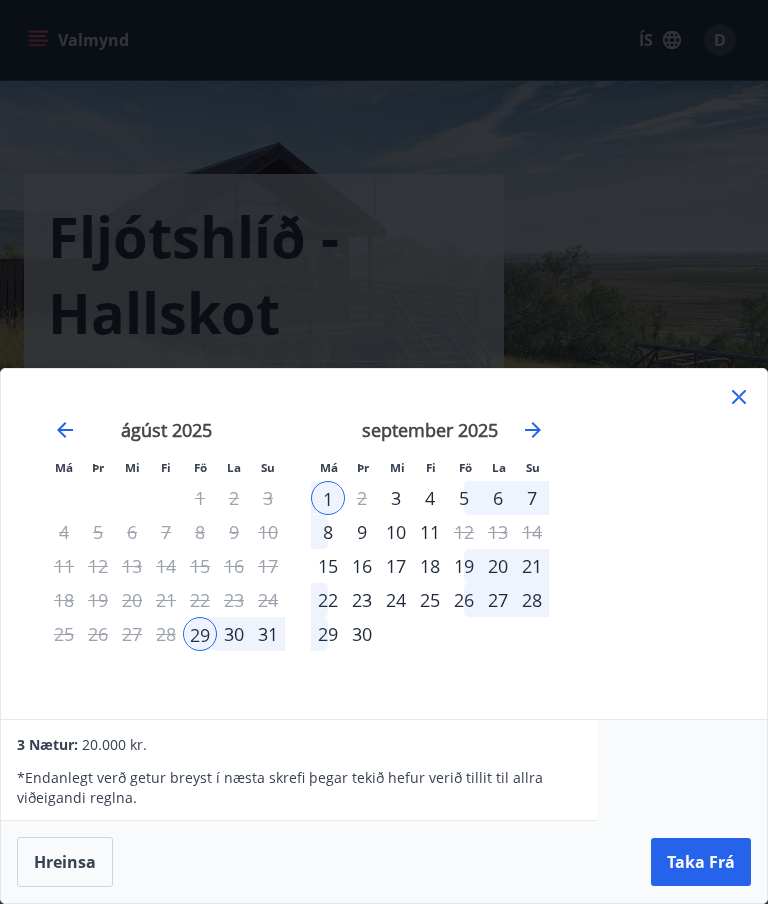 click on "Taka Frá" at bounding box center [701, 862] 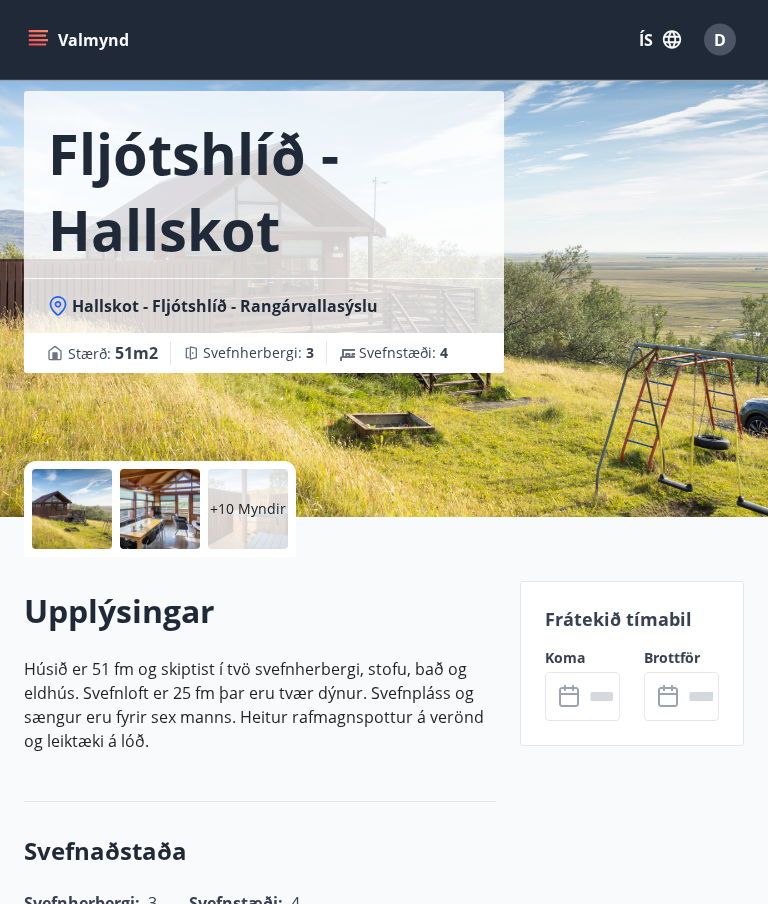 scroll, scrollTop: 0, scrollLeft: 0, axis: both 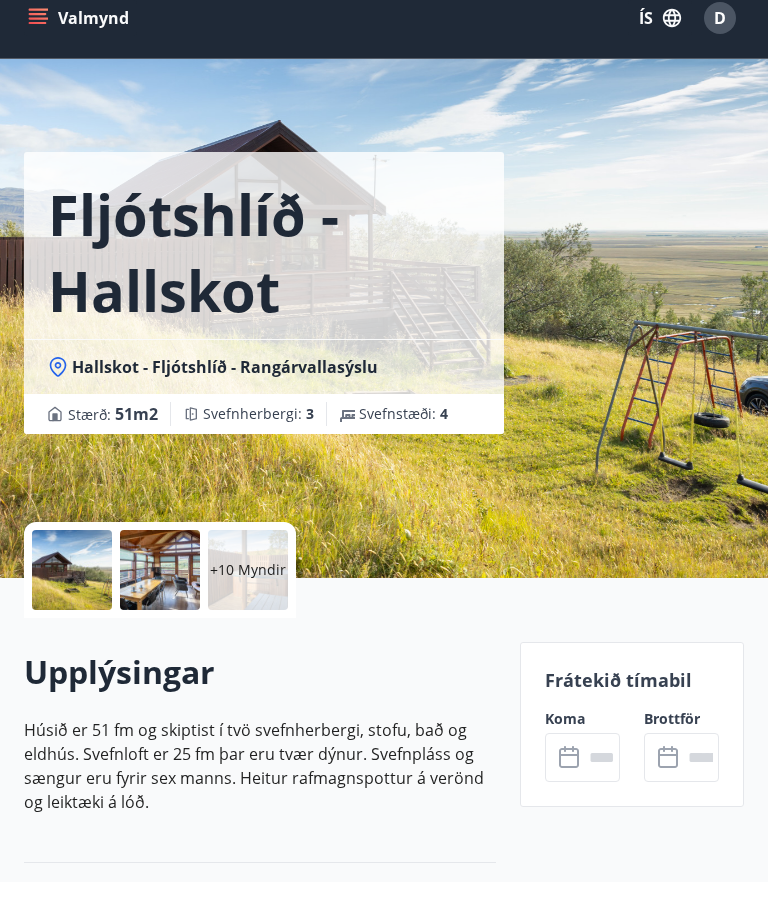click on "Valmynd ÍS D" at bounding box center [384, 40] 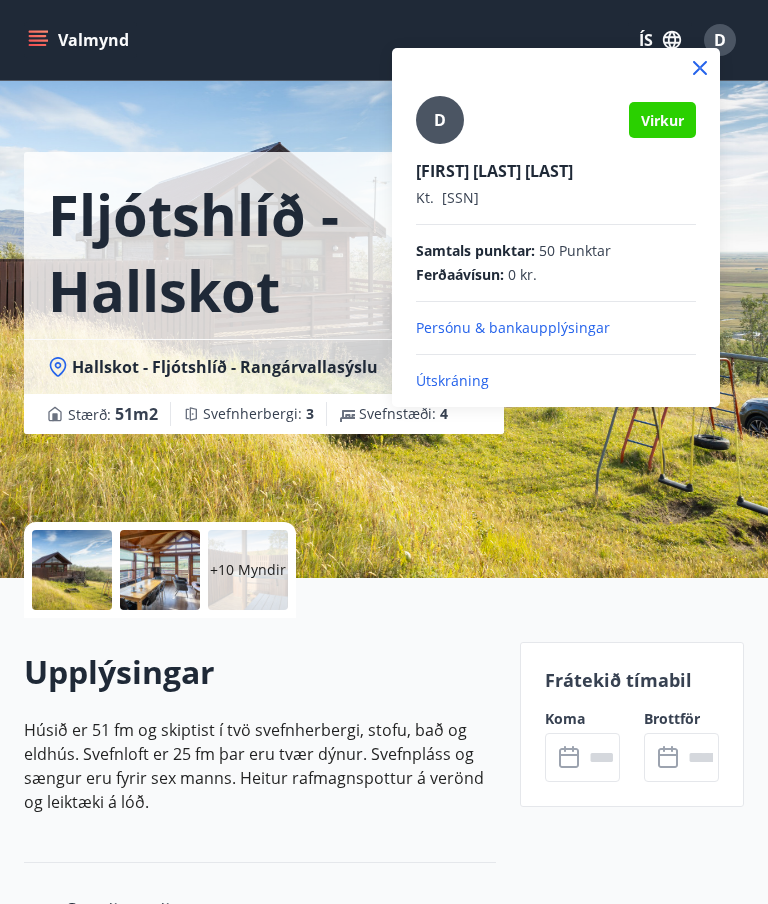 click at bounding box center [384, 452] 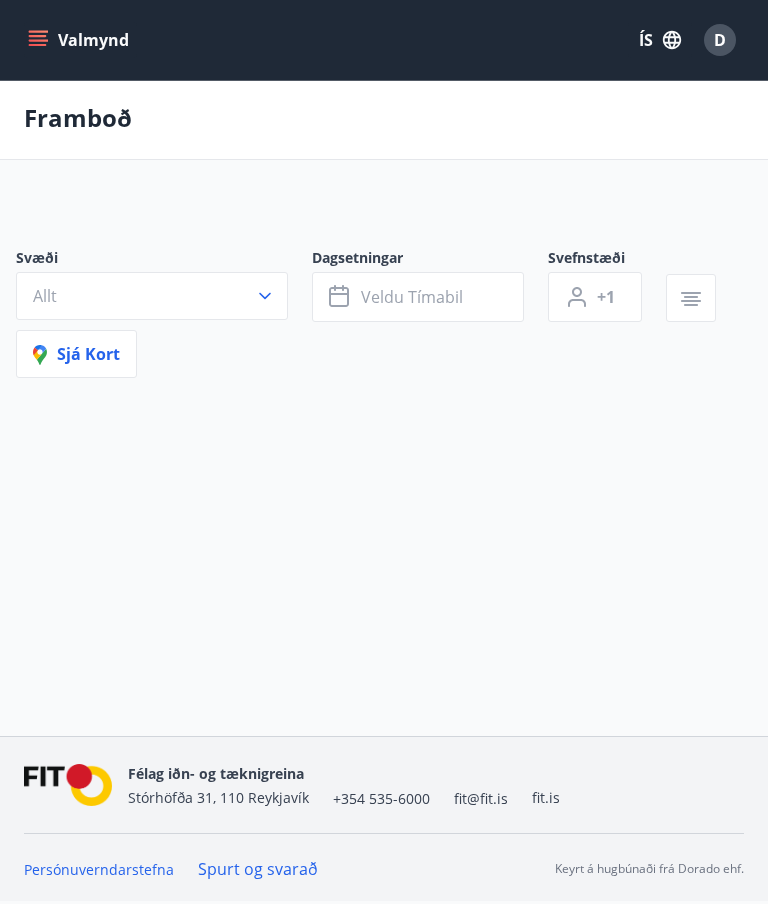 scroll, scrollTop: 83, scrollLeft: 0, axis: vertical 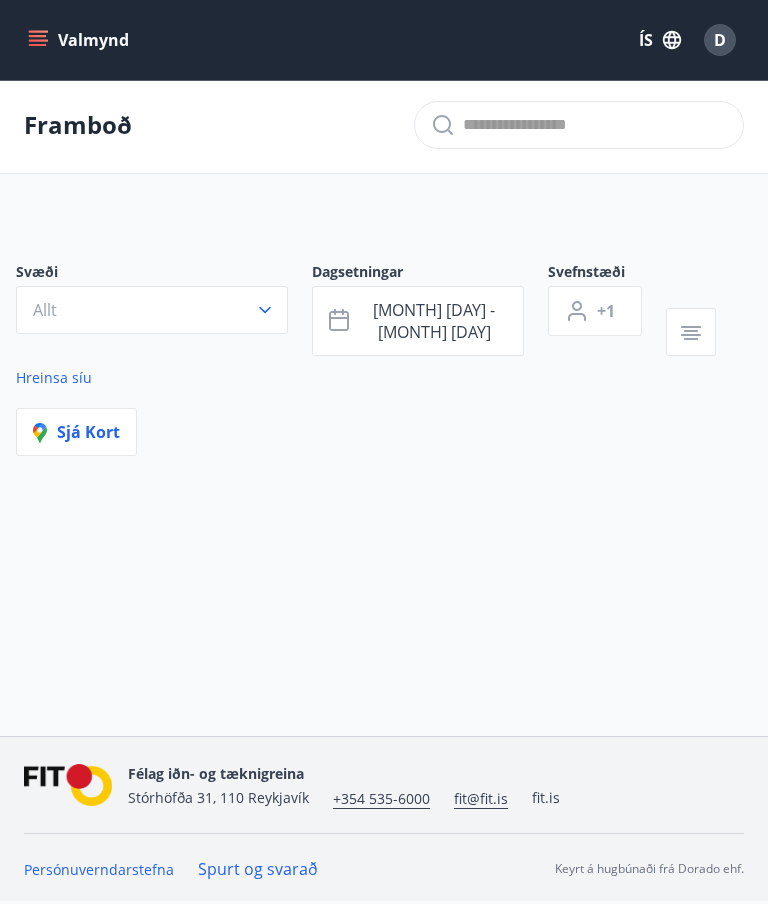 click on "[MONTH] [DAY] - [MONTH] [DAY]" at bounding box center [418, 321] 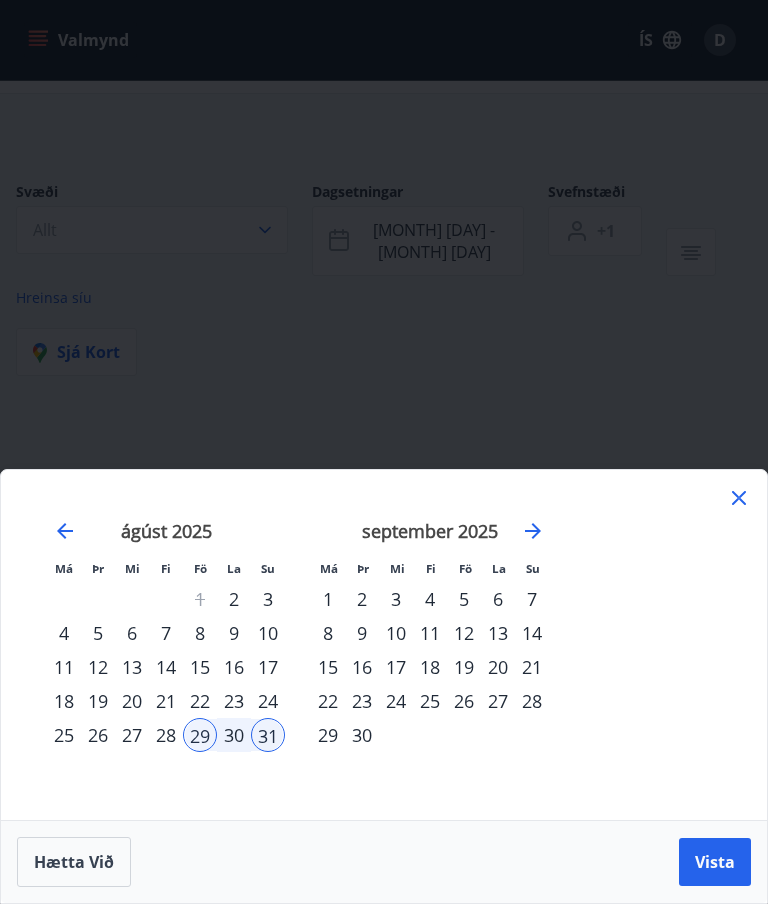 click on "2" at bounding box center (234, 599) 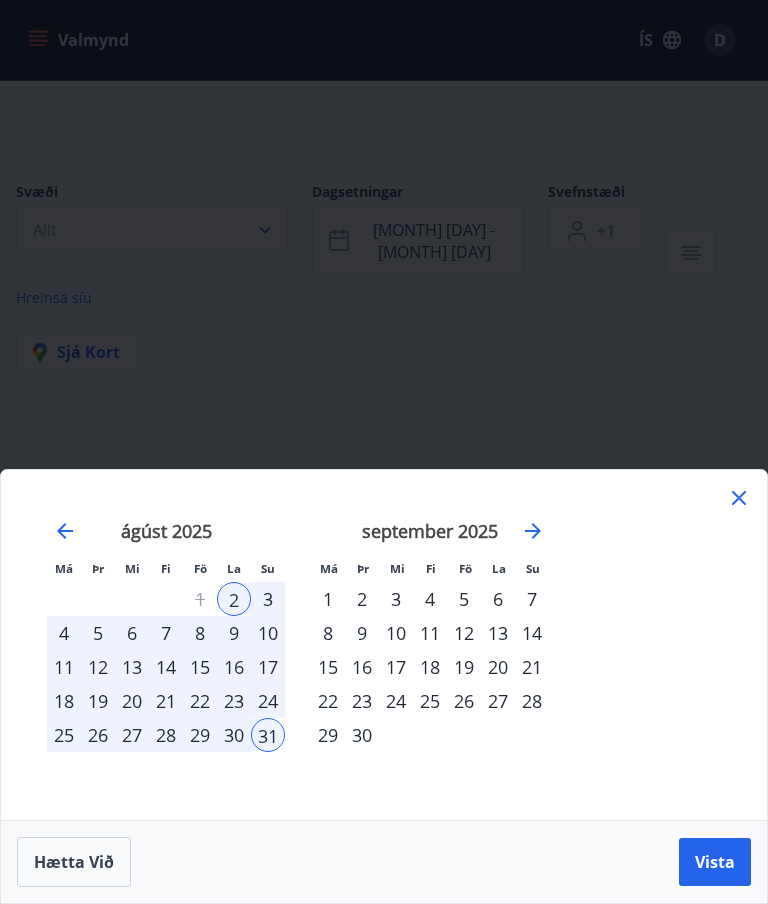 click on "22" at bounding box center (200, 701) 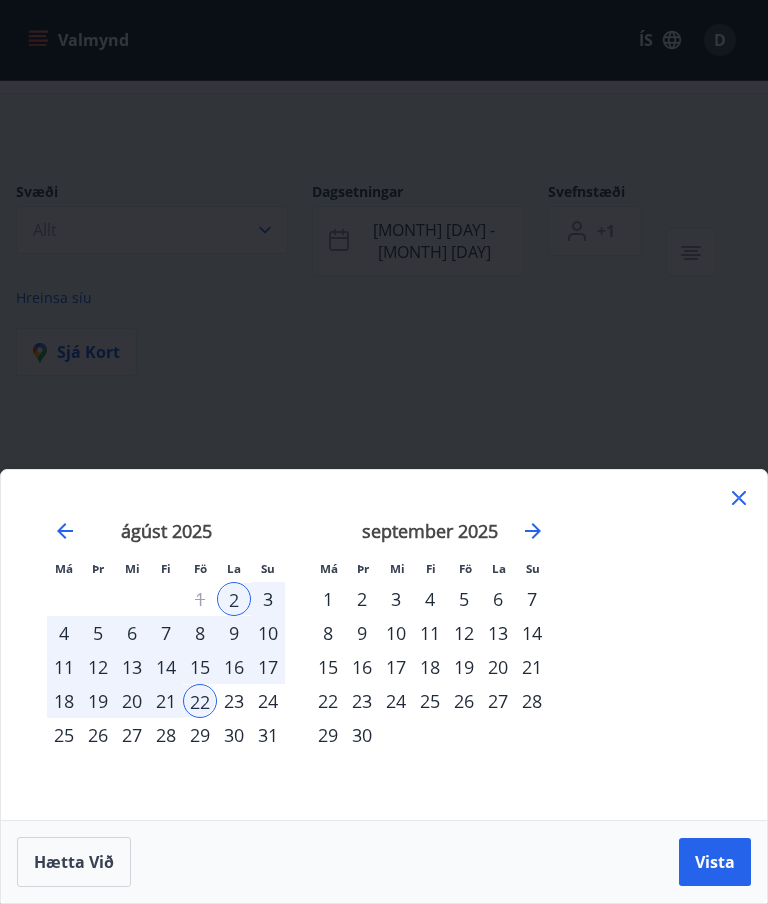 click on "Vista" at bounding box center (715, 862) 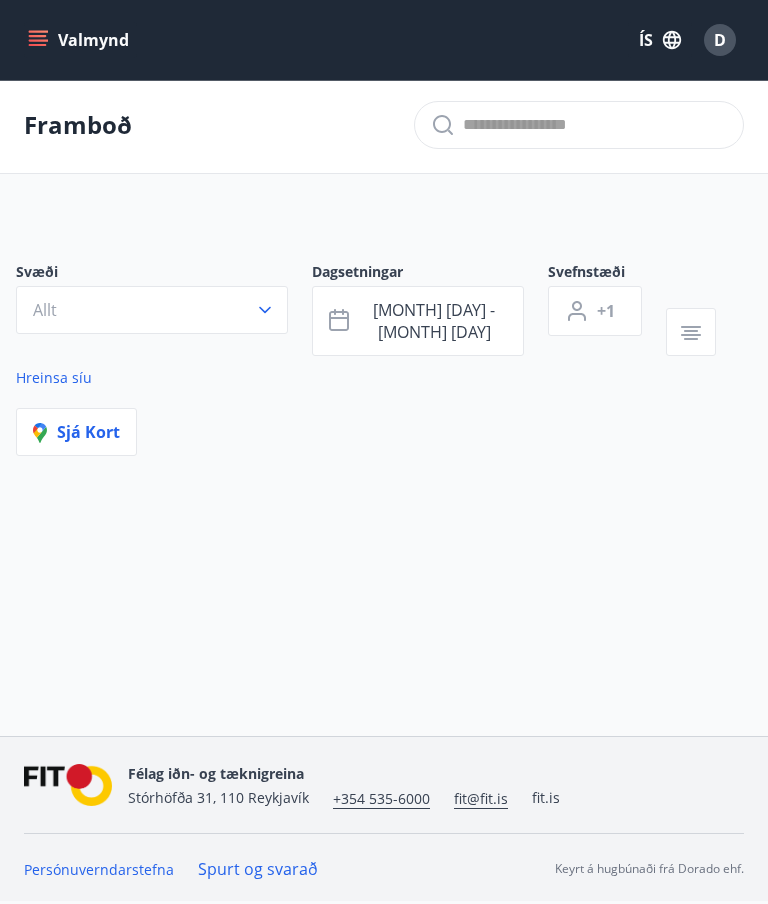 click on "[MONTH] [DAY] - [MONTH] [DAY]" at bounding box center (434, 321) 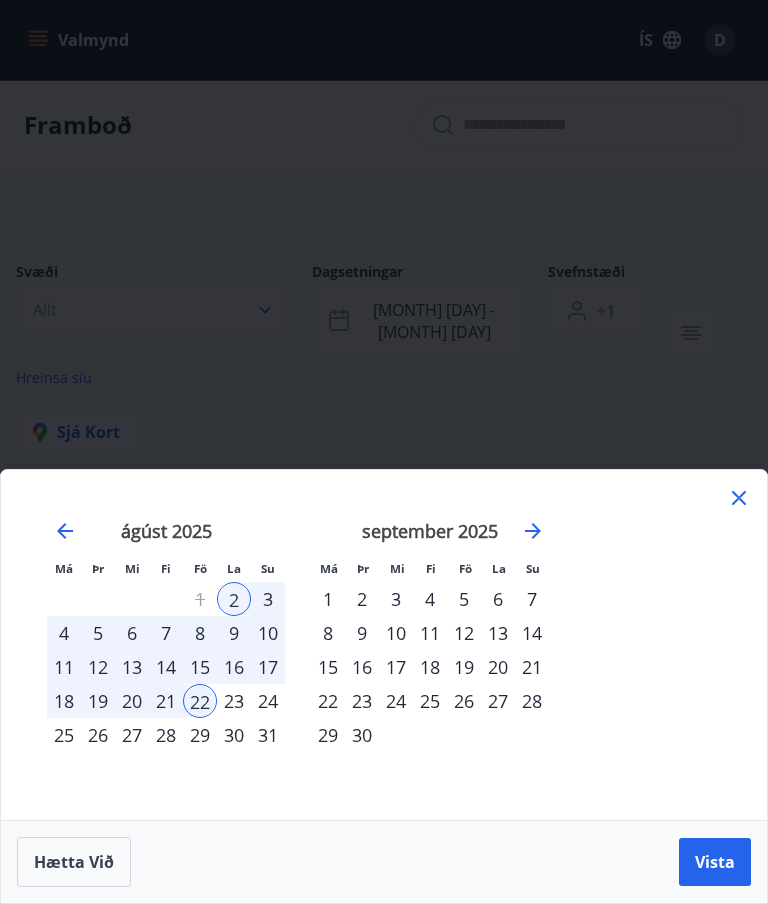 click 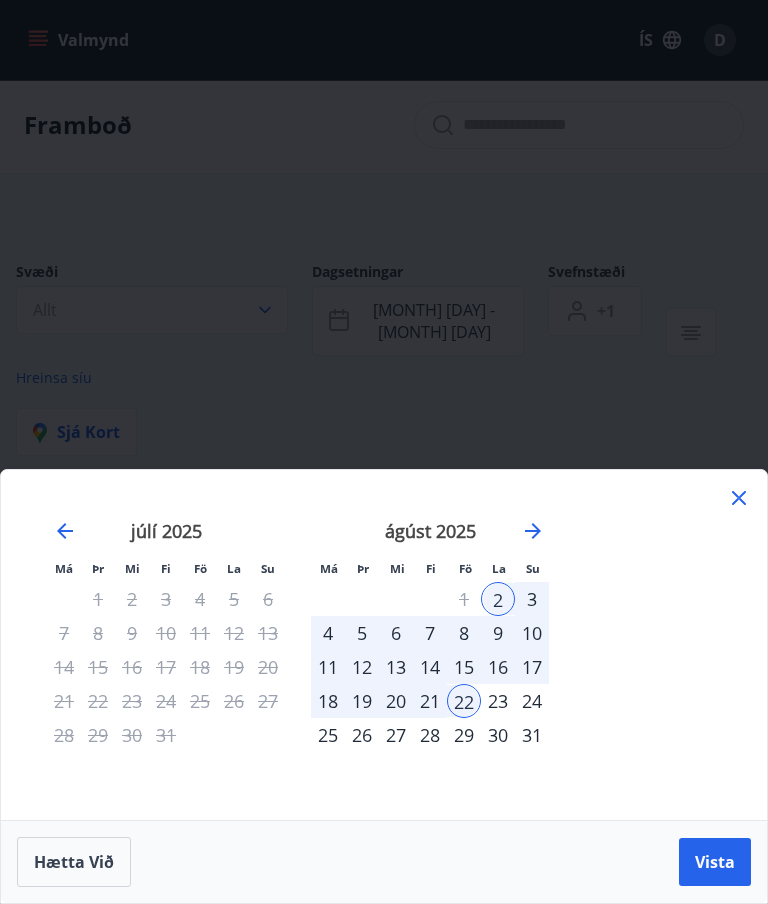 click 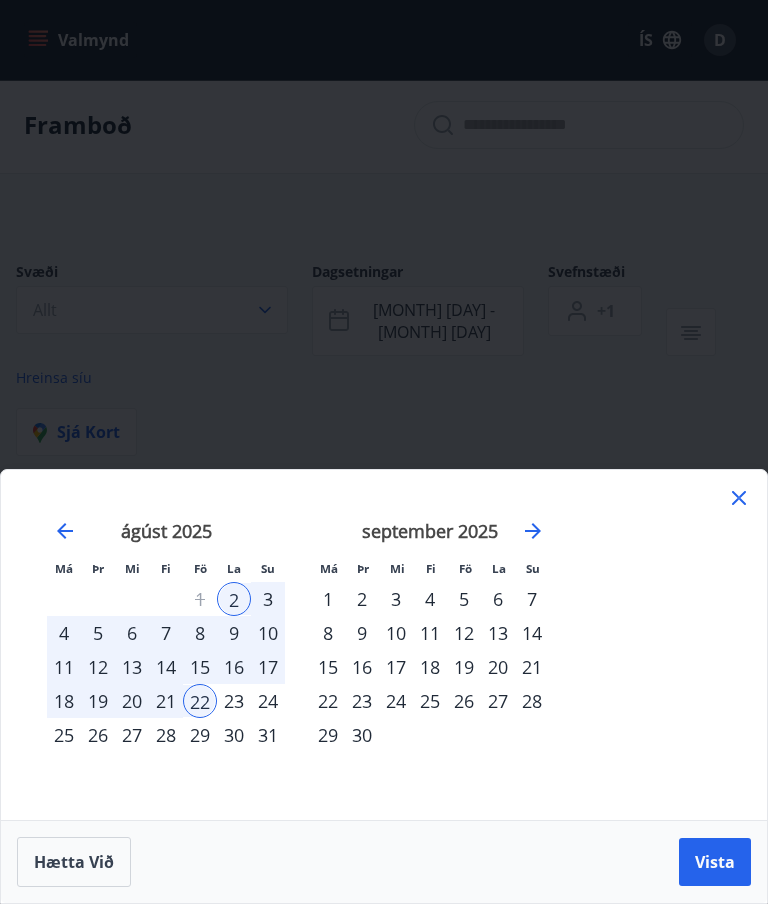 click on "14" at bounding box center (166, 667) 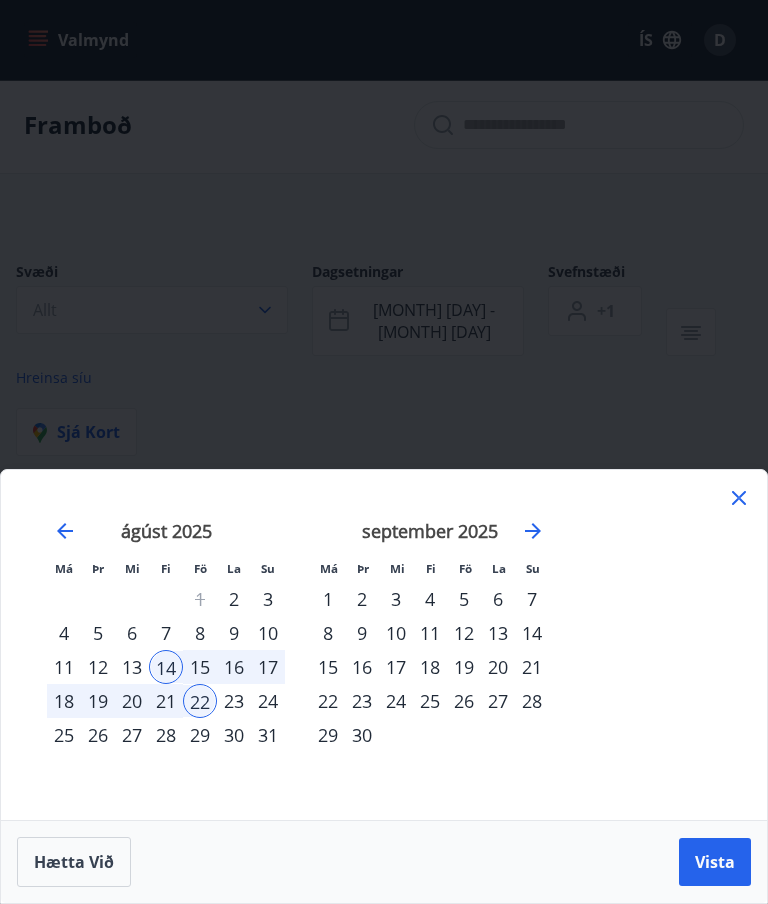 click on "17" at bounding box center [268, 667] 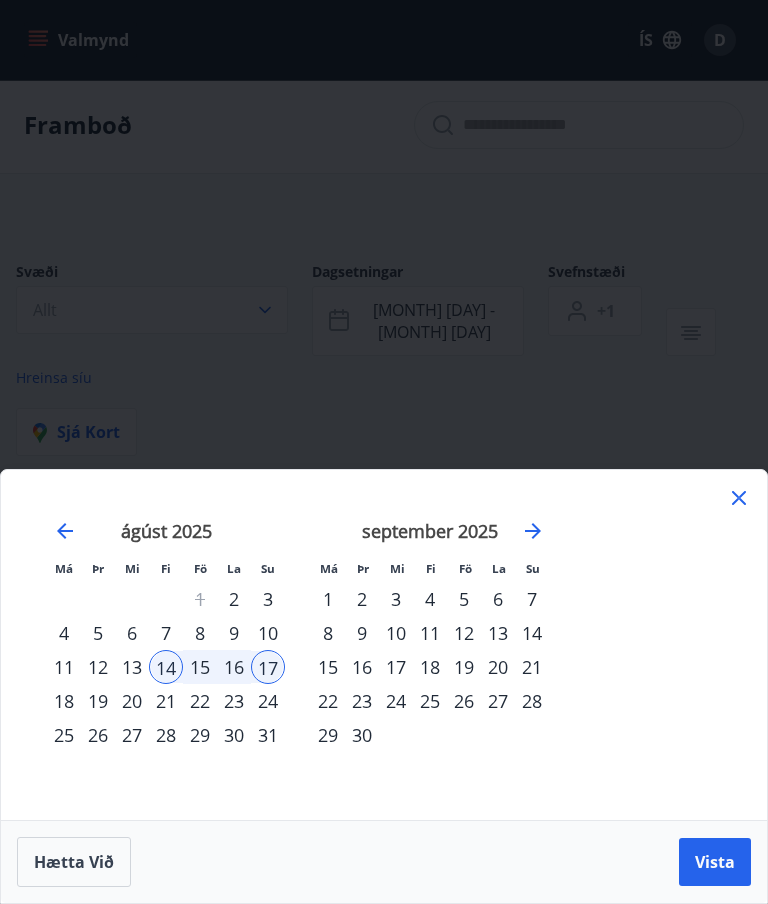 click on "Vista" at bounding box center [715, 862] 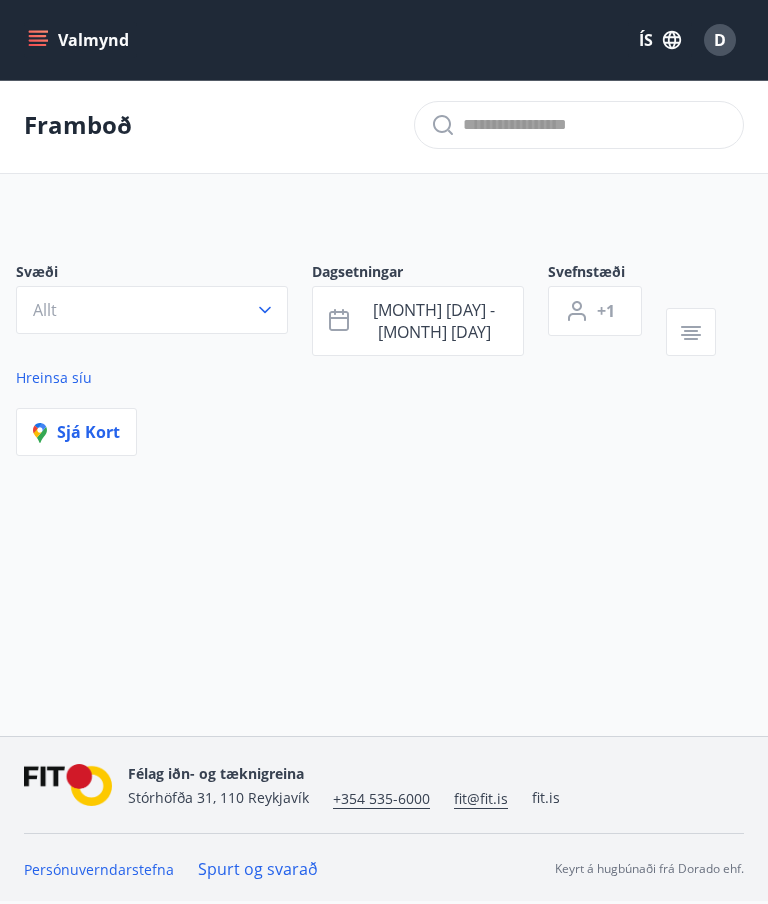 click on "[MONTH] [DAY] - [MONTH] [DAY]" at bounding box center [418, 321] 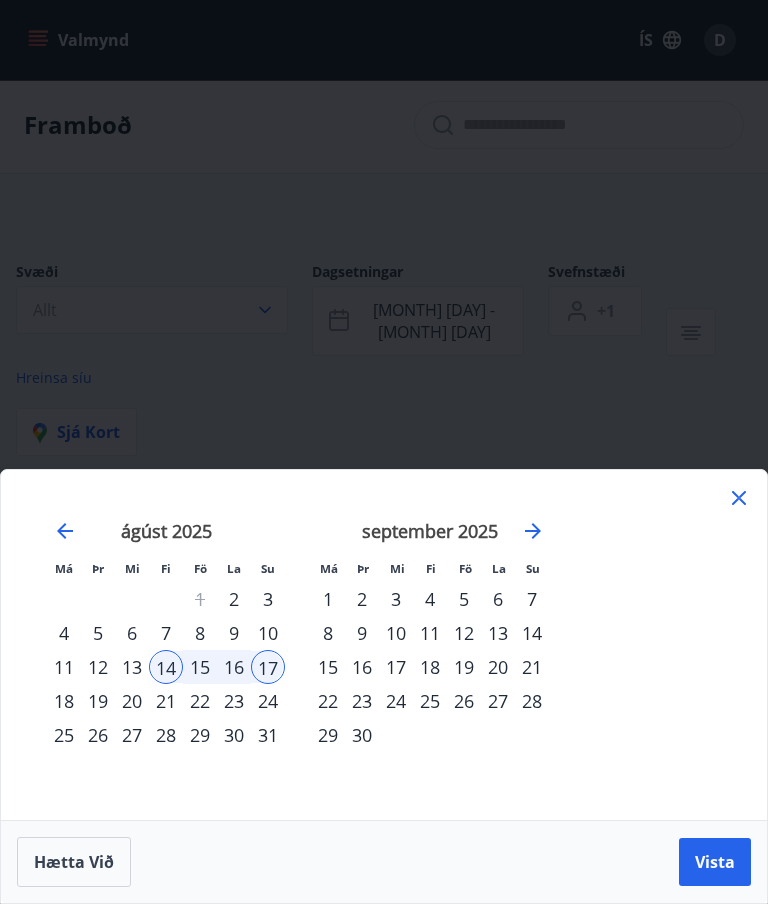 click on "2" at bounding box center [234, 599] 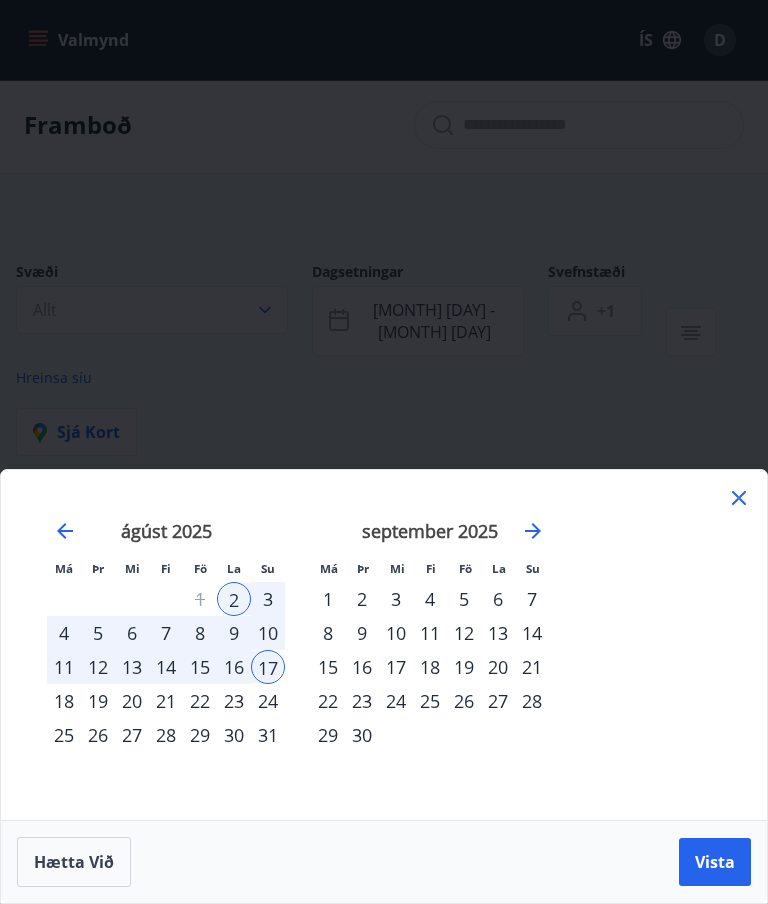 click on "Vista" at bounding box center [715, 862] 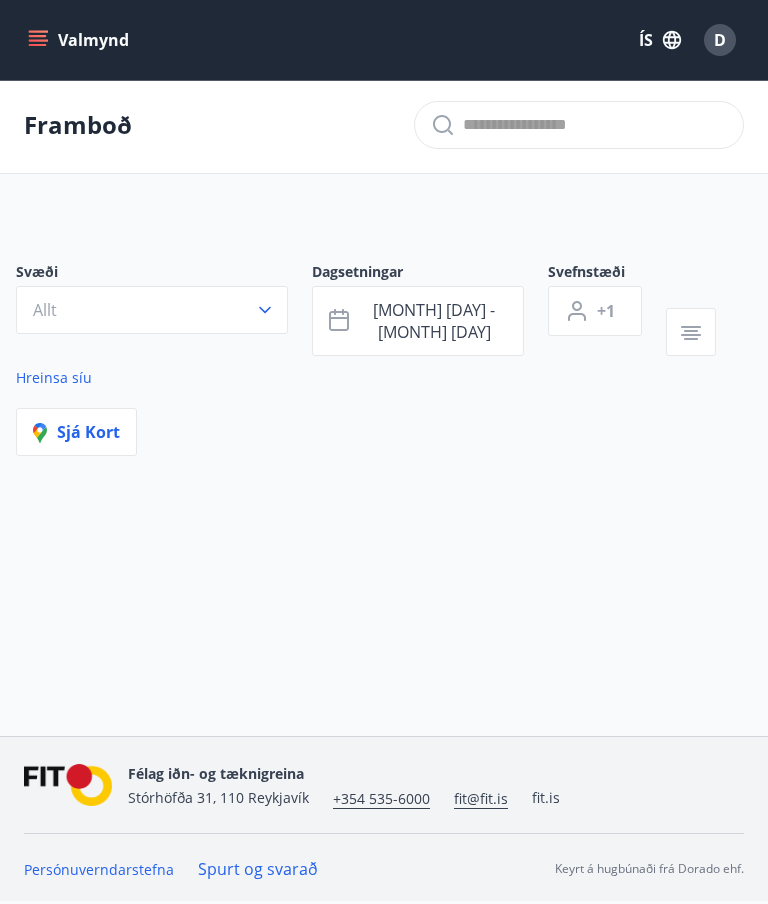 click on "[MONTH] [DAY] - [MONTH] [DAY]" at bounding box center (434, 321) 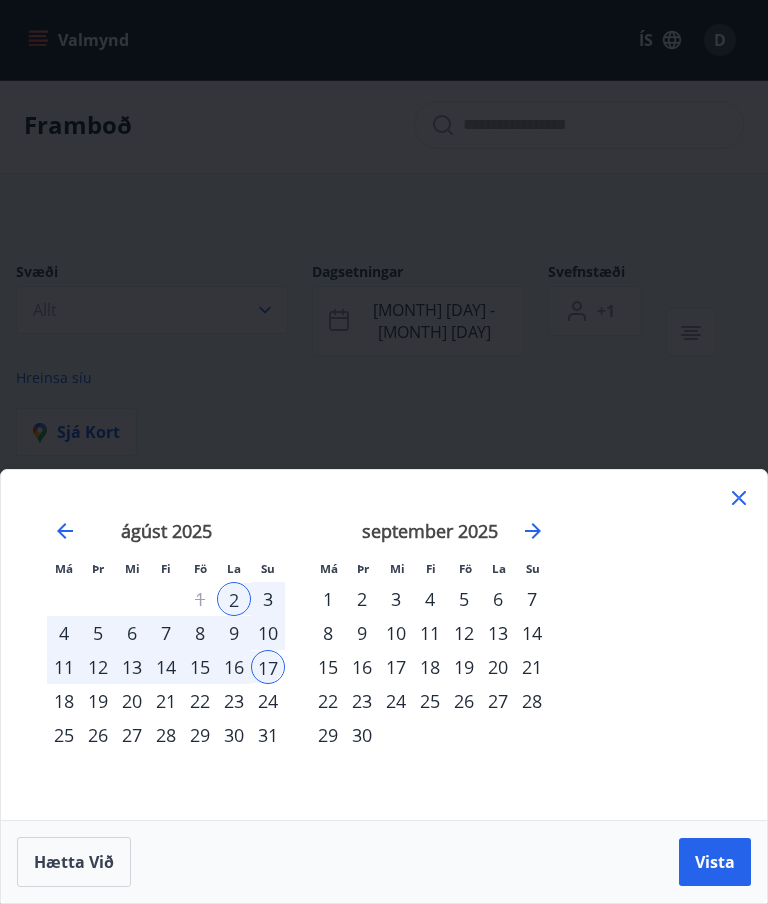 click on "31" at bounding box center (268, 735) 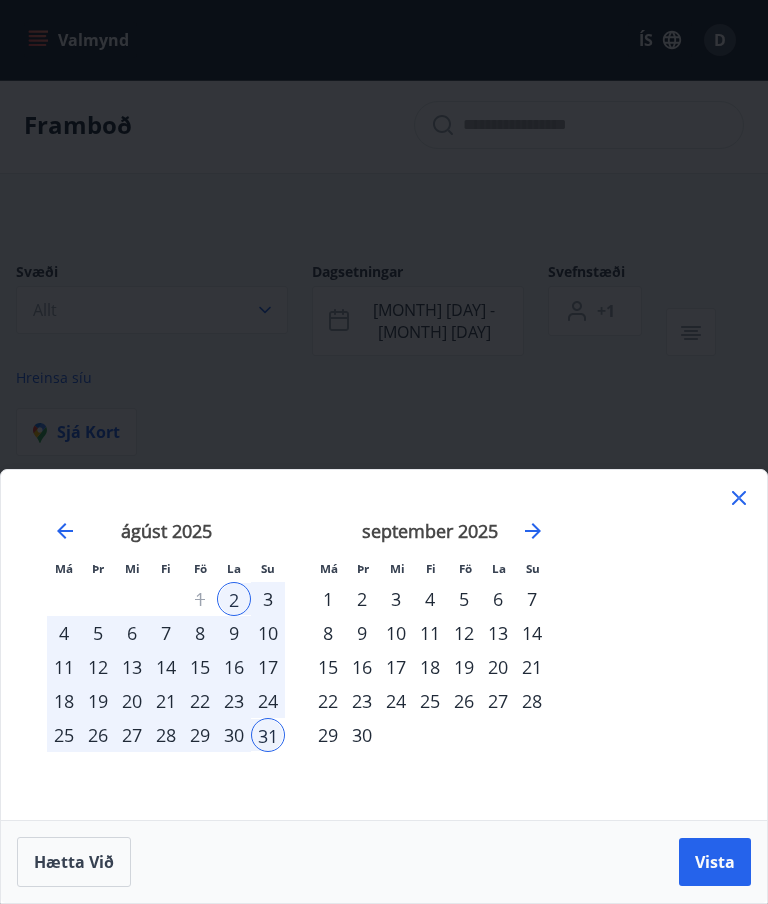 click on "Vista" at bounding box center [715, 862] 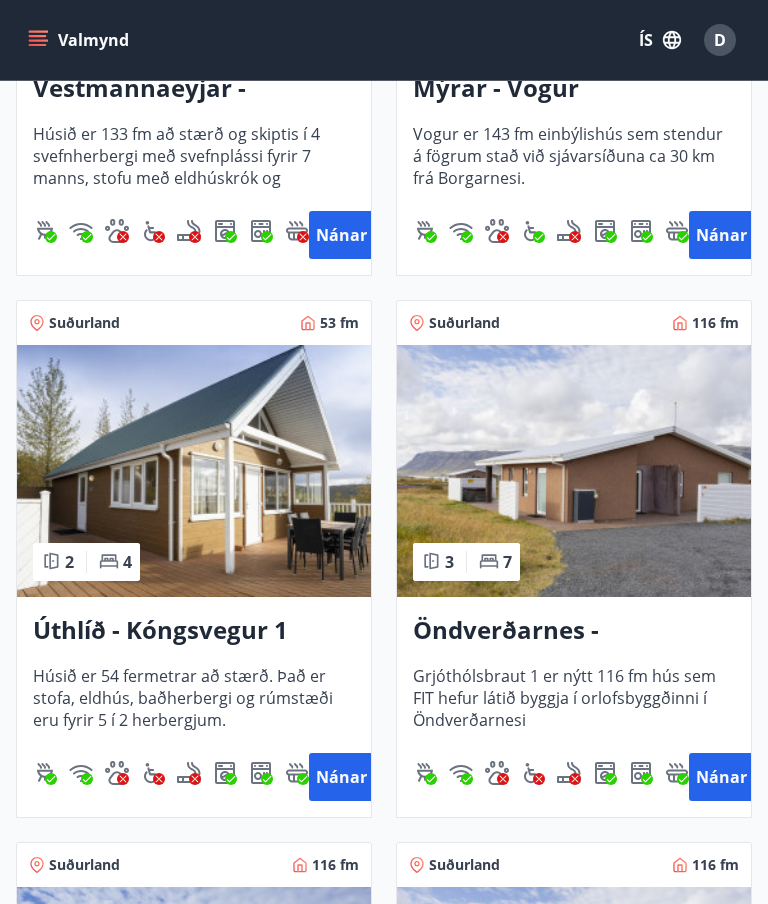 scroll, scrollTop: 1874, scrollLeft: 0, axis: vertical 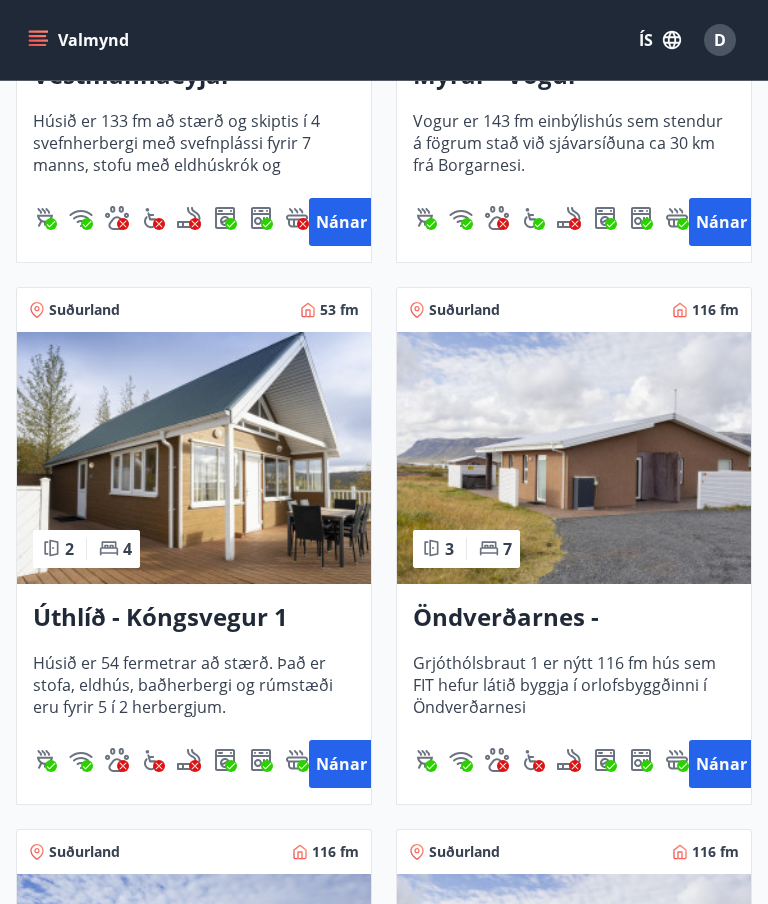 click on "Nánar" at bounding box center (341, 764) 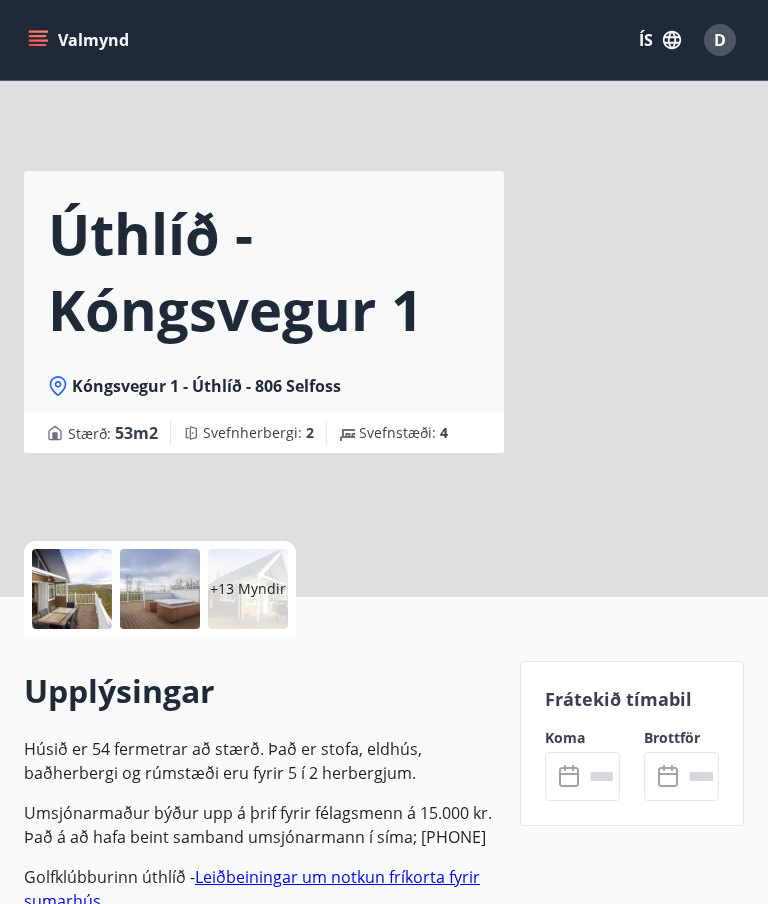 scroll, scrollTop: 0, scrollLeft: 0, axis: both 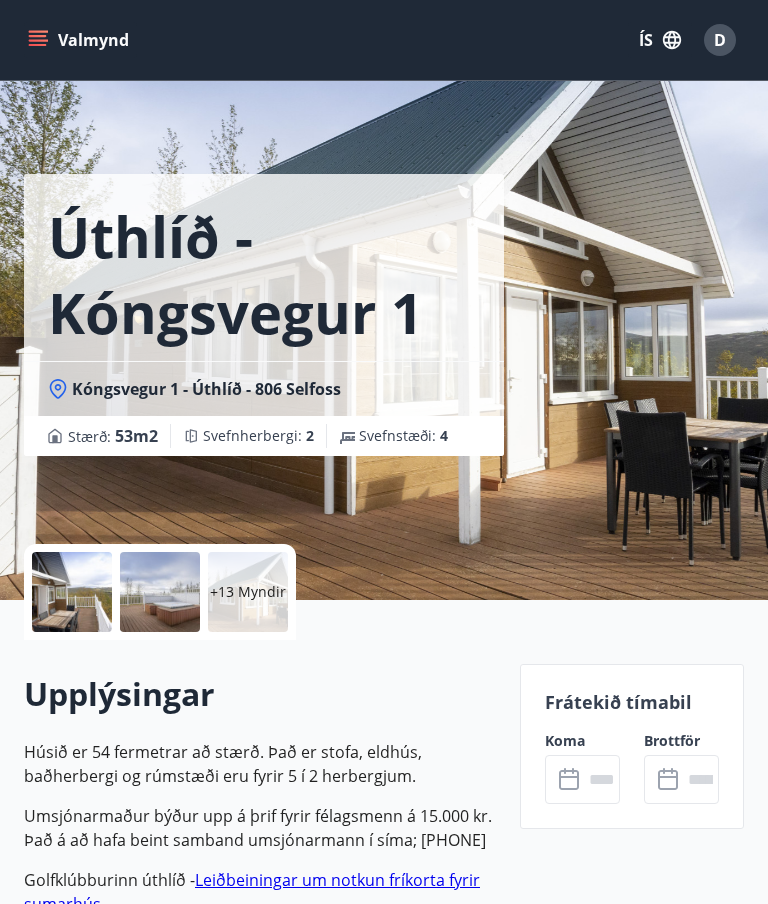 click 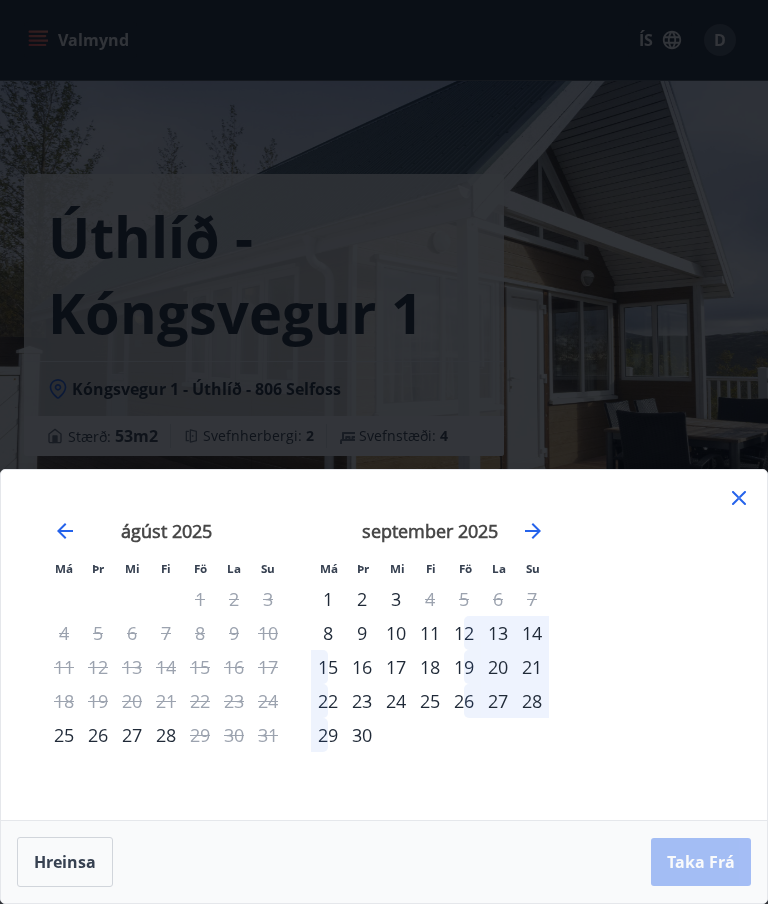 click 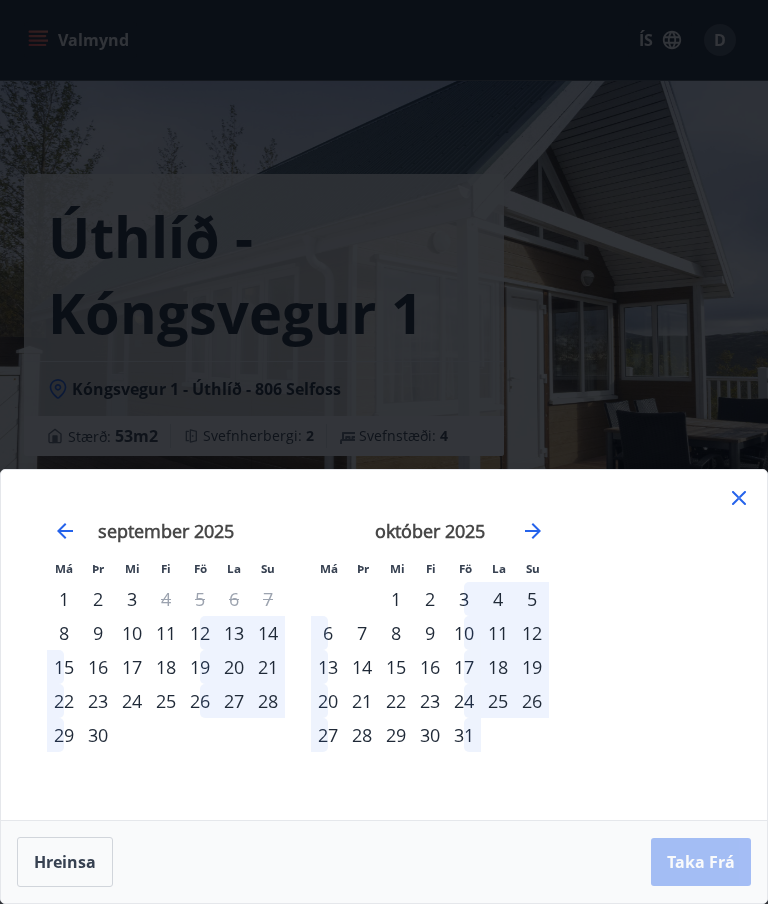 click 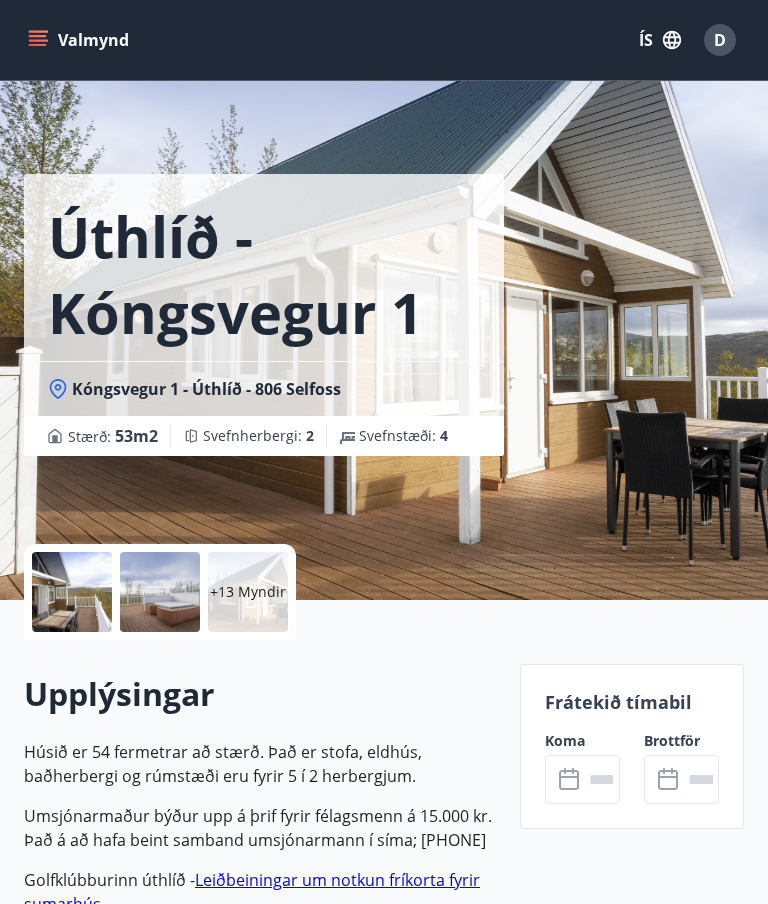 click on "+13 Myndir" at bounding box center (248, 592) 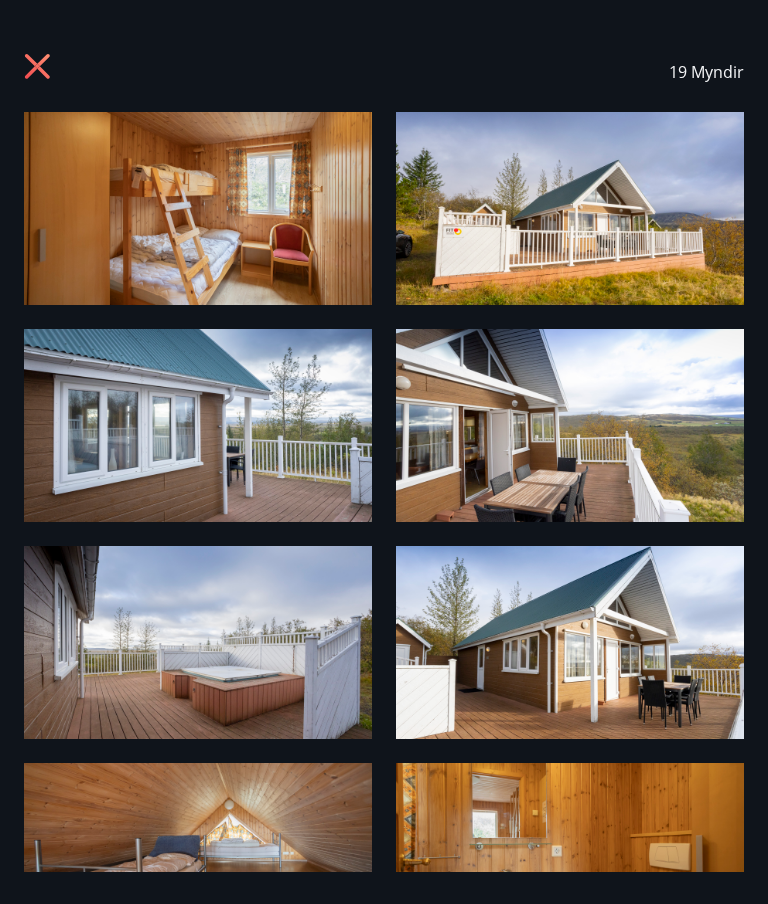 scroll, scrollTop: 0, scrollLeft: 0, axis: both 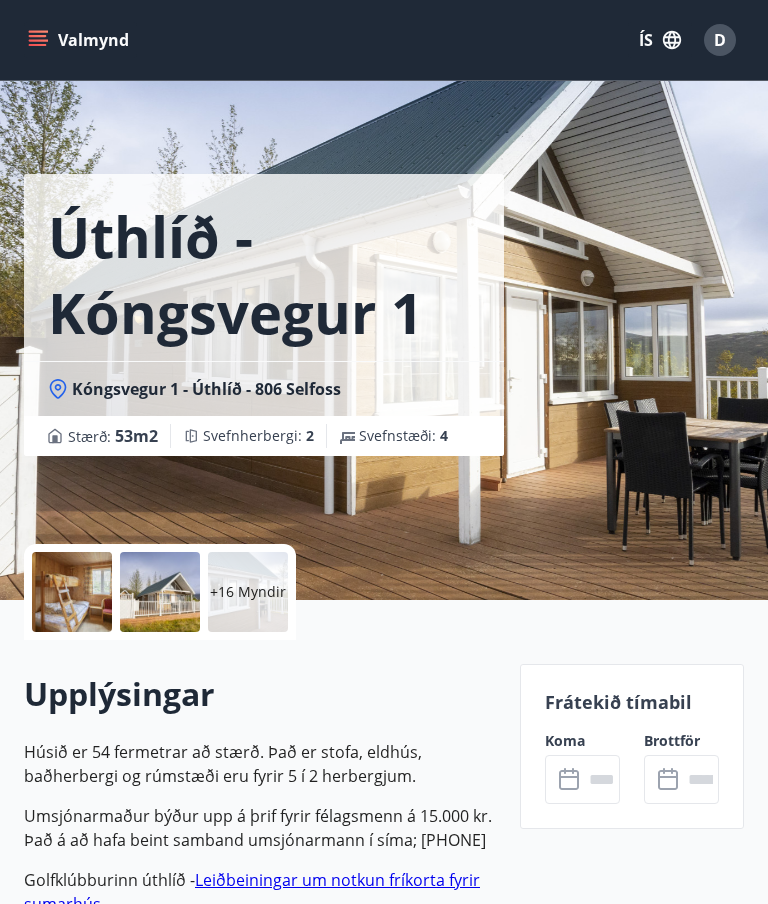 click on "D" at bounding box center (720, 40) 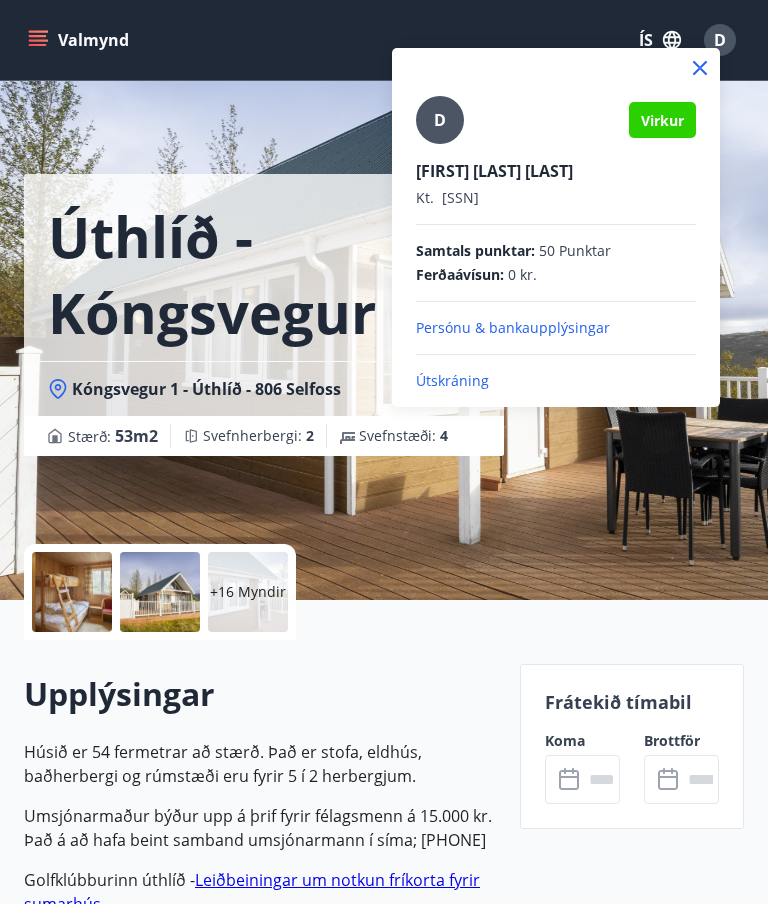 click on "D Virkur" at bounding box center [556, 120] 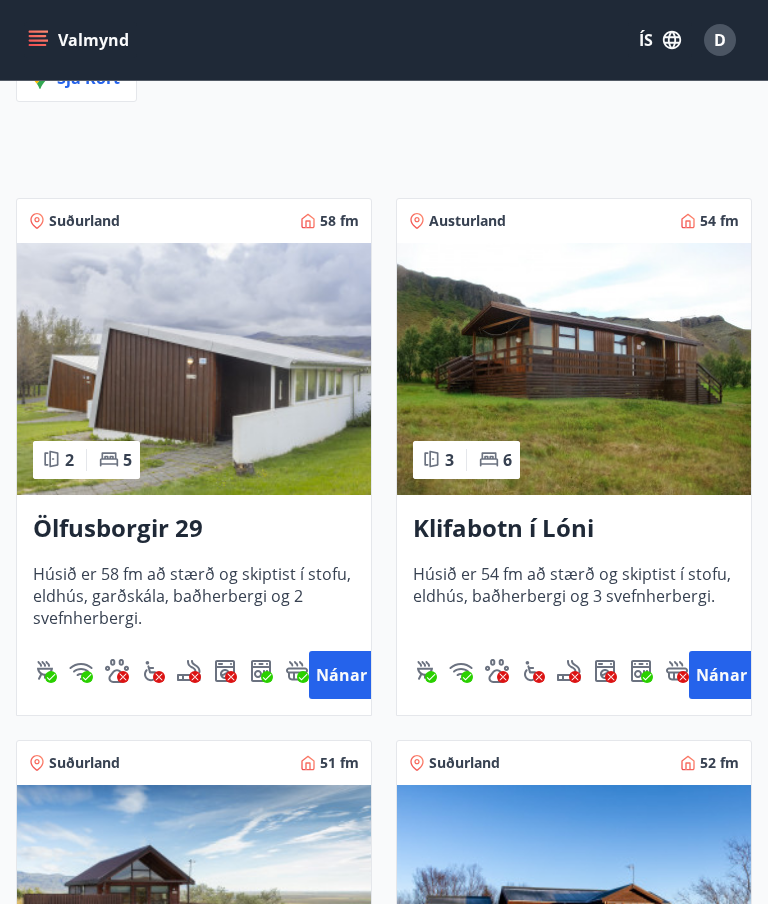 scroll, scrollTop: 358, scrollLeft: 0, axis: vertical 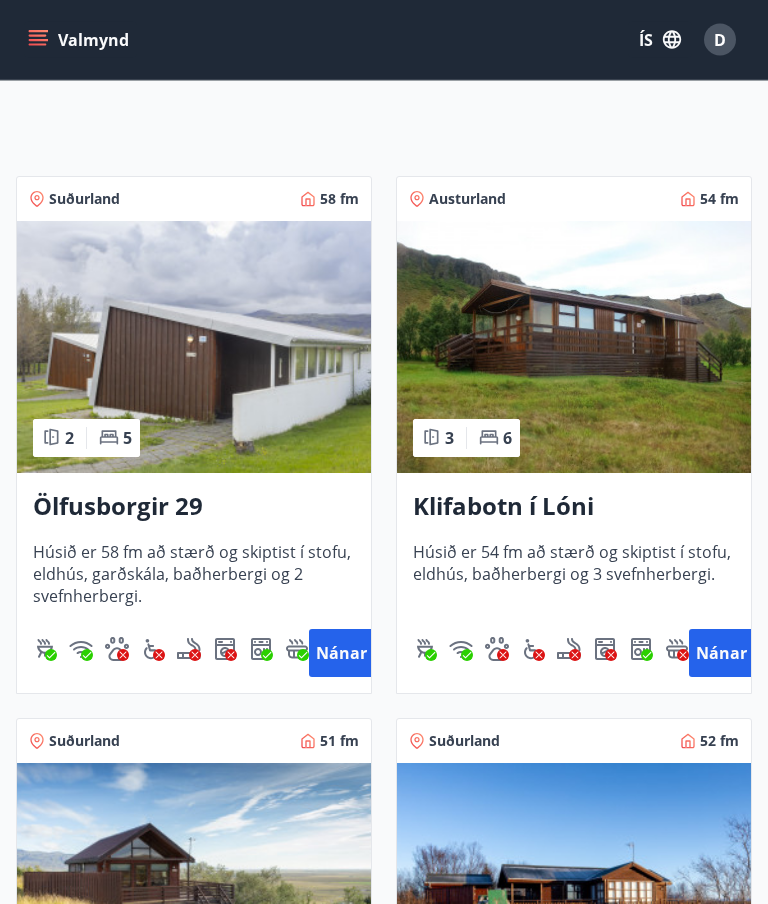 click at bounding box center (574, 348) 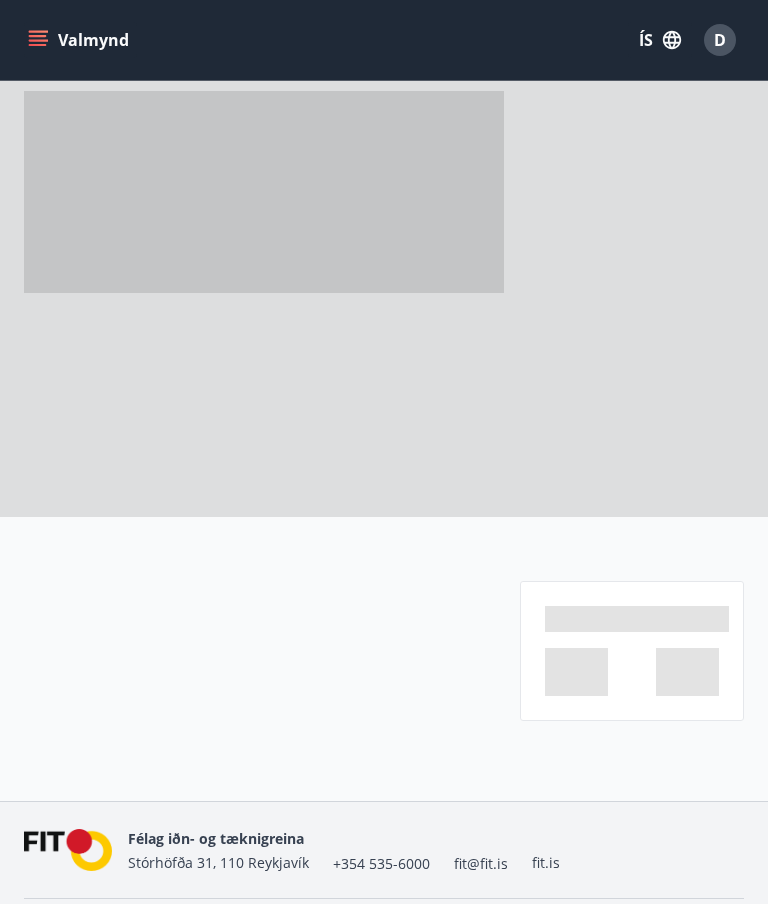 scroll, scrollTop: 0, scrollLeft: 0, axis: both 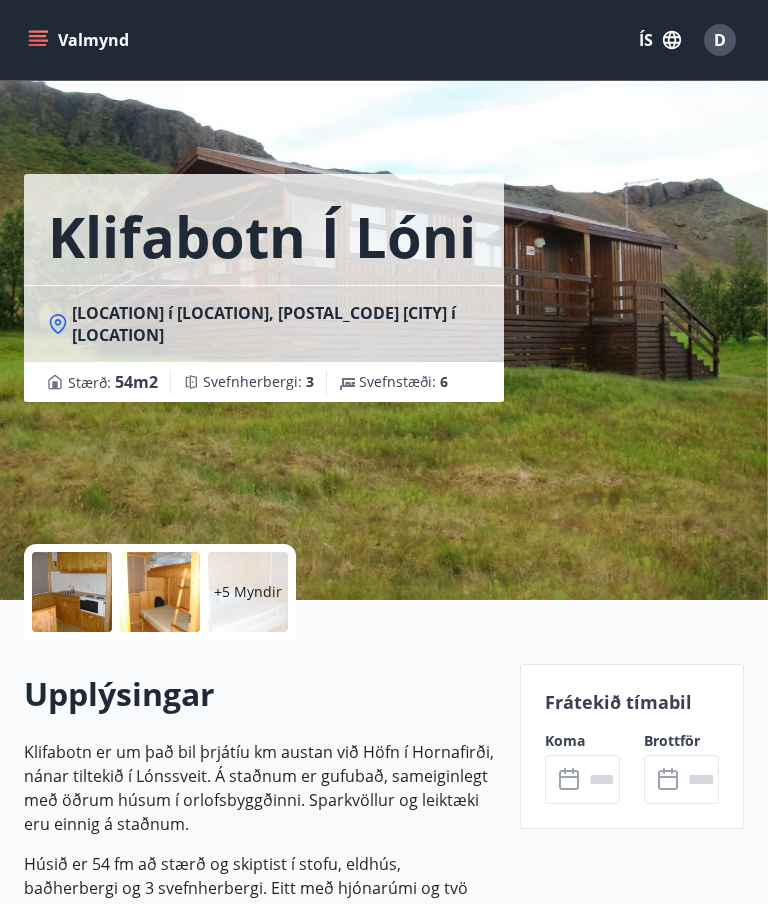 click 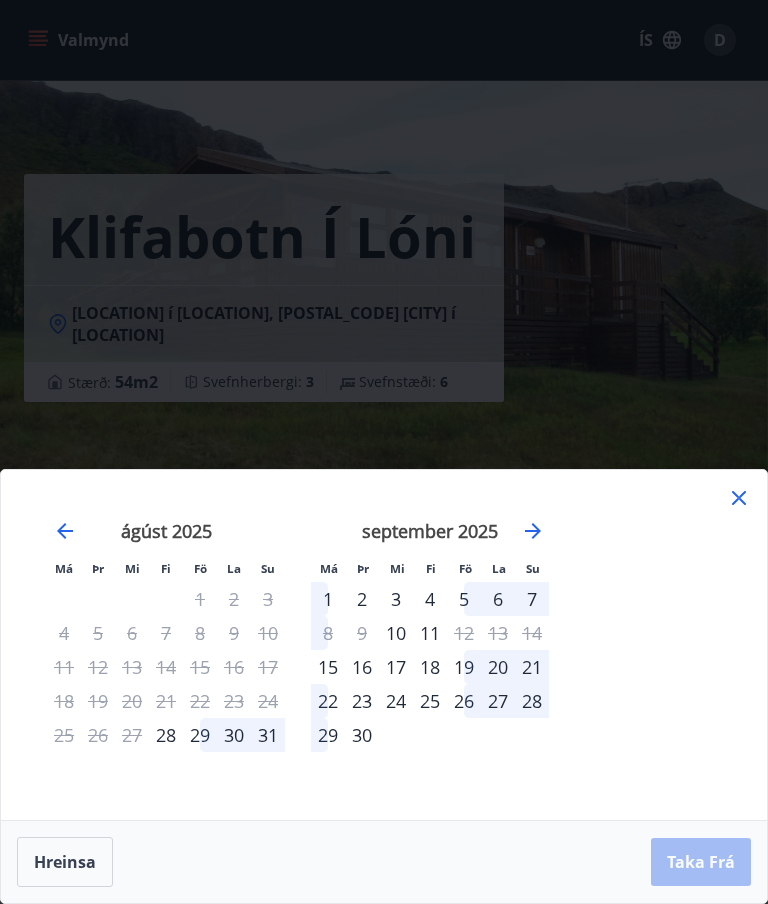 click on "Má Þr Mi Fi Fö La Su Má Þr Mi Fi Fö La Su júlí 2025 1 2 3 4 5 6 7 8 9 10 11 12 13 14 15 16 17 18 19 20 21 22 23 24 25 26 27 28 29 30 31 ágúst 2025 1 2 3 4 5 6 7 8 9 10 11 12 13 14 15 16 17 18 19 20 21 22 23 24 25 26 27 28 29 30 31 september 2025 1 2 3 4 5 6 7 8 9 10 11 12 13 14 15 16 17 18 19 20 21 22 23 24 25 26 27 28 29 30 október 2025 1 2 3 4 5 6 7 8 9 10 11 12 13 14 15 16 17 18 19 20 21 22 23 24 25 26 27 28 29 30 31" at bounding box center (384, 645) 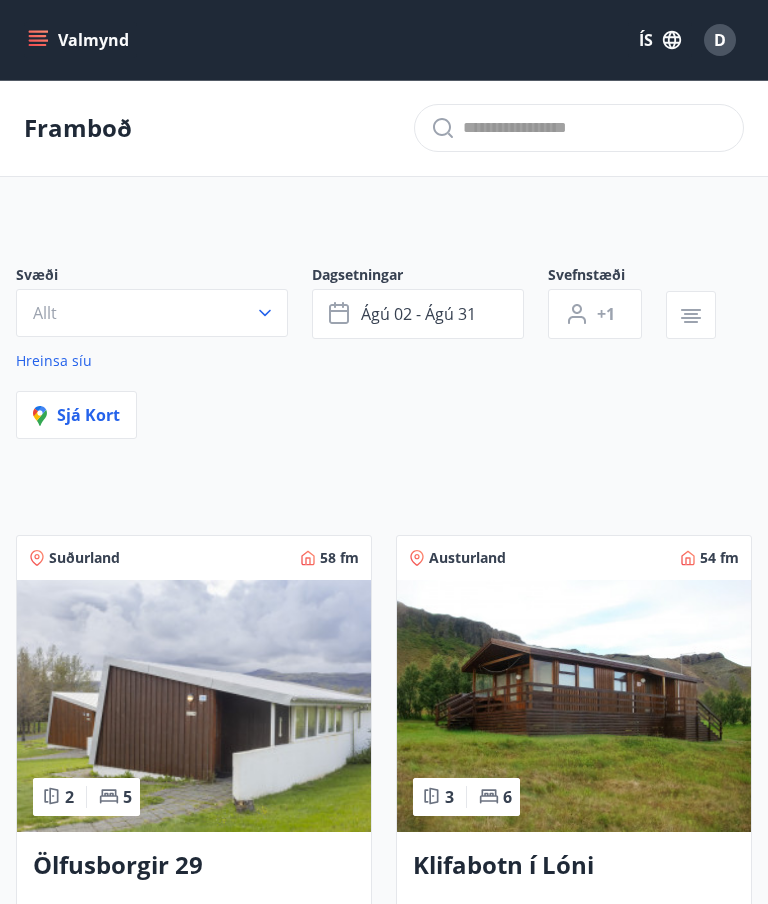 click on "ágú 02 - ágú 31" at bounding box center [418, 314] 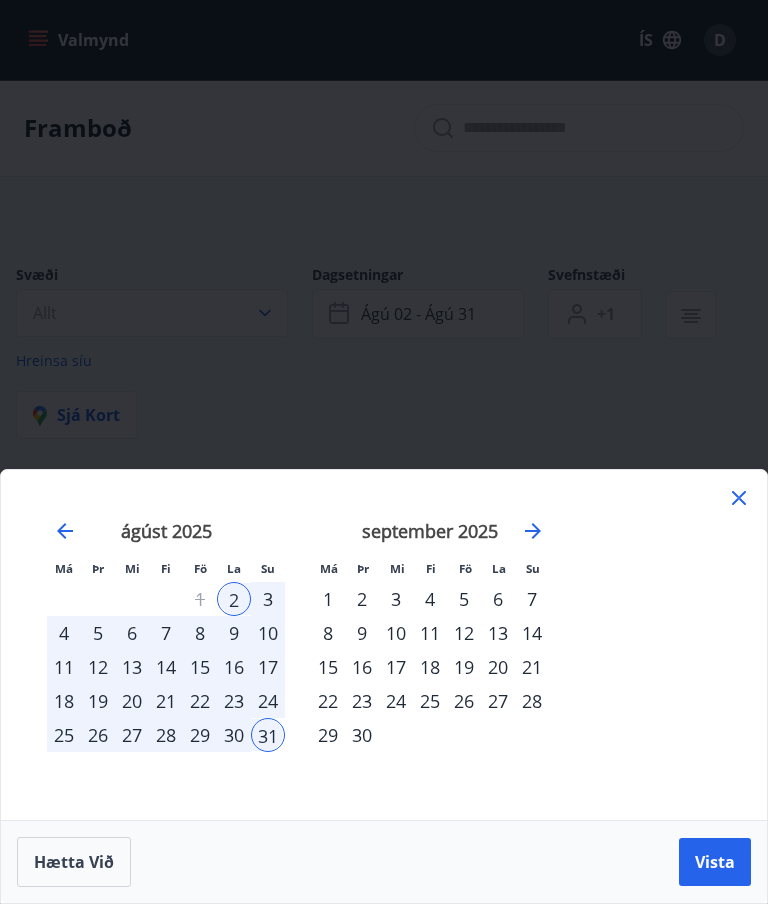 click on "Hætta við" at bounding box center (74, 862) 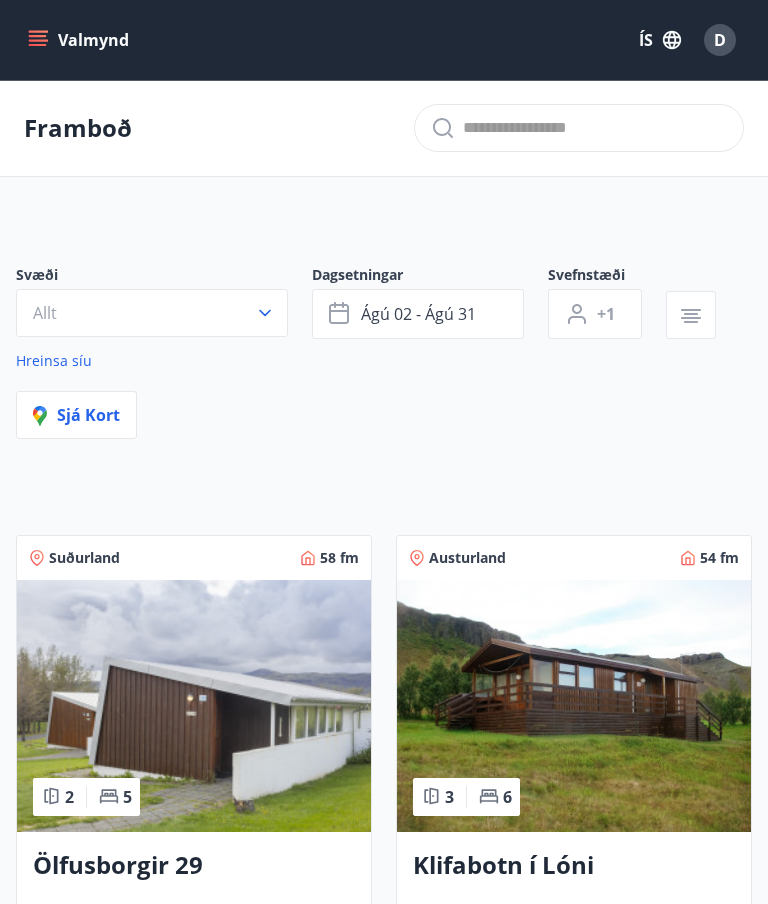 click on "ágú 02 - ágú 31" at bounding box center (418, 314) 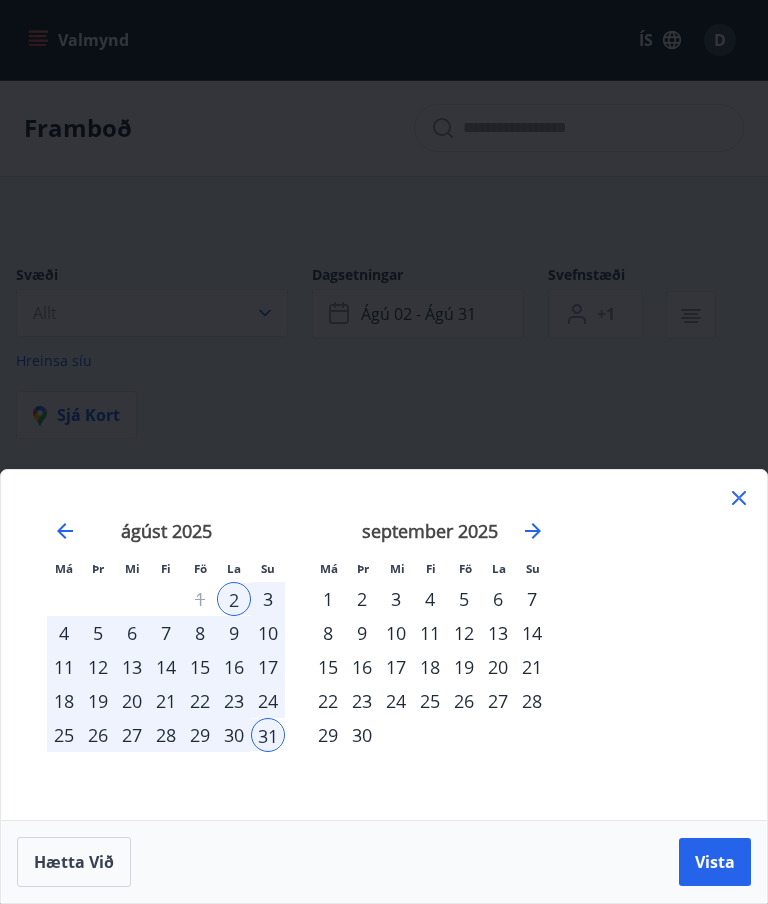 click on "2" at bounding box center [234, 599] 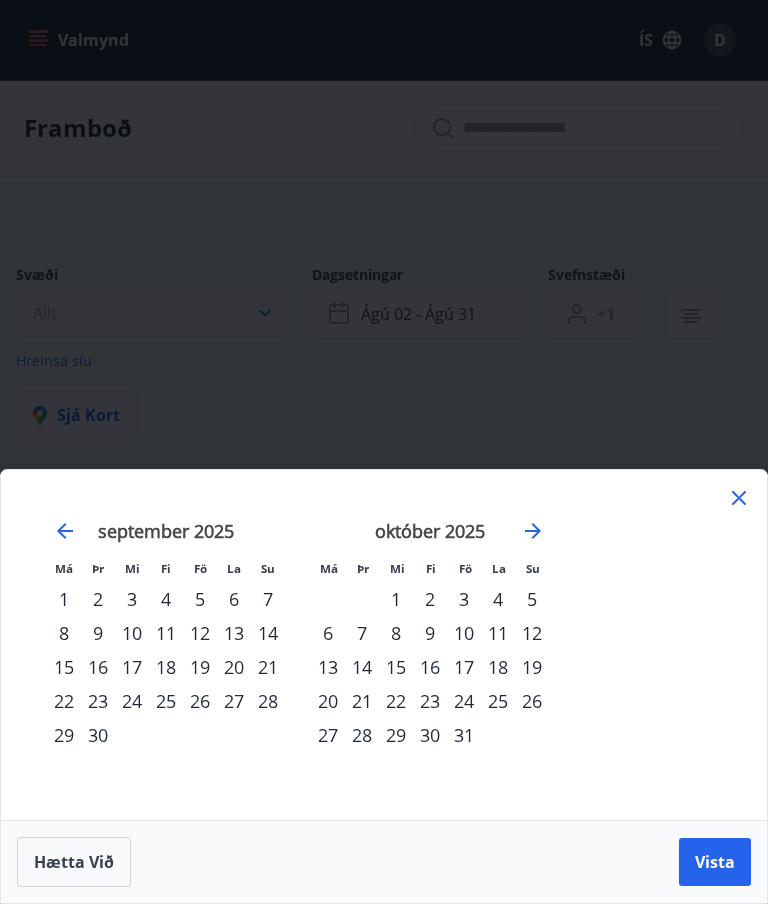 click 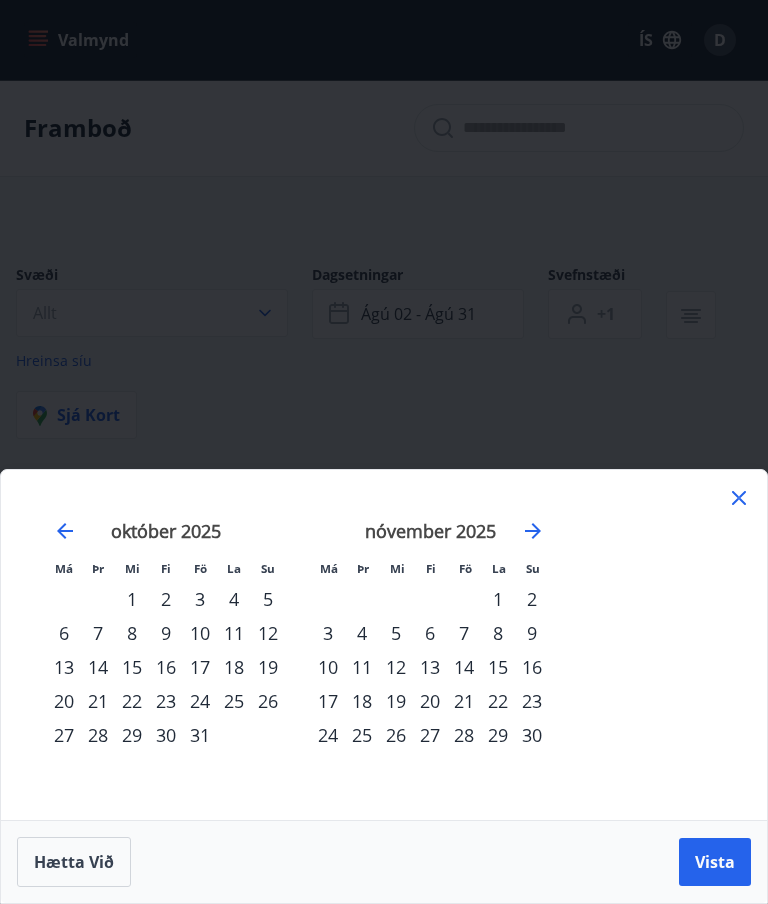 click 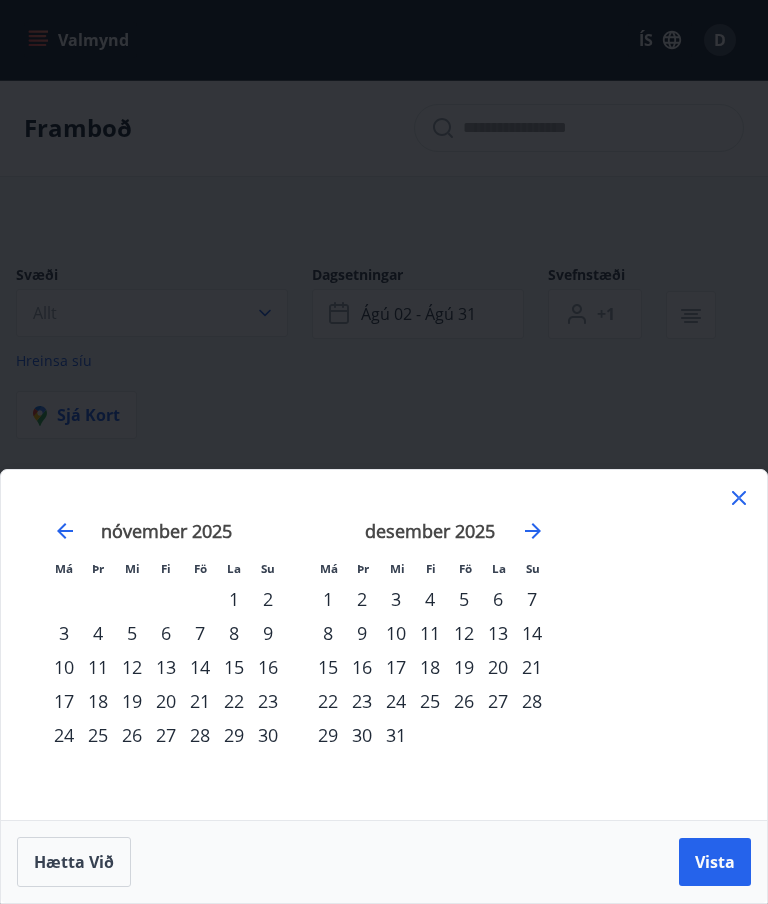 click 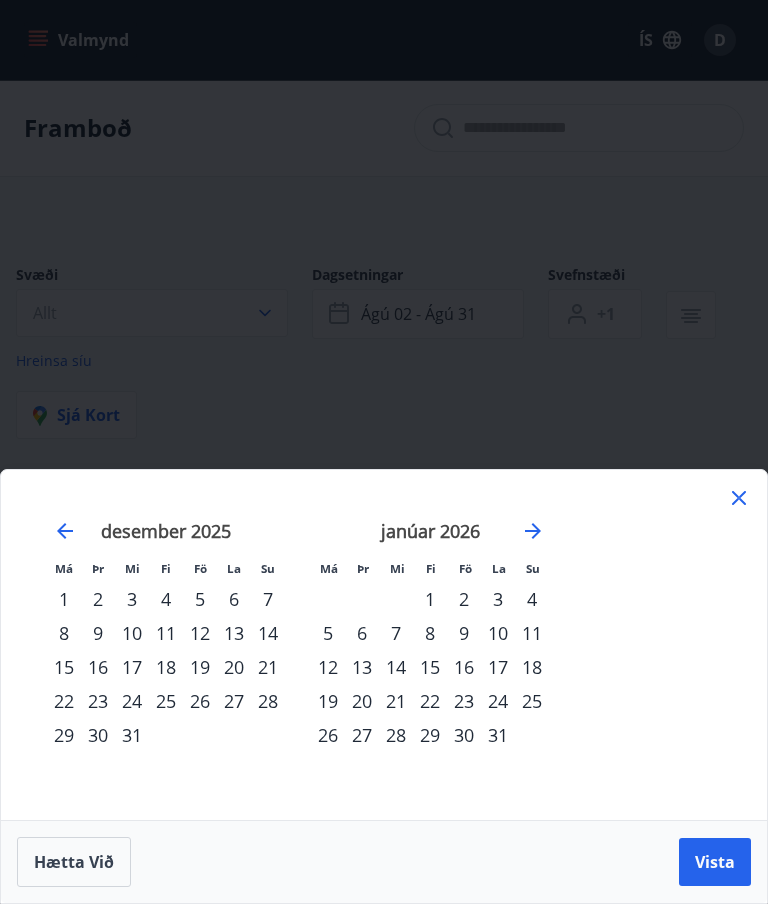 click 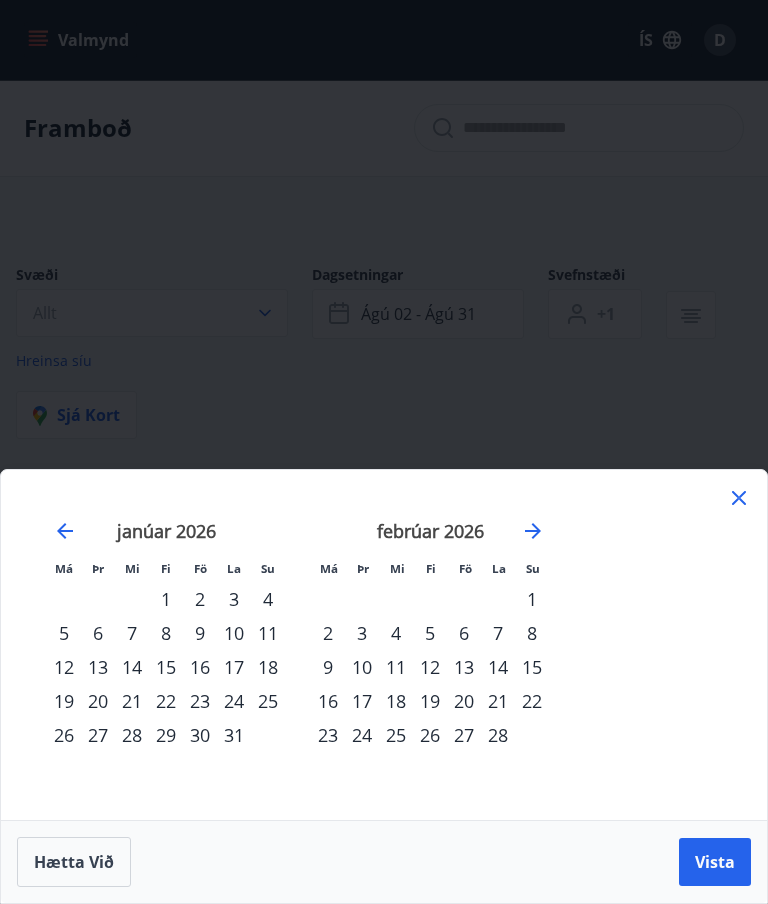 click 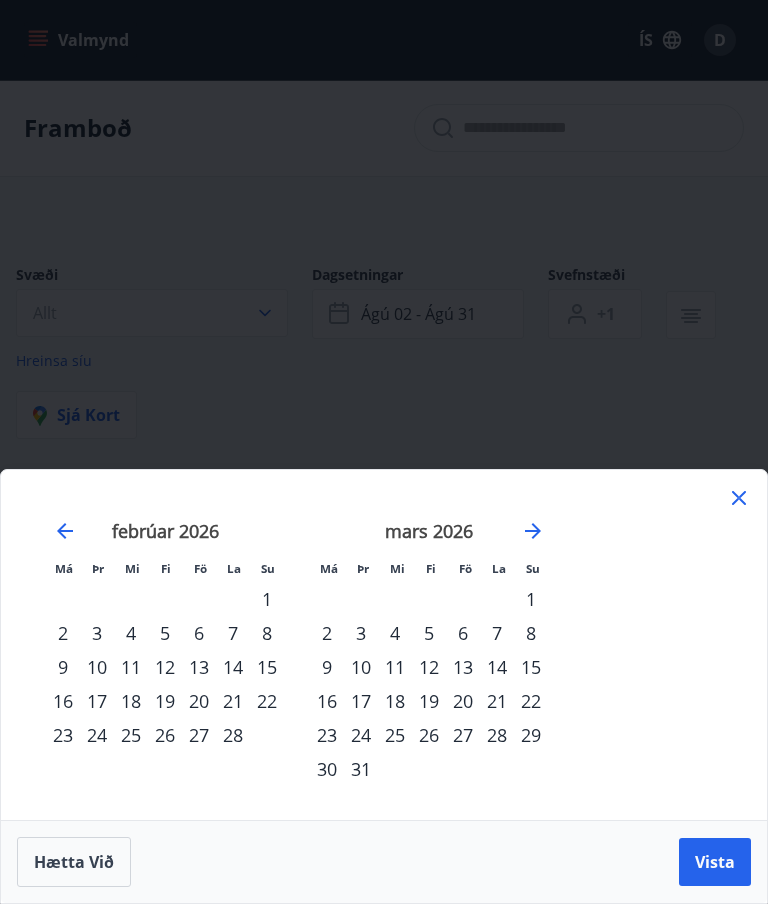 click 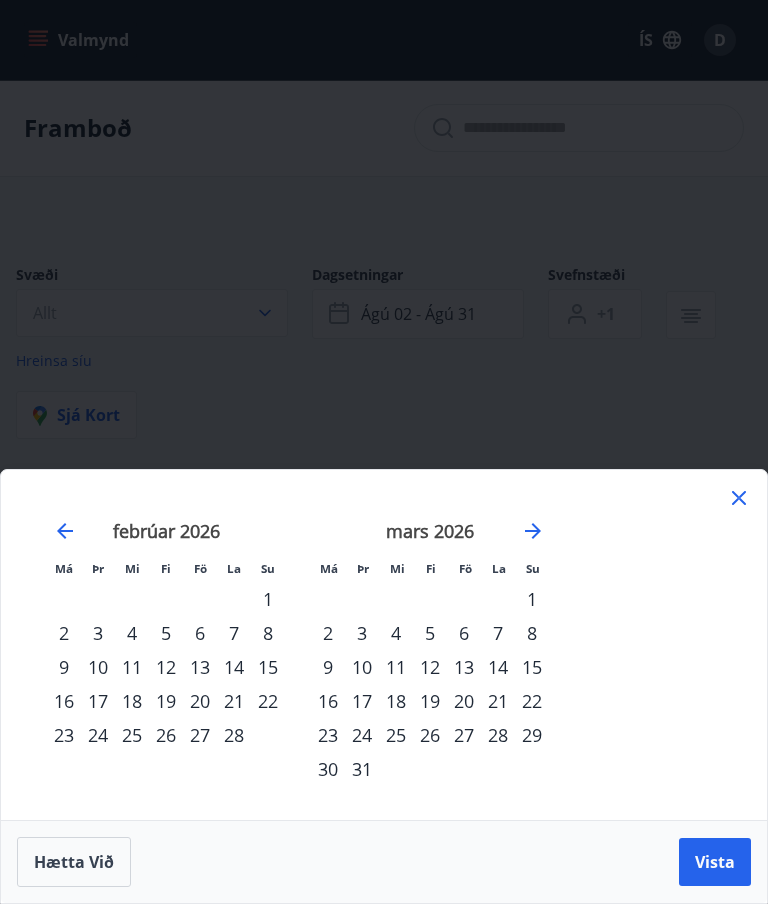 click 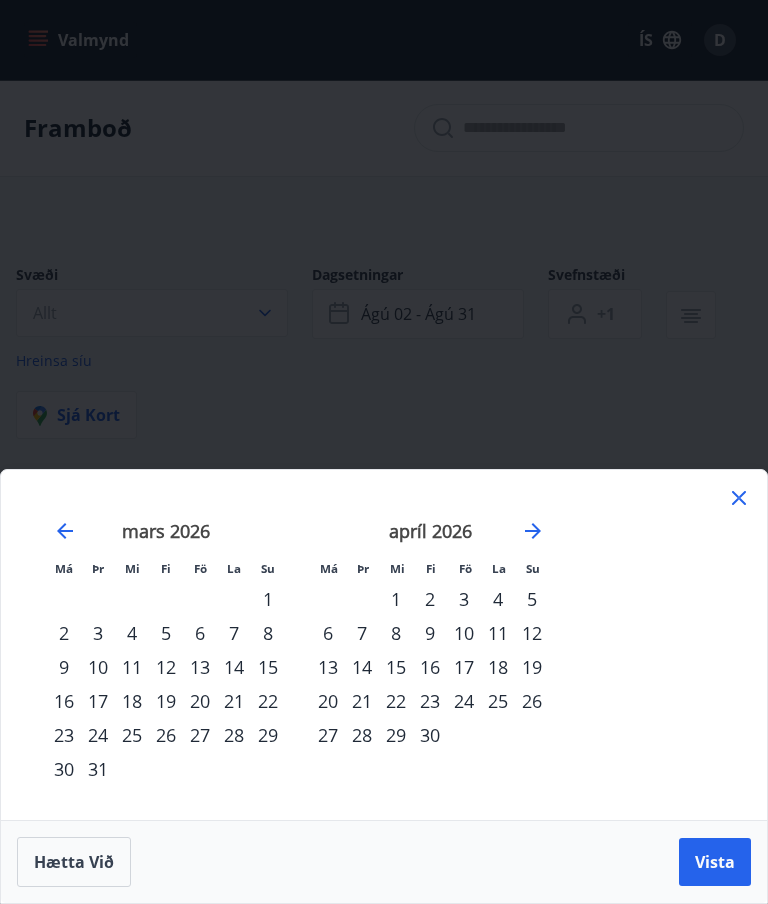 click on "1" at bounding box center (396, 599) 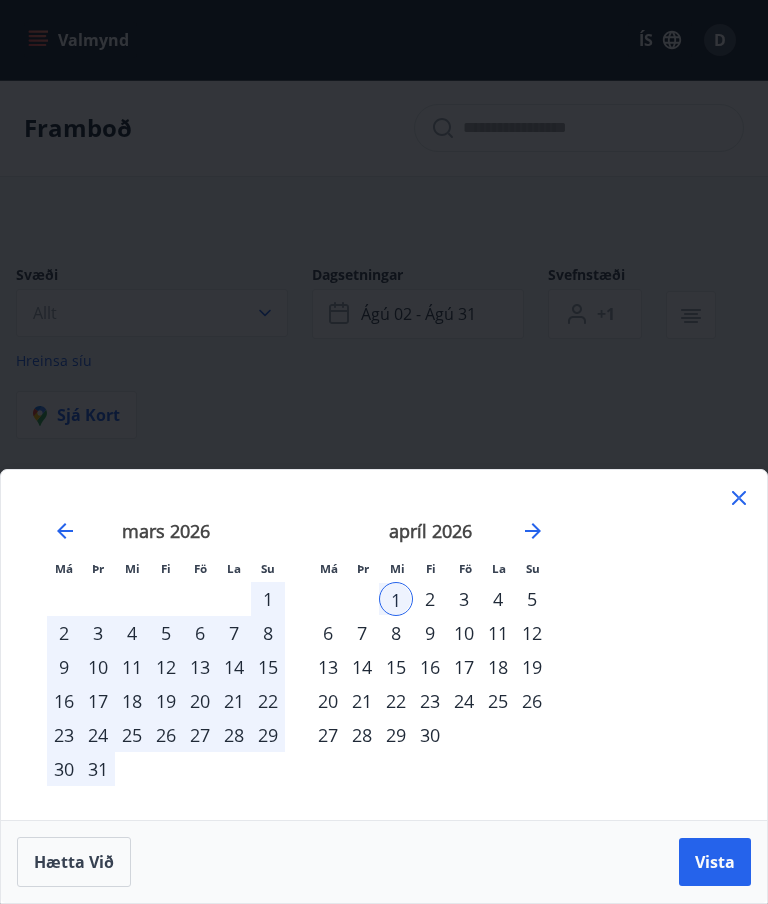 click on "30" at bounding box center (430, 735) 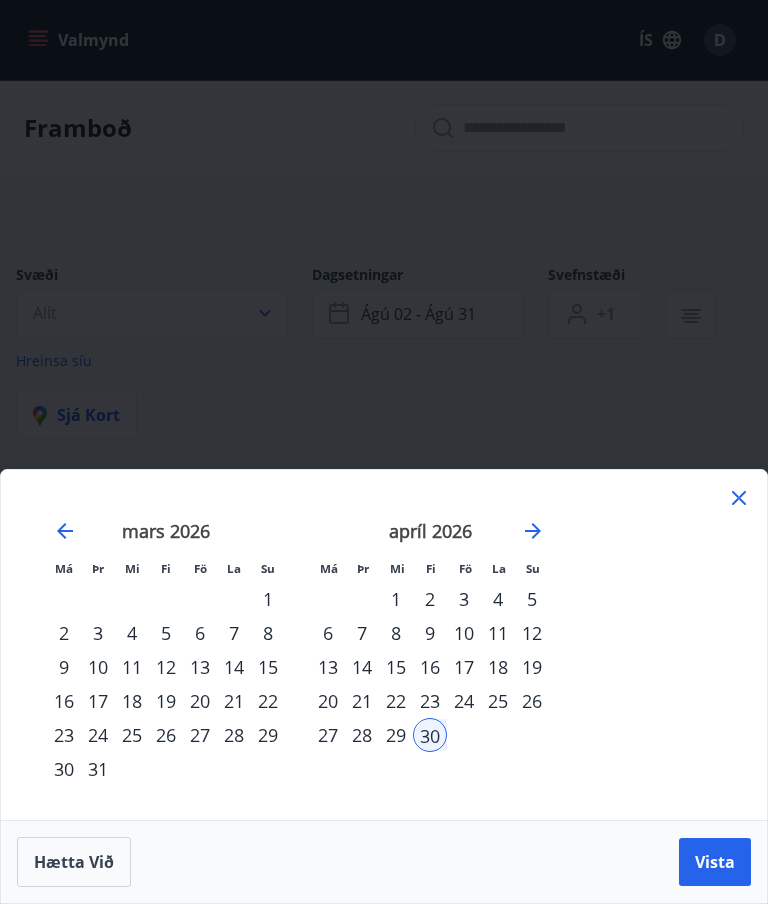 click 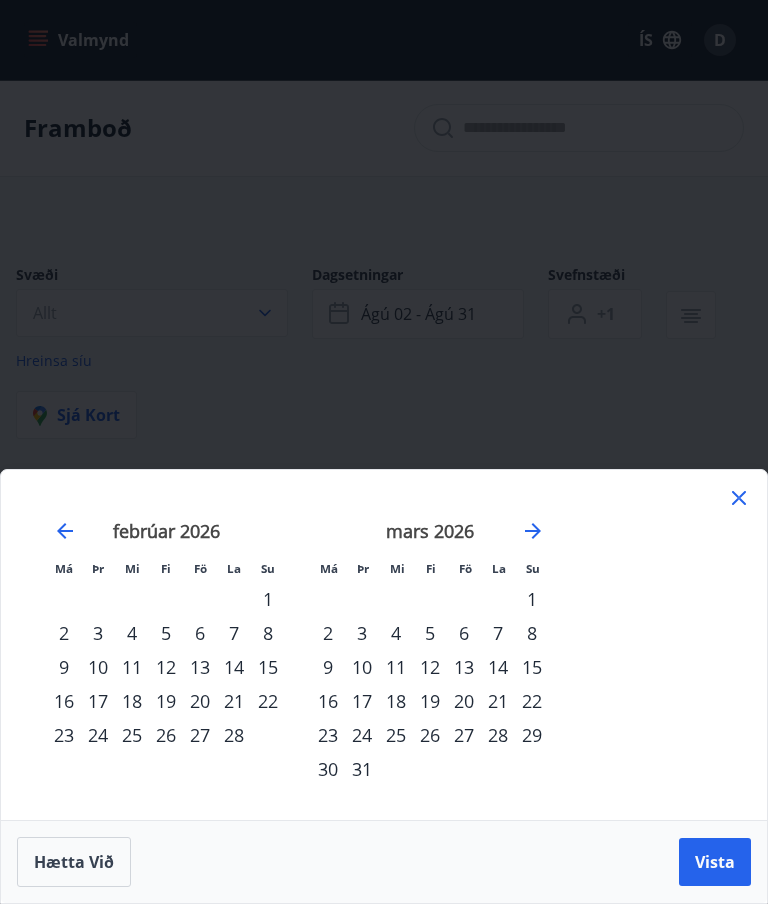 click 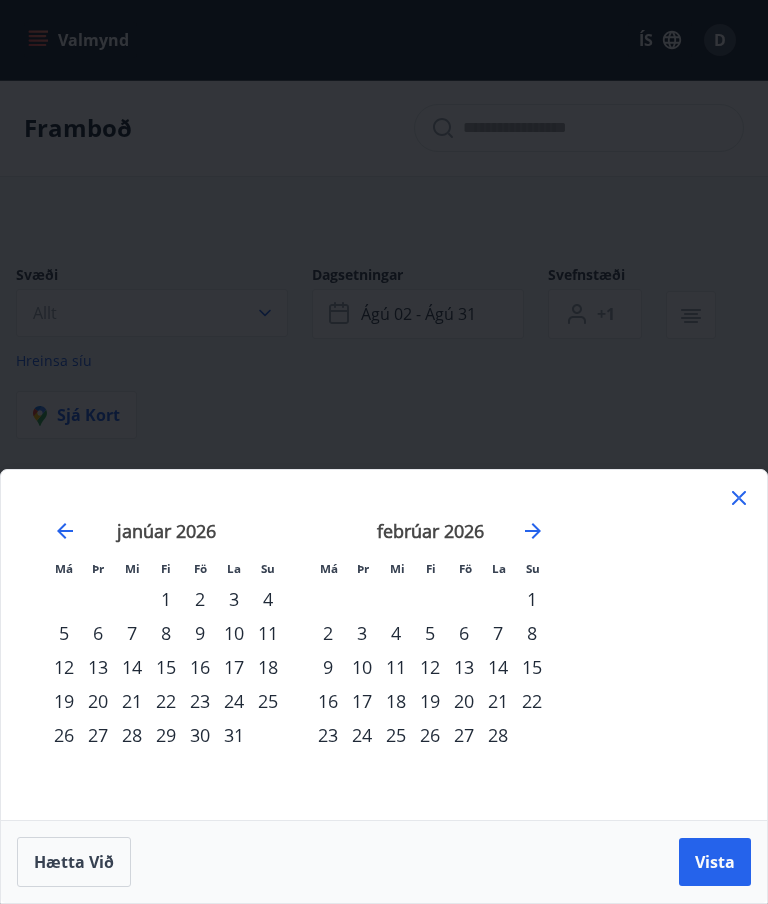 click on "1" at bounding box center [166, 599] 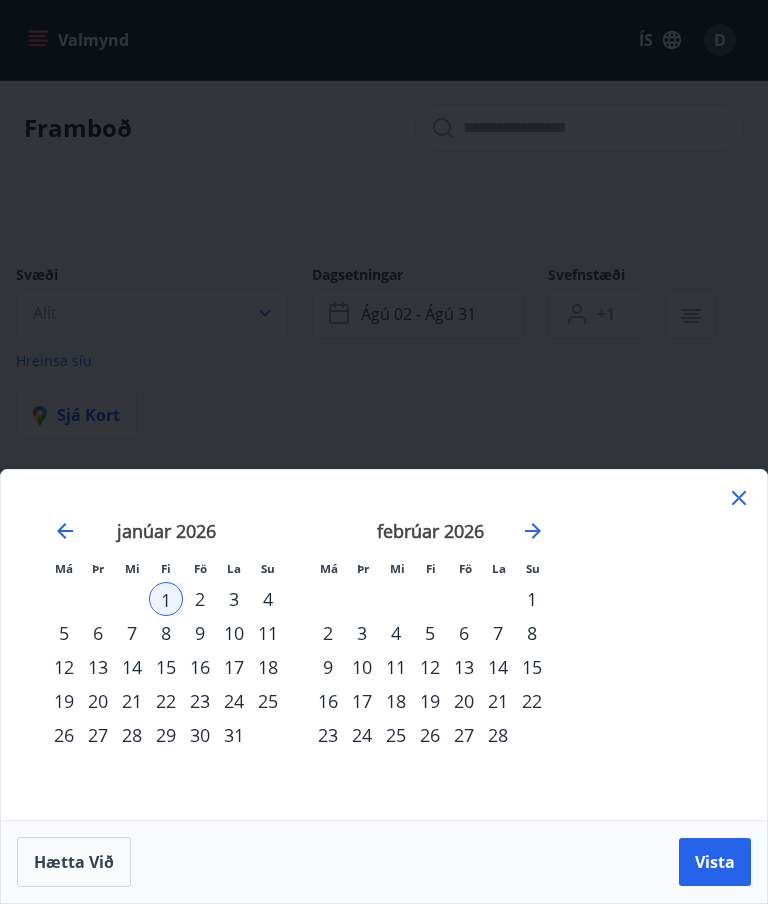 click on "28" at bounding box center (498, 735) 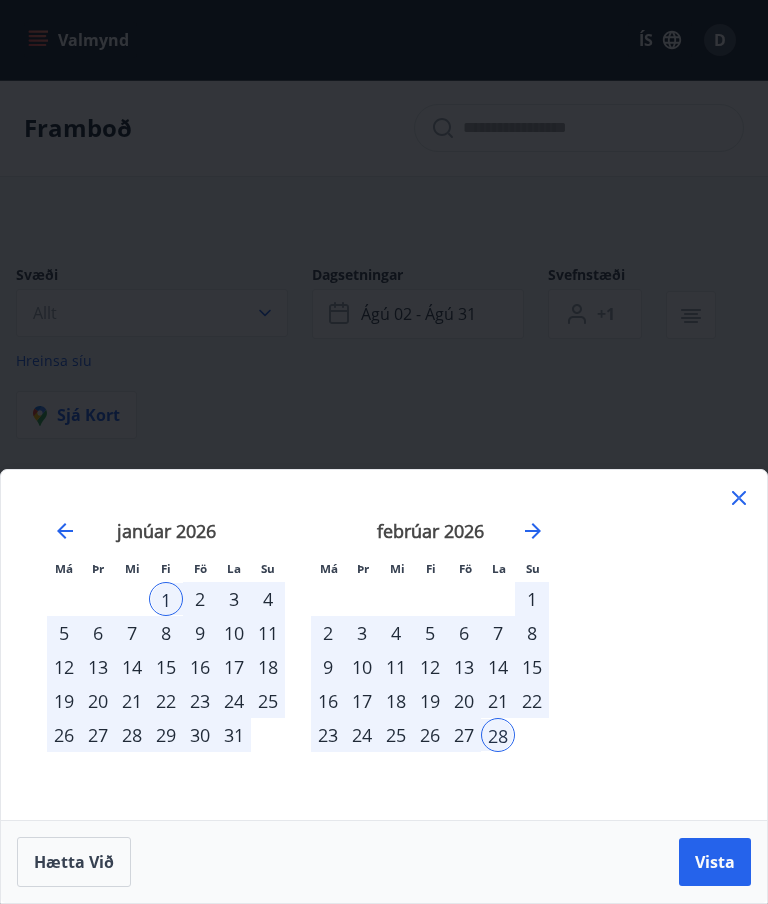 click on "Vista" at bounding box center [715, 862] 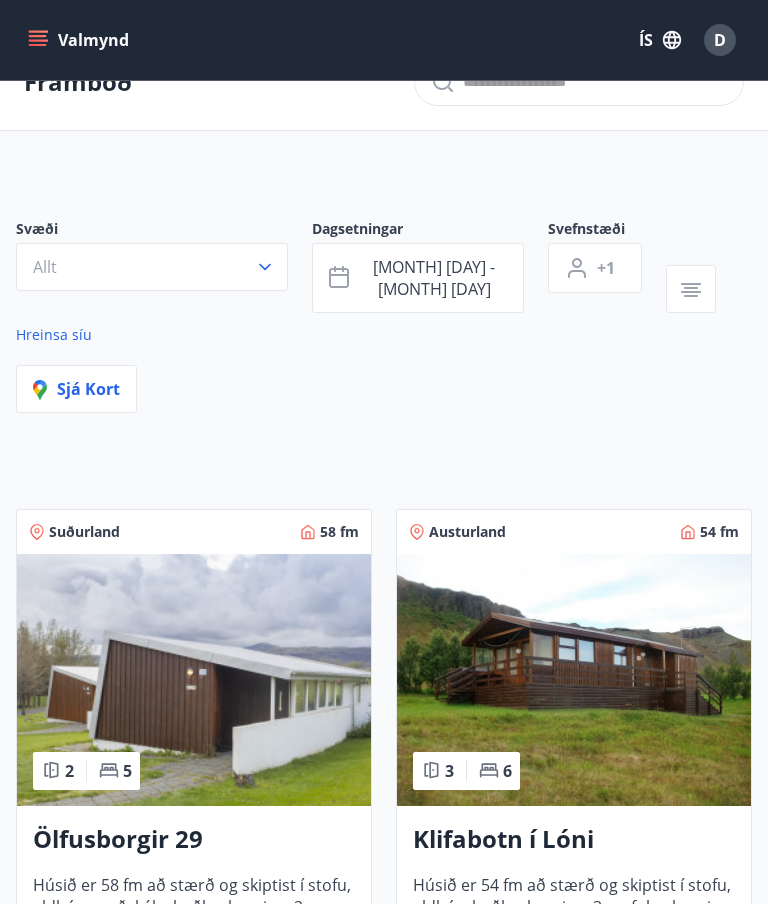 scroll, scrollTop: 0, scrollLeft: 0, axis: both 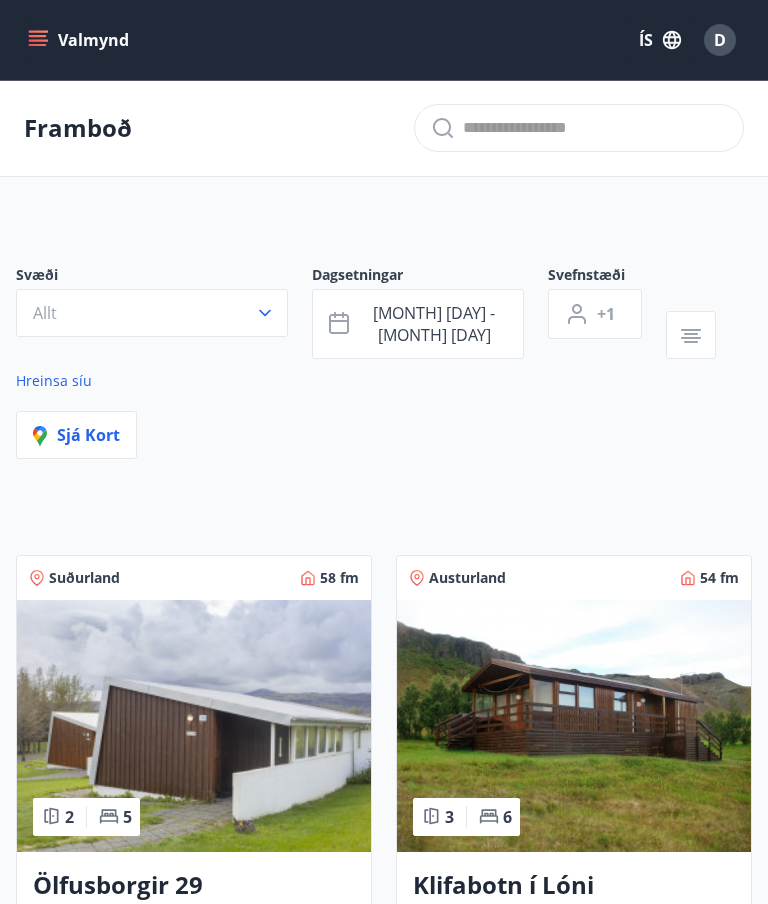 click on "Allt" at bounding box center [152, 313] 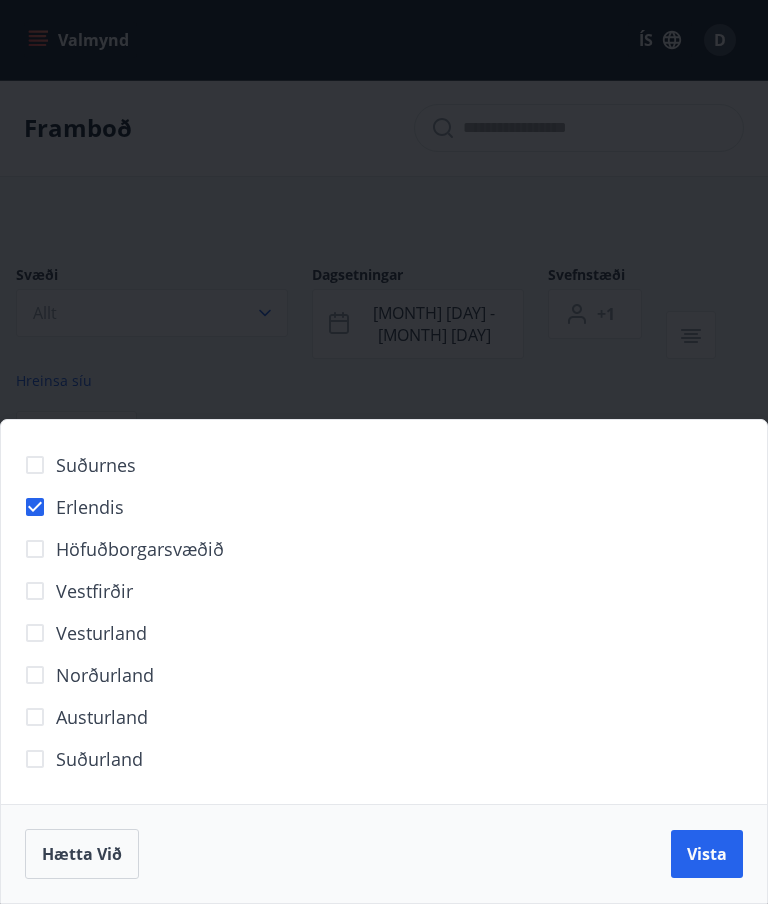 click on "Vista" at bounding box center [707, 854] 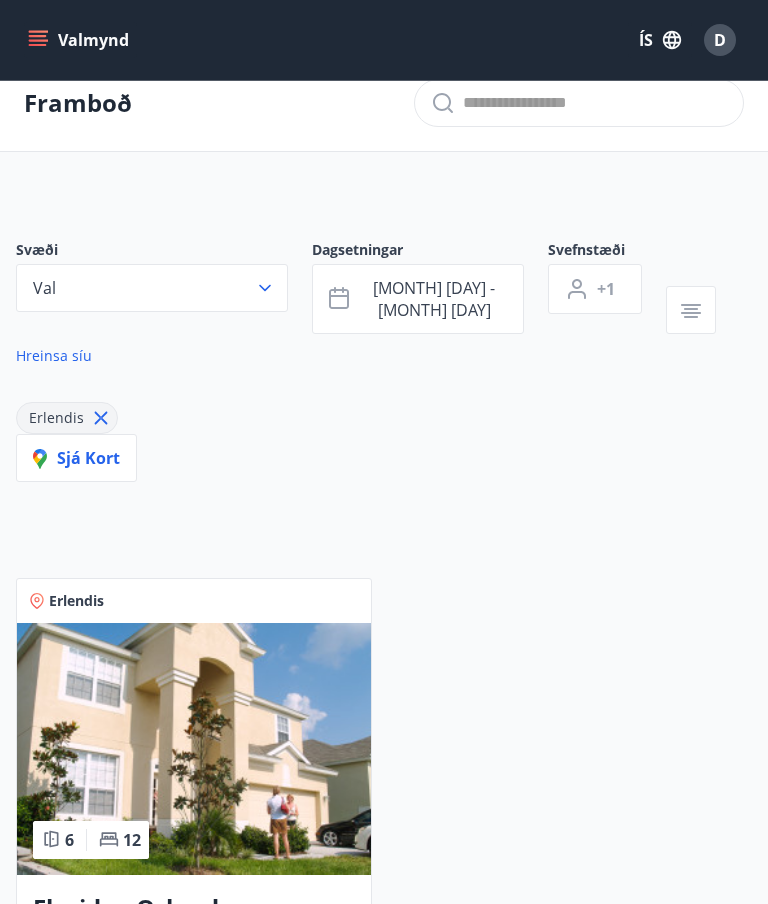 scroll, scrollTop: 0, scrollLeft: 0, axis: both 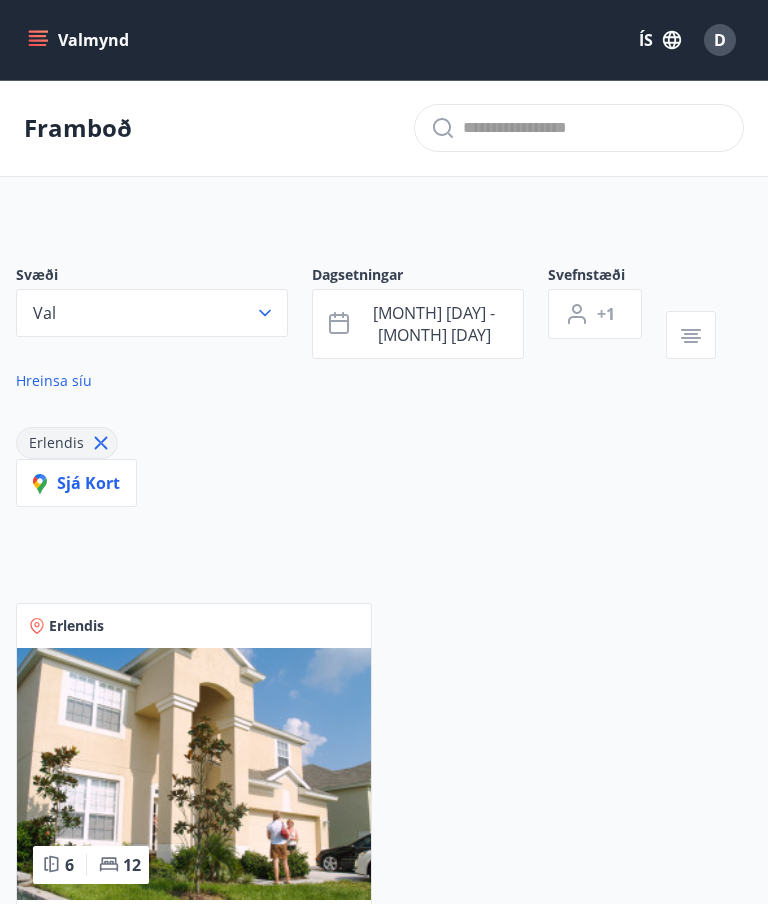 click on "[MONTH] [DAY] - [MONTH] [DAY]" at bounding box center [434, 324] 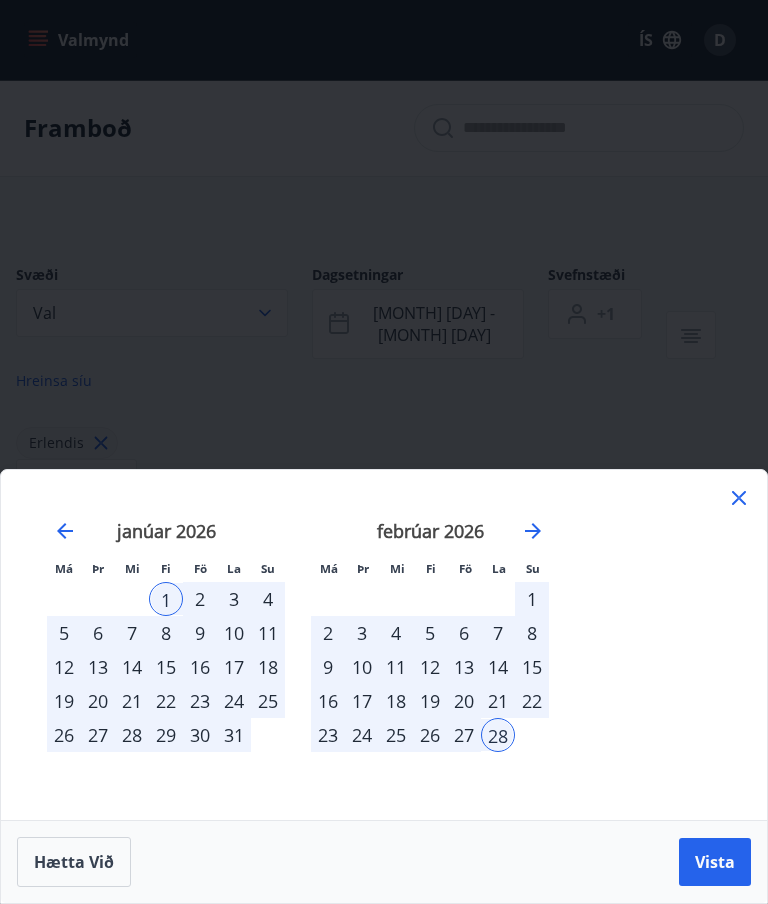 click on "1" at bounding box center [166, 599] 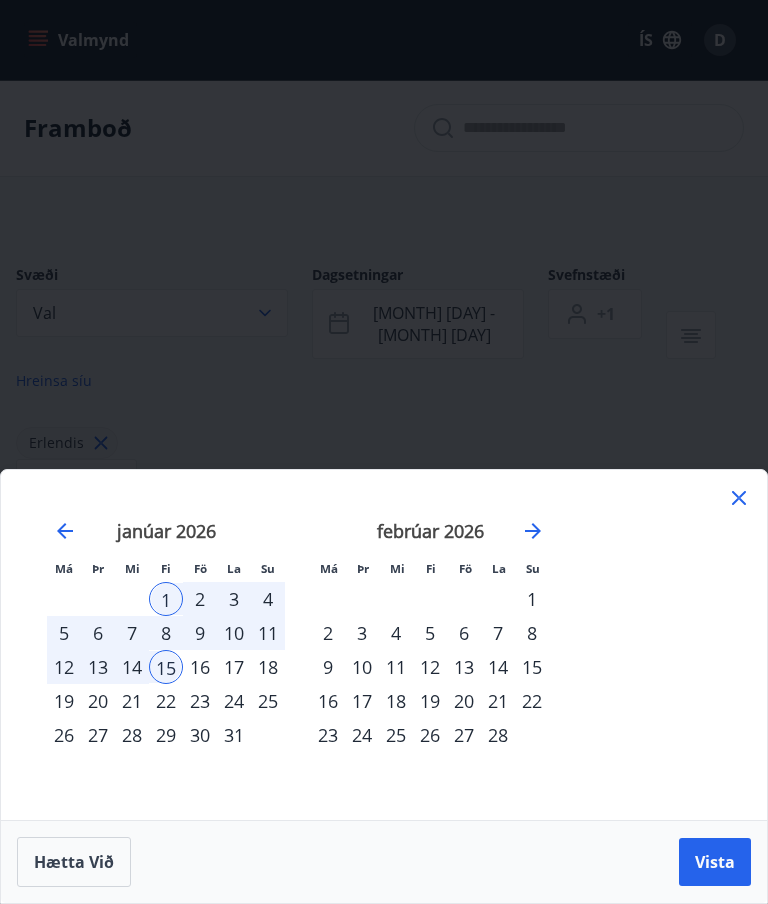 click on "1" at bounding box center [166, 599] 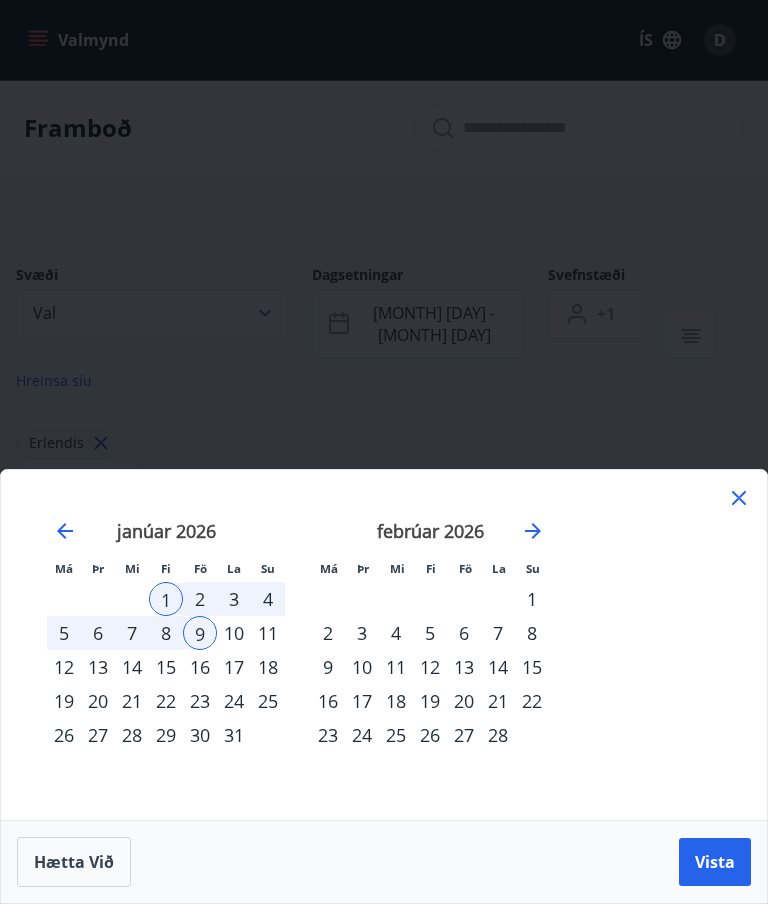 click on "2" at bounding box center [200, 599] 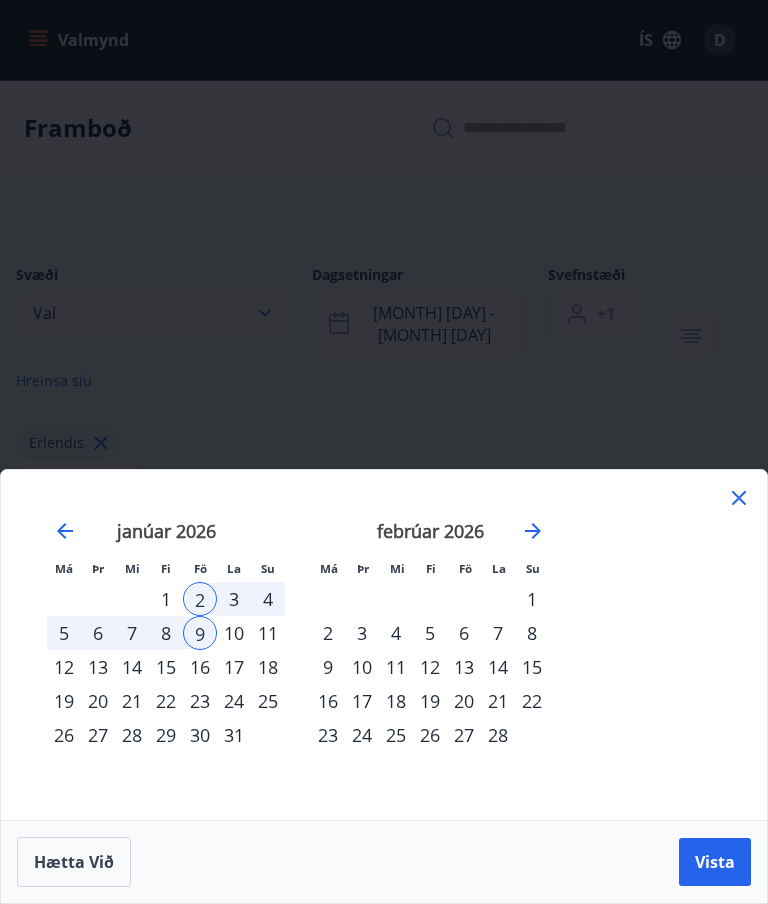 click on "1" at bounding box center [166, 599] 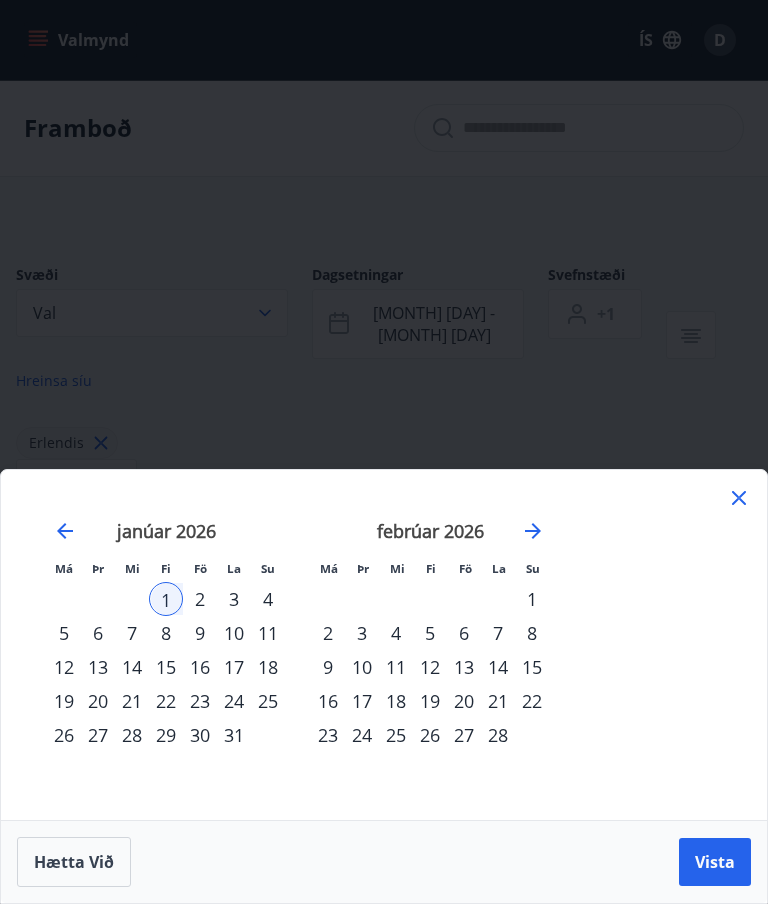 click on "1" at bounding box center [166, 599] 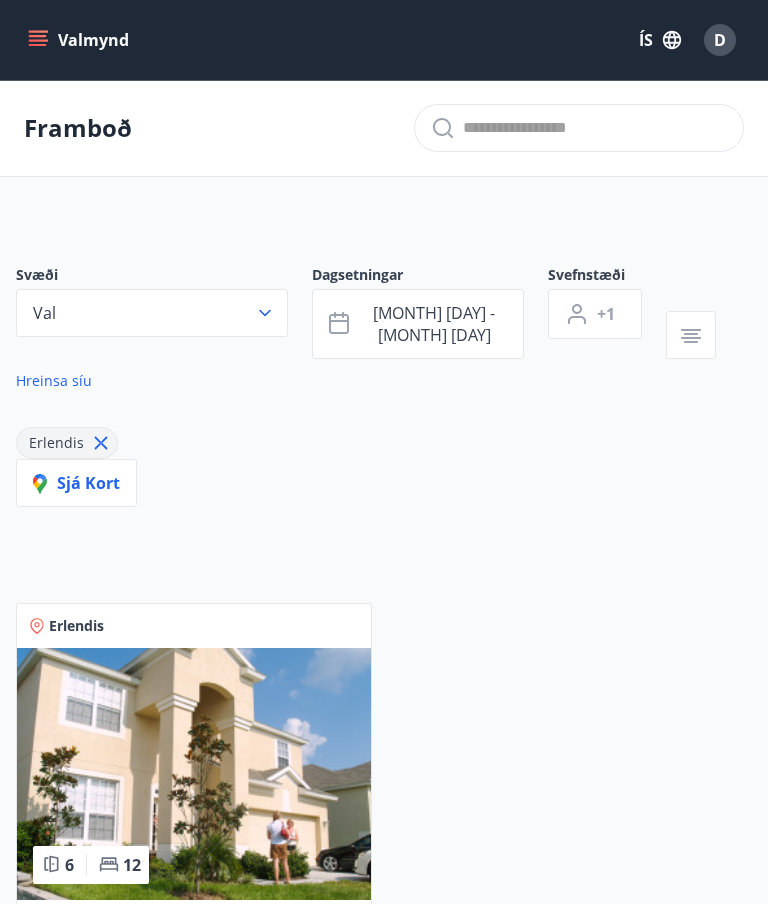 click on "Hreinsa síu" at bounding box center [54, 381] 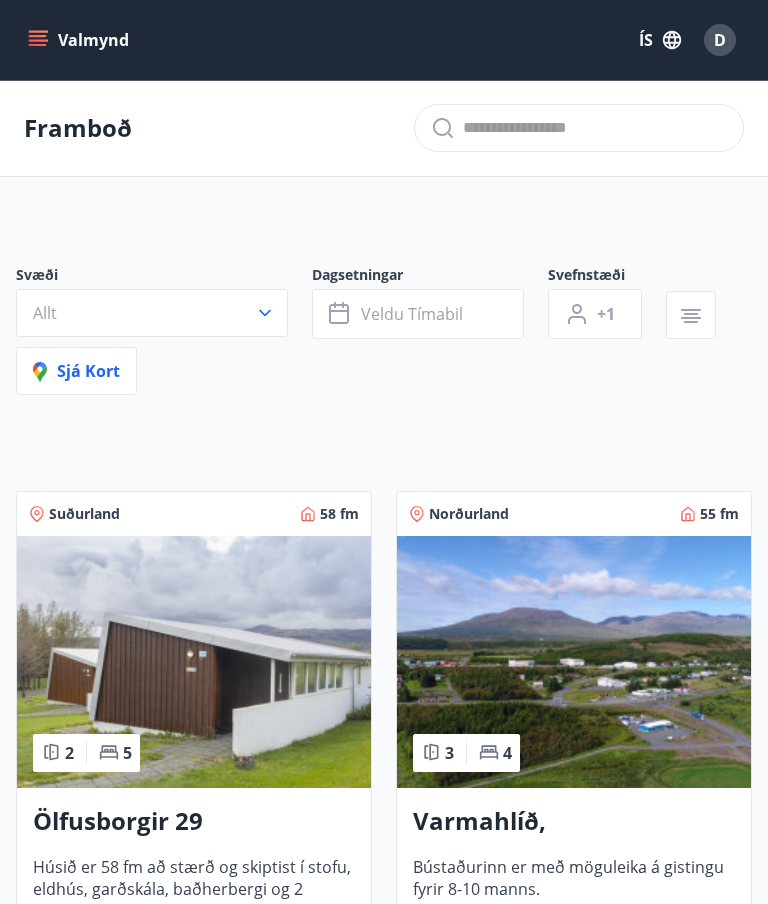 click on "Allt" at bounding box center (152, 313) 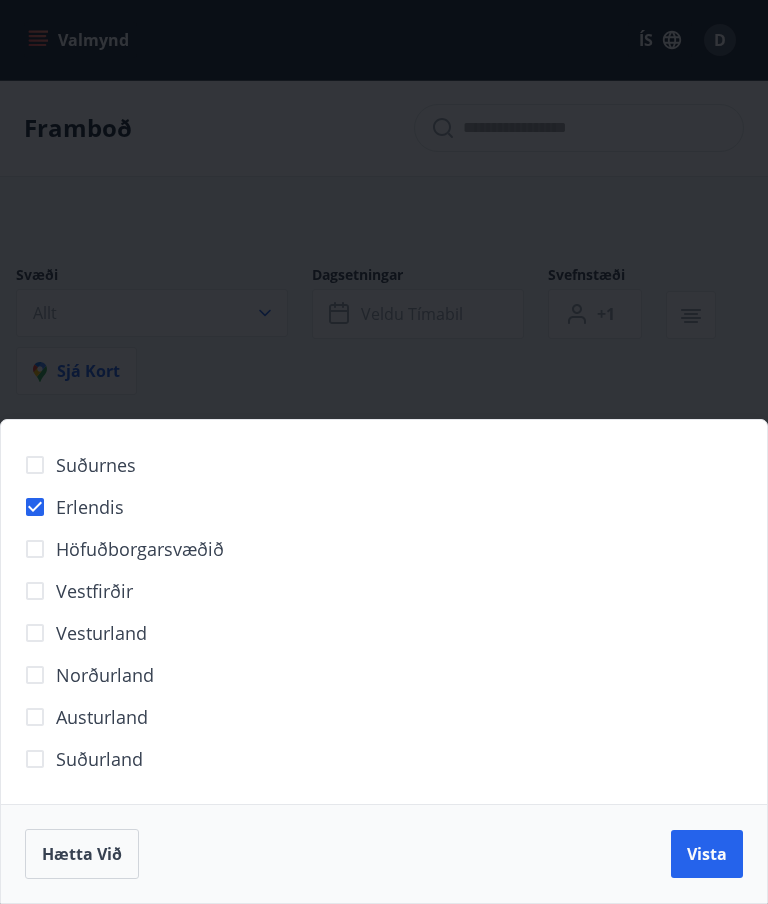 click on "Vista" at bounding box center (707, 854) 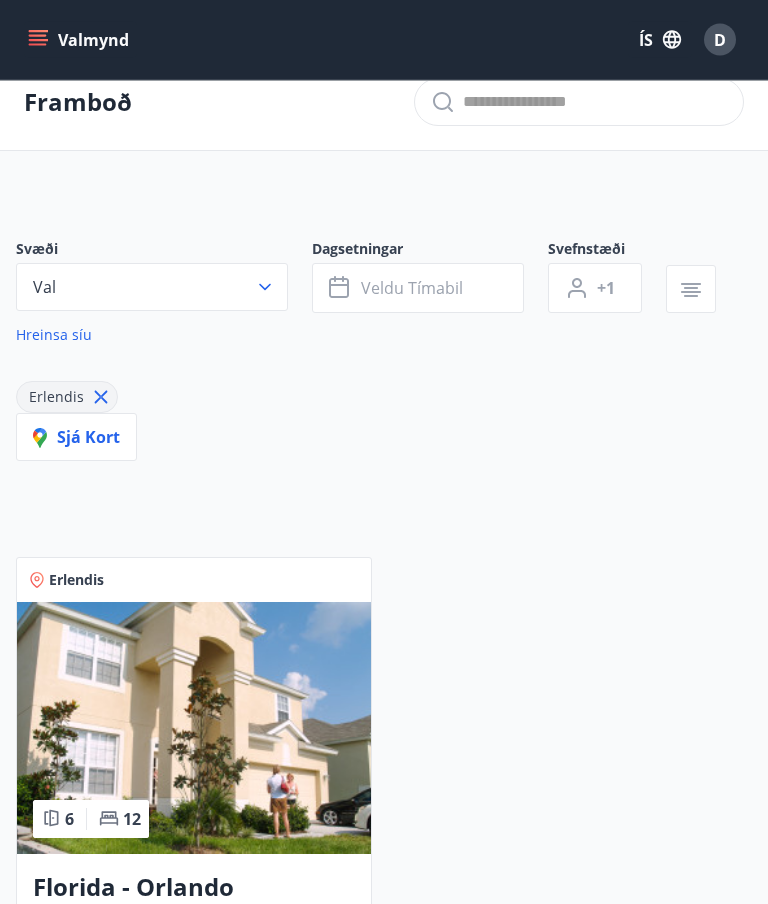 scroll, scrollTop: 0, scrollLeft: 0, axis: both 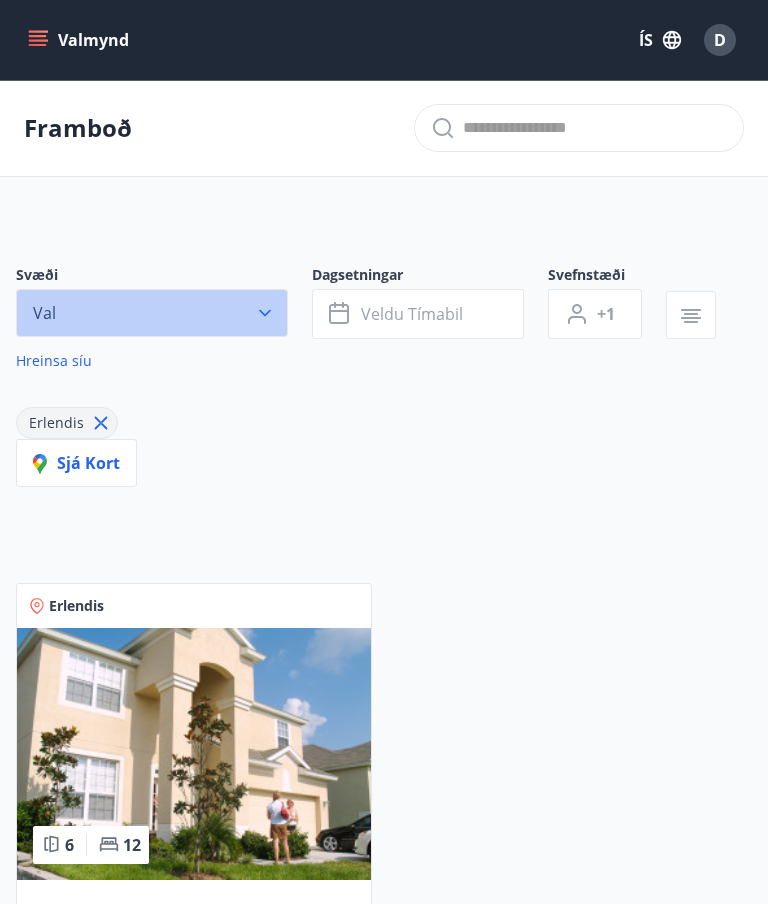 click on "Val" at bounding box center (44, 313) 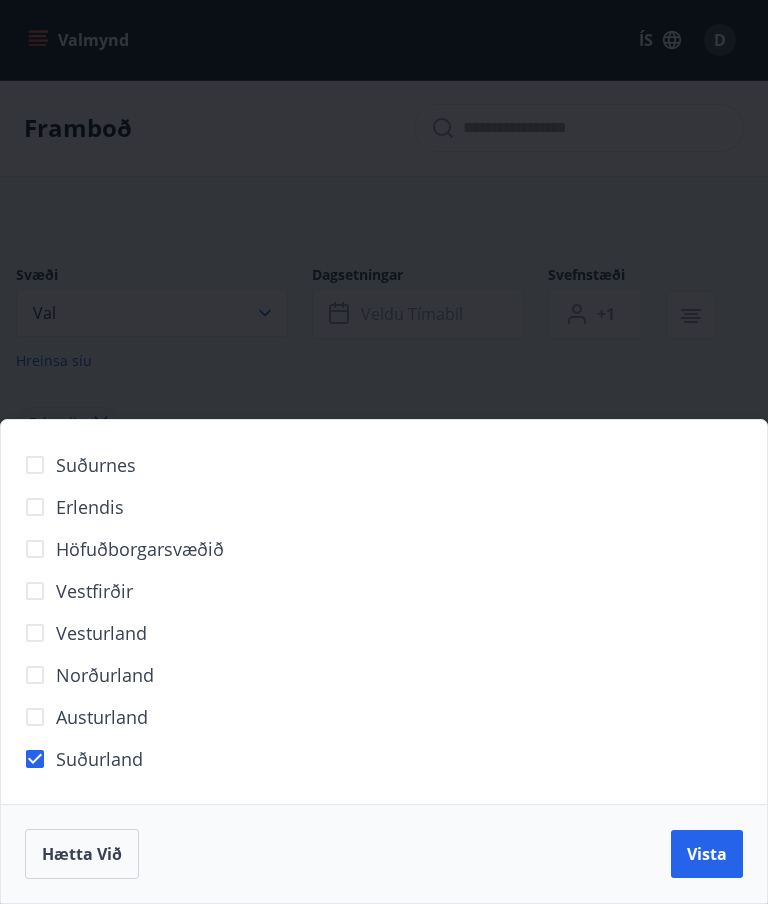 click on "Vista" at bounding box center (707, 854) 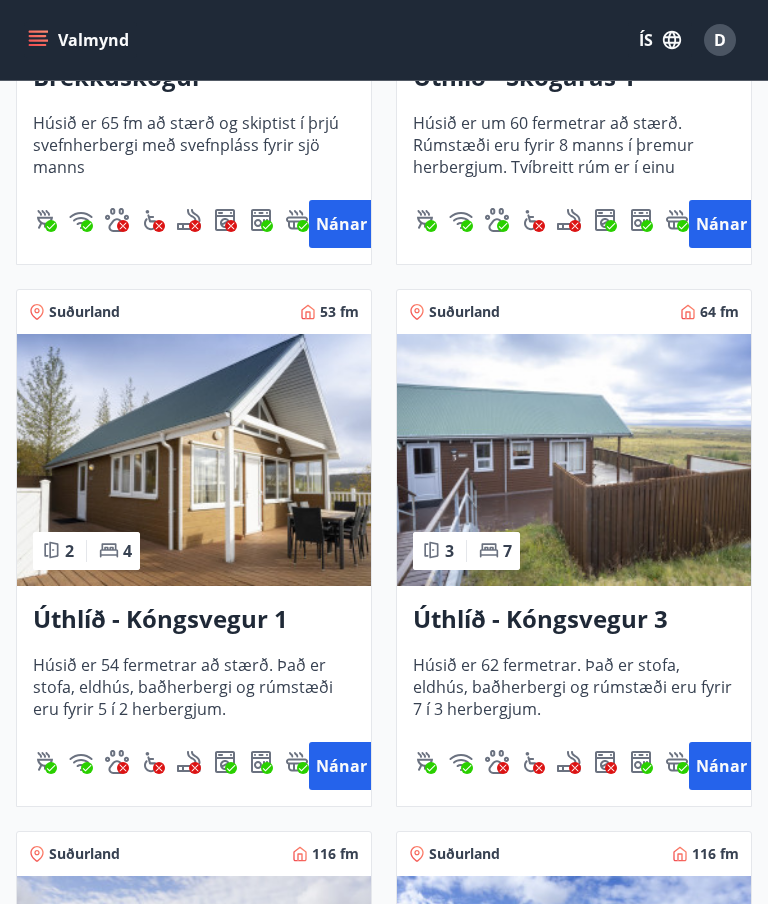 scroll, scrollTop: 1923, scrollLeft: 0, axis: vertical 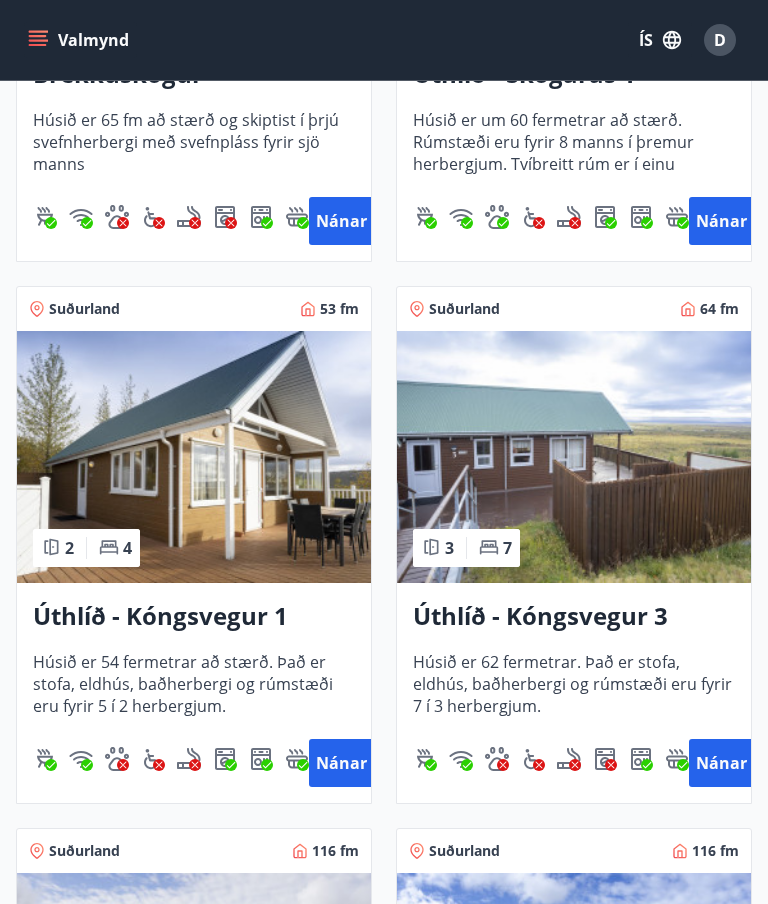 click at bounding box center [194, 457] 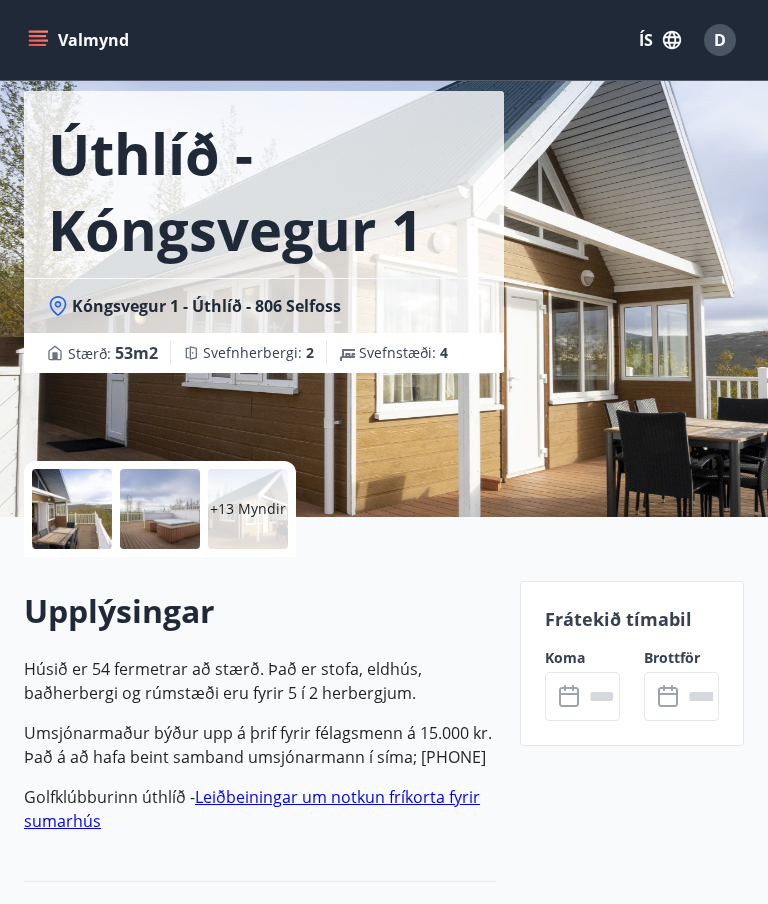 scroll, scrollTop: 0, scrollLeft: 0, axis: both 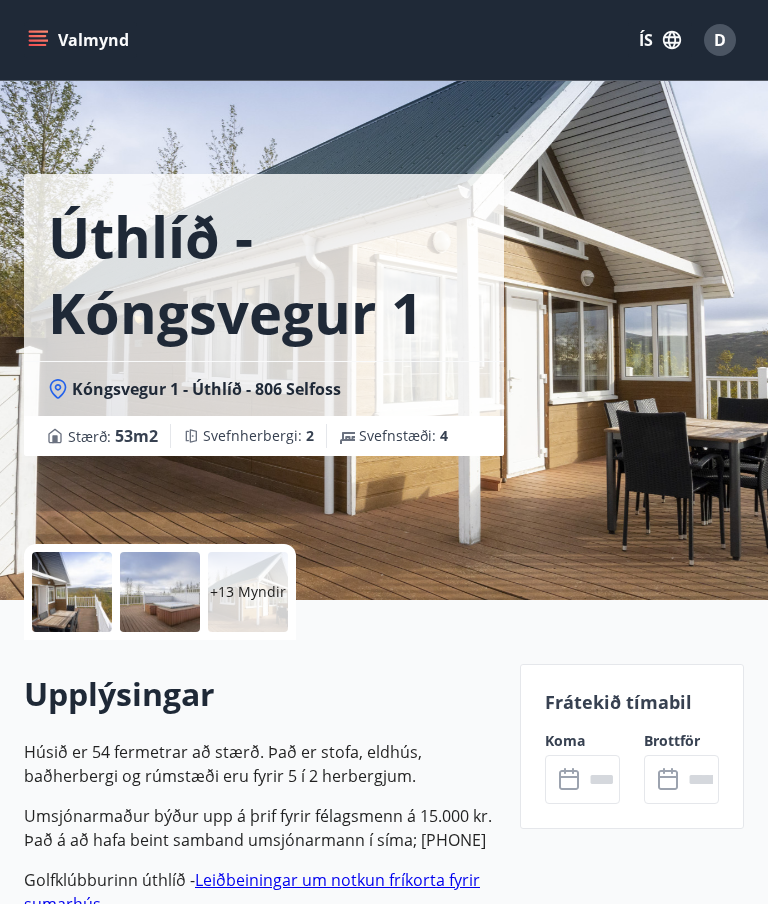 click on "+13 Myndir" at bounding box center (248, 592) 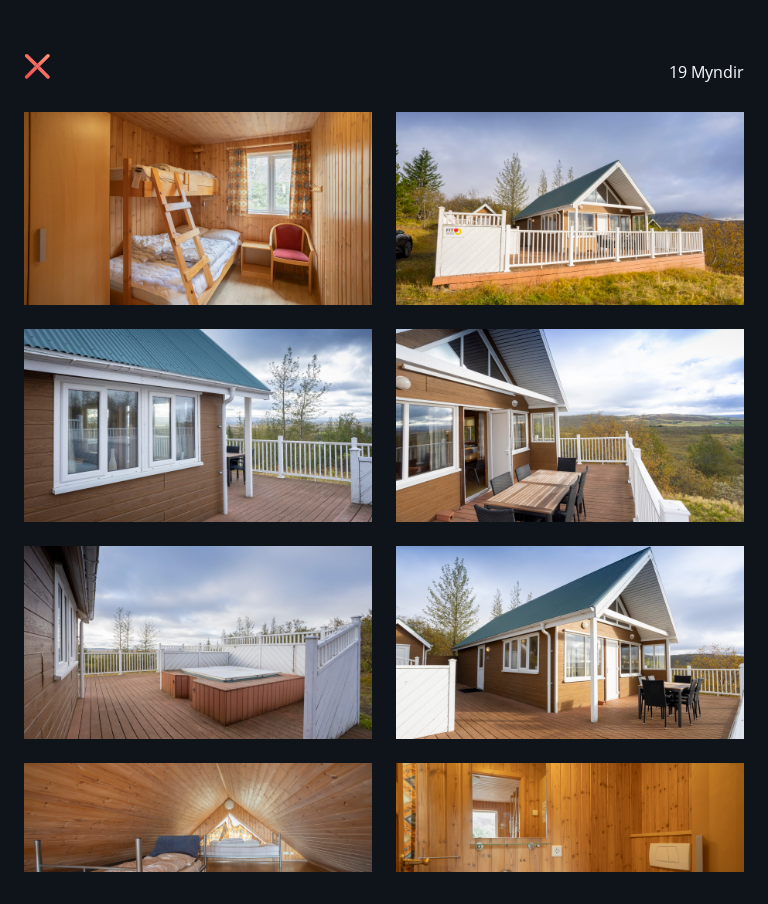 scroll, scrollTop: 0, scrollLeft: 0, axis: both 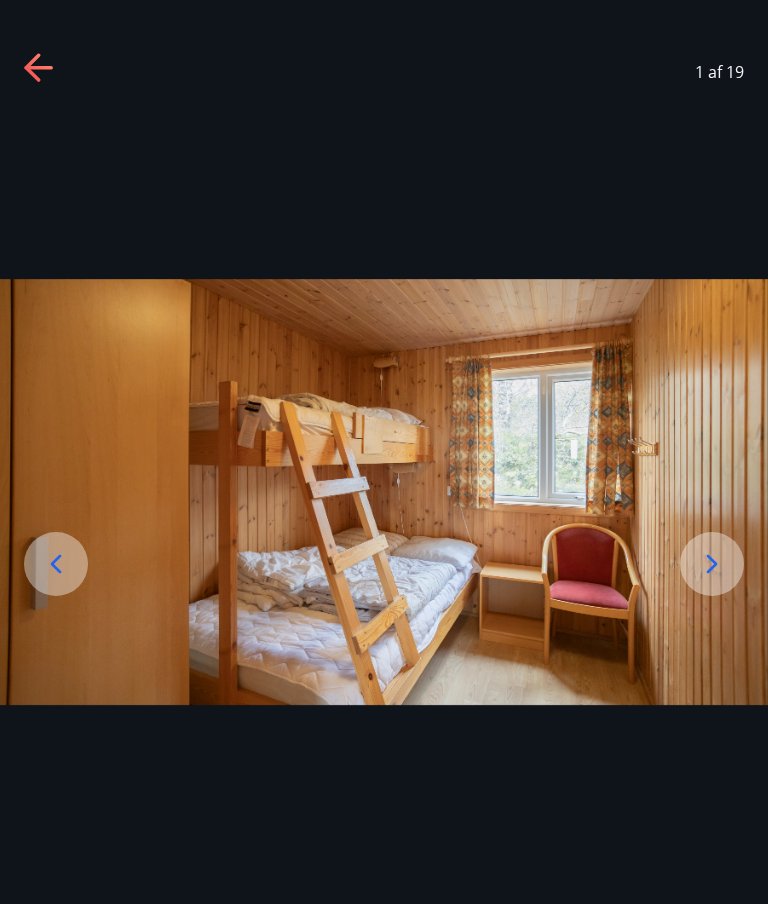 click at bounding box center [384, 492] 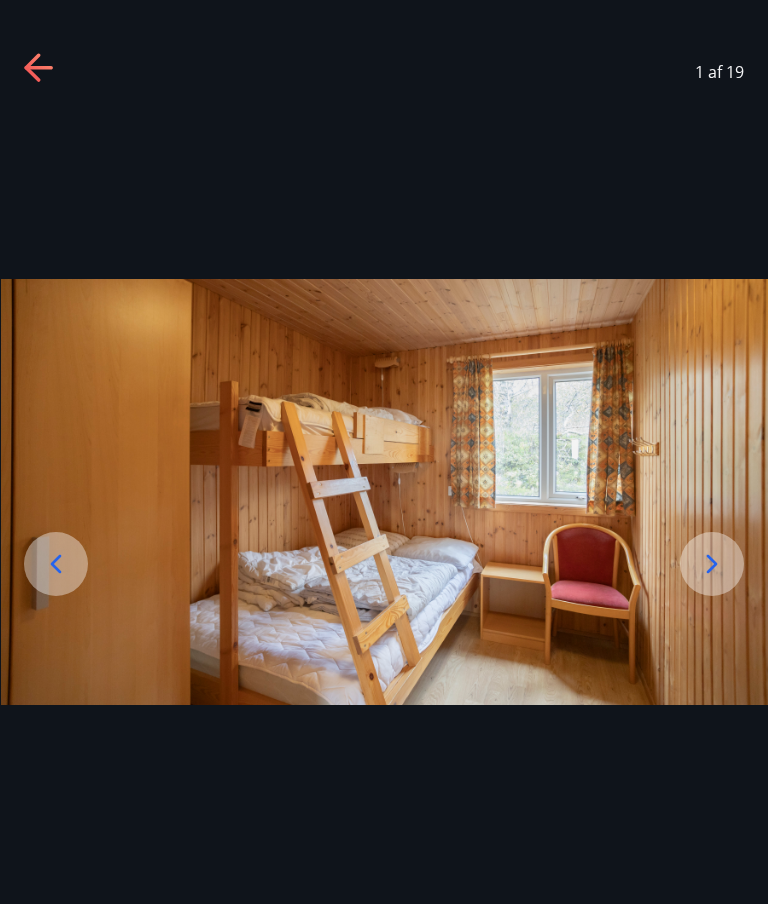 click at bounding box center [384, 492] 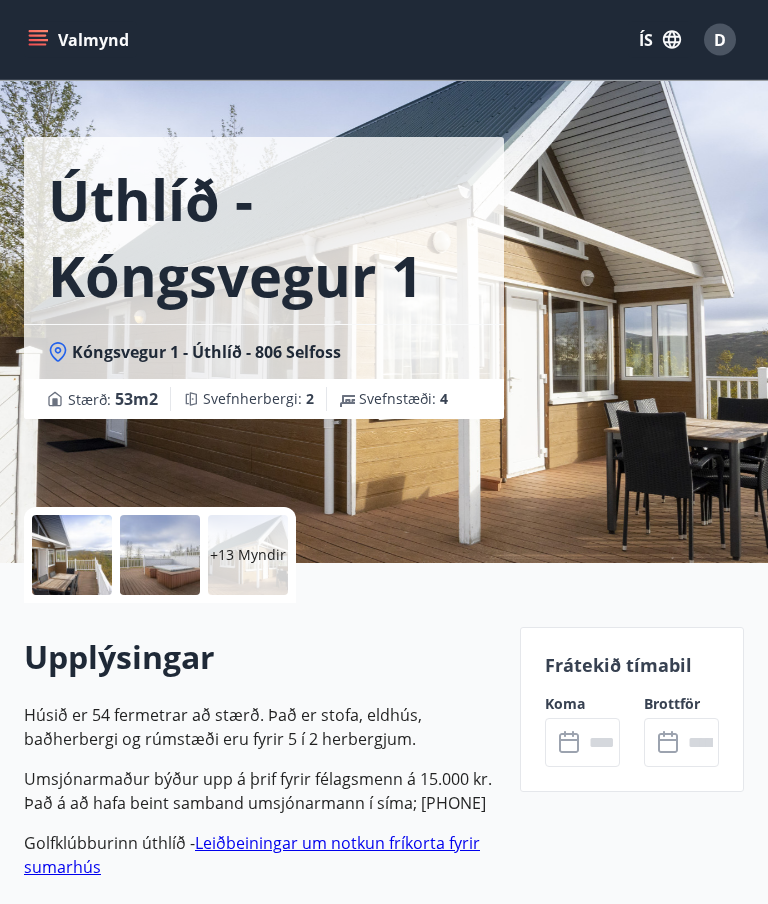 scroll, scrollTop: 39, scrollLeft: 0, axis: vertical 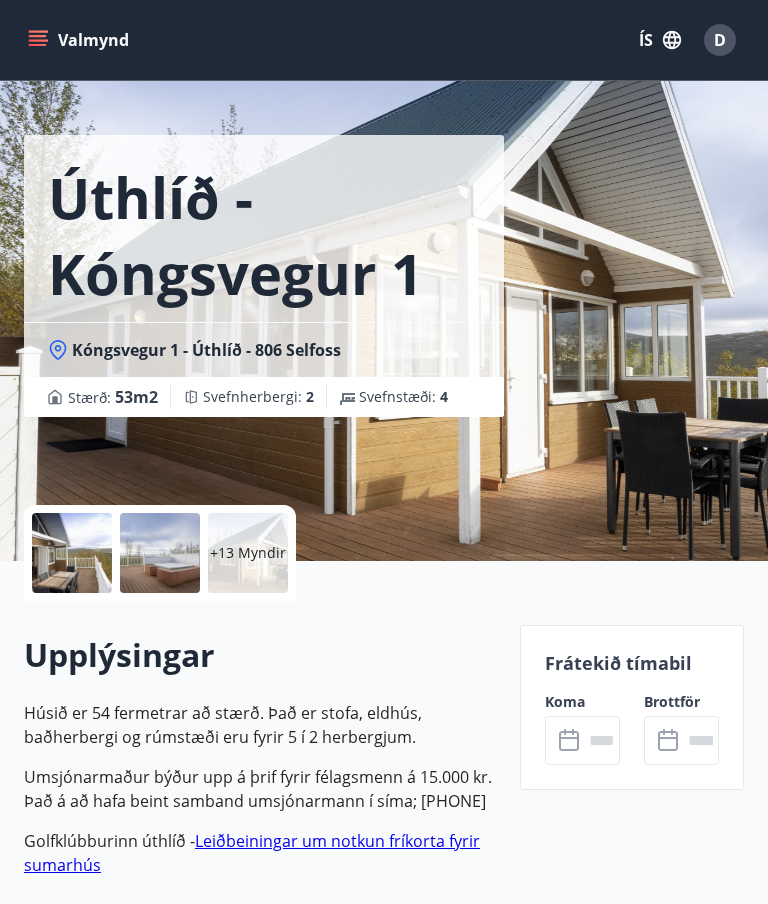click 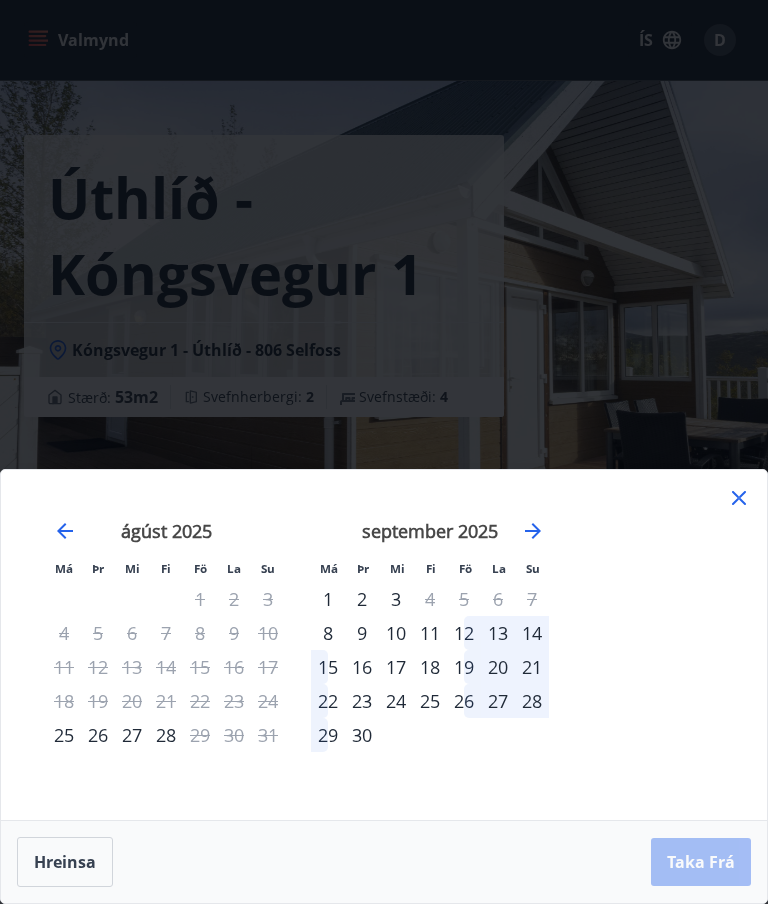 click 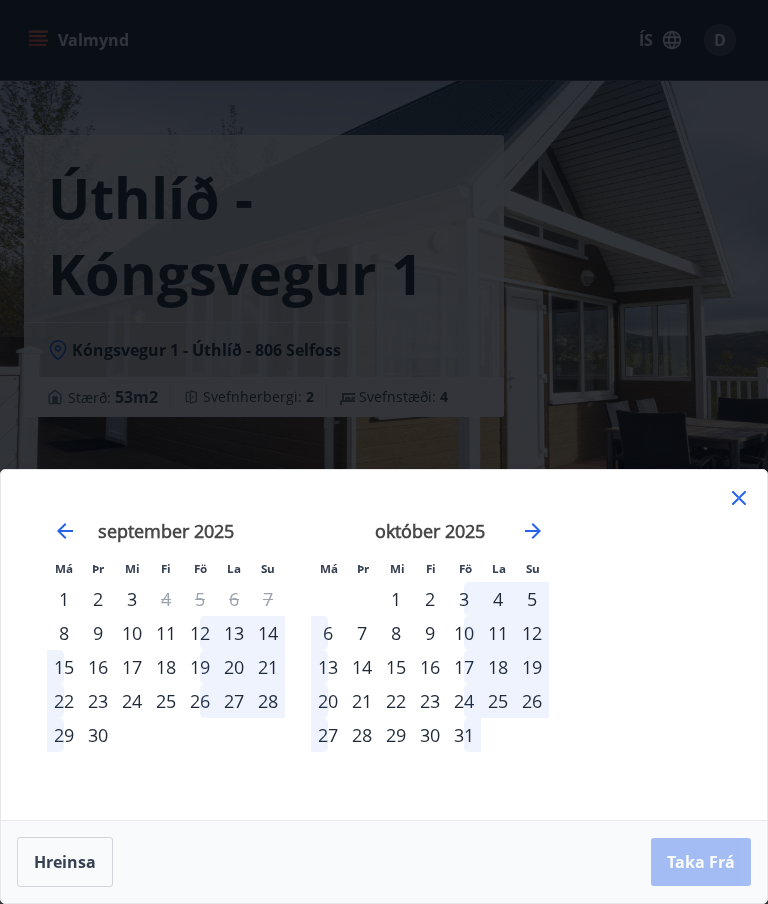 click 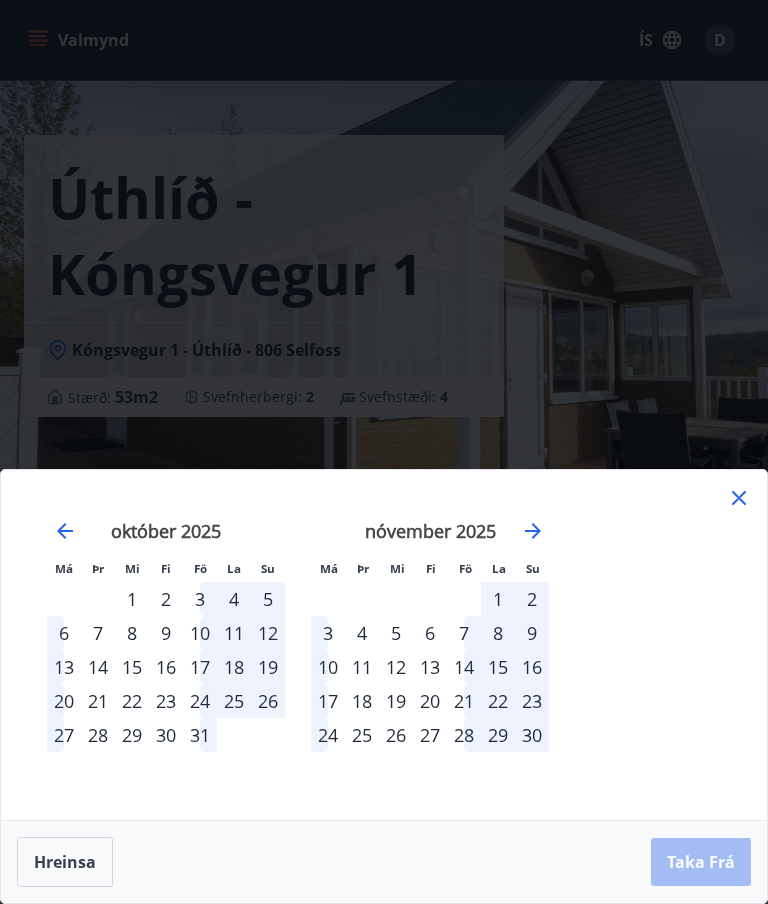 click 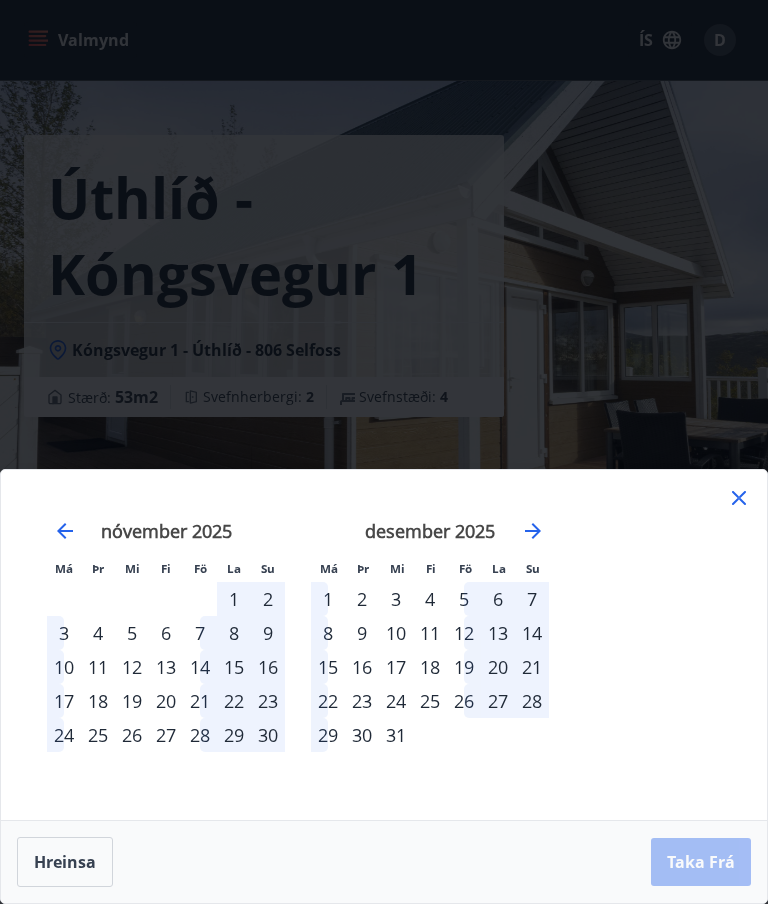 click on "19" at bounding box center [464, 667] 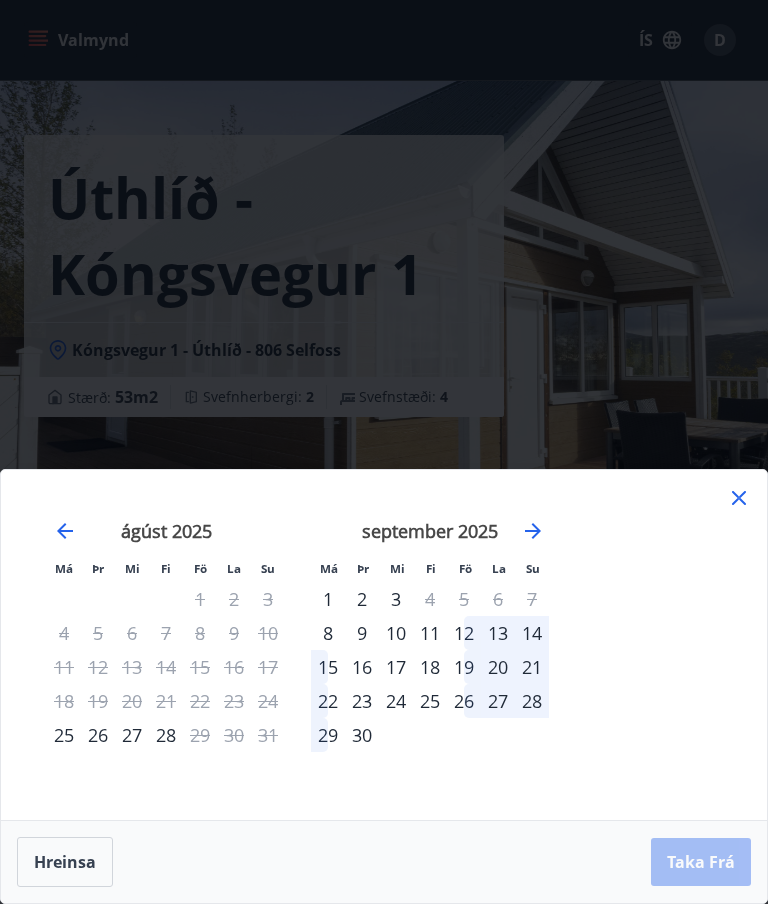 click 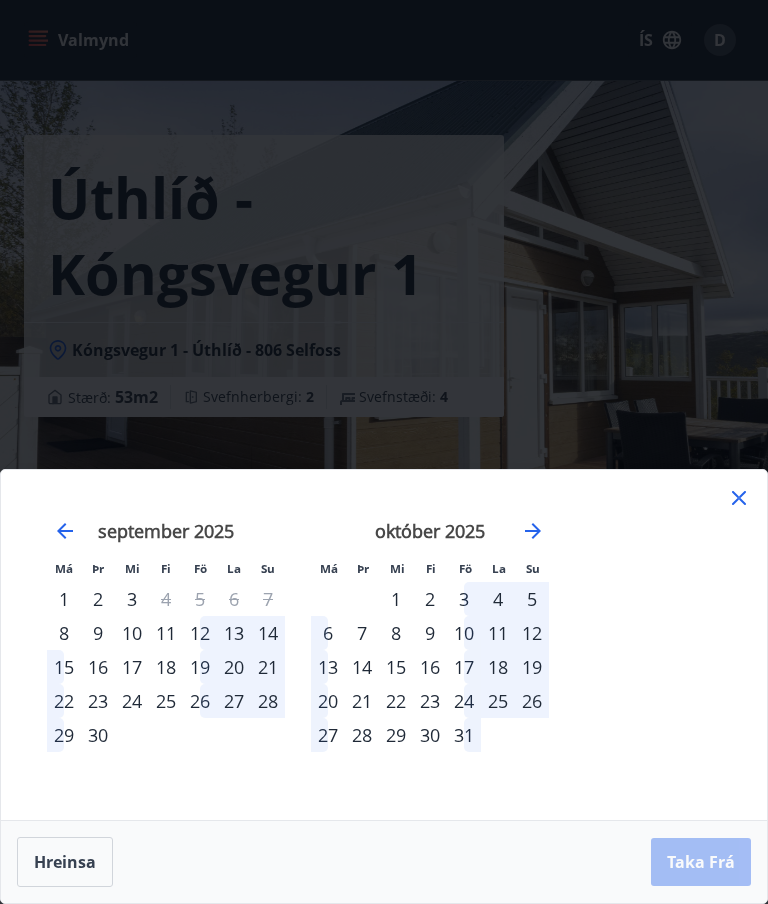 click 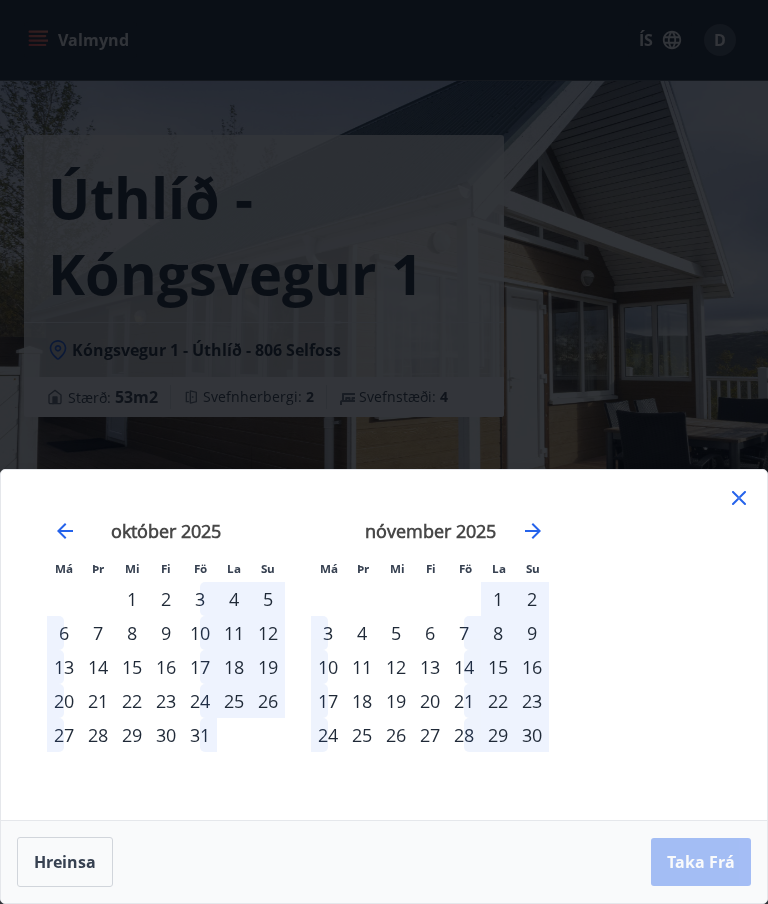 click 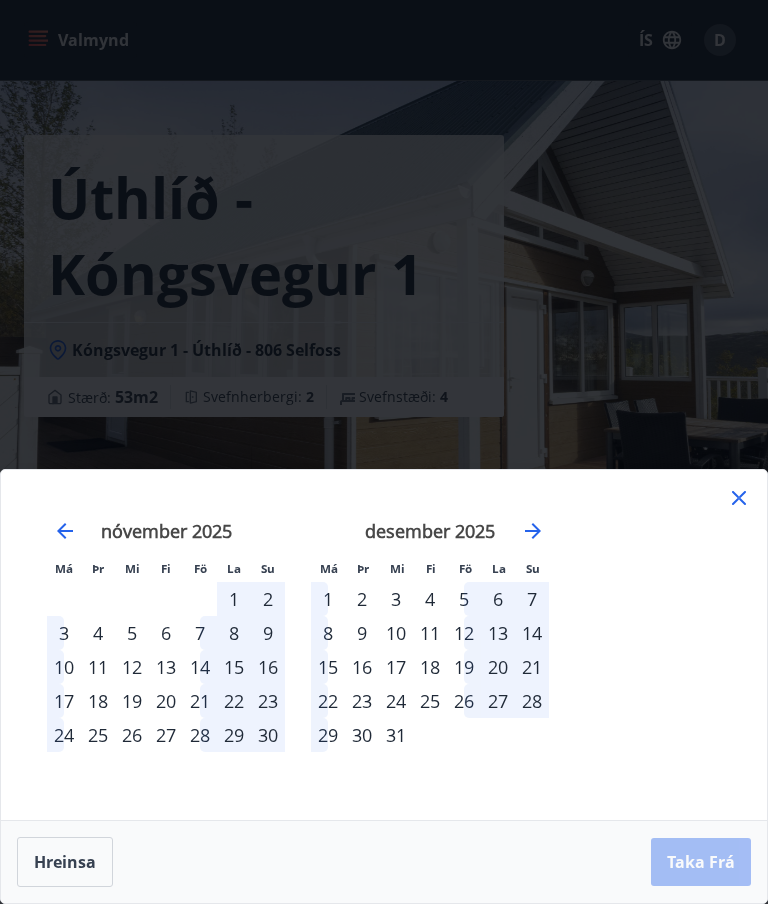 click on "19" at bounding box center [464, 667] 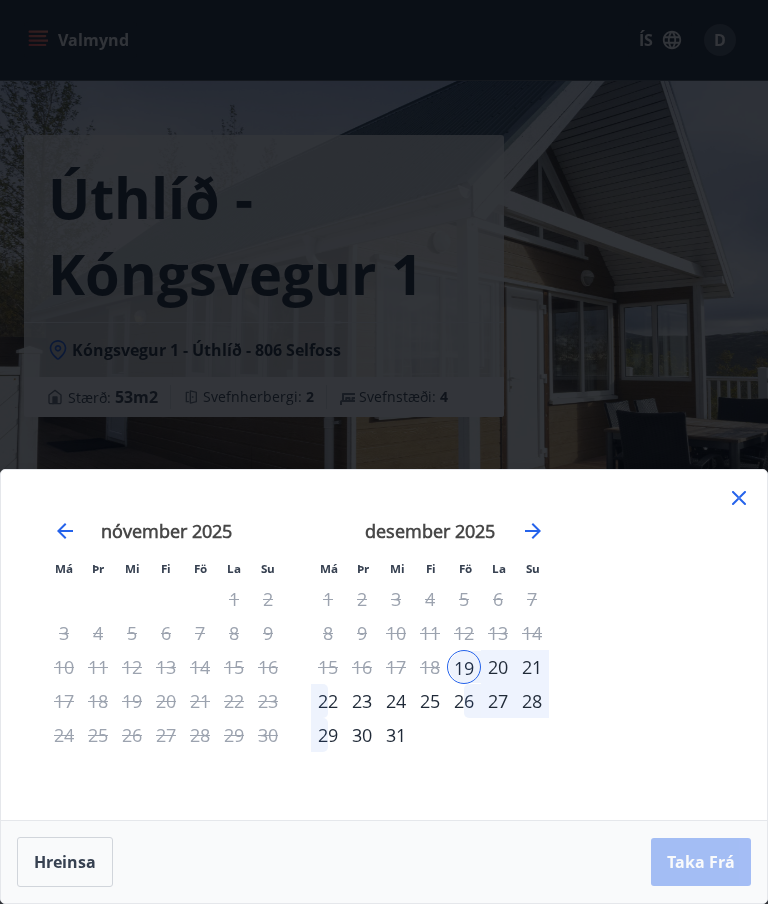 click 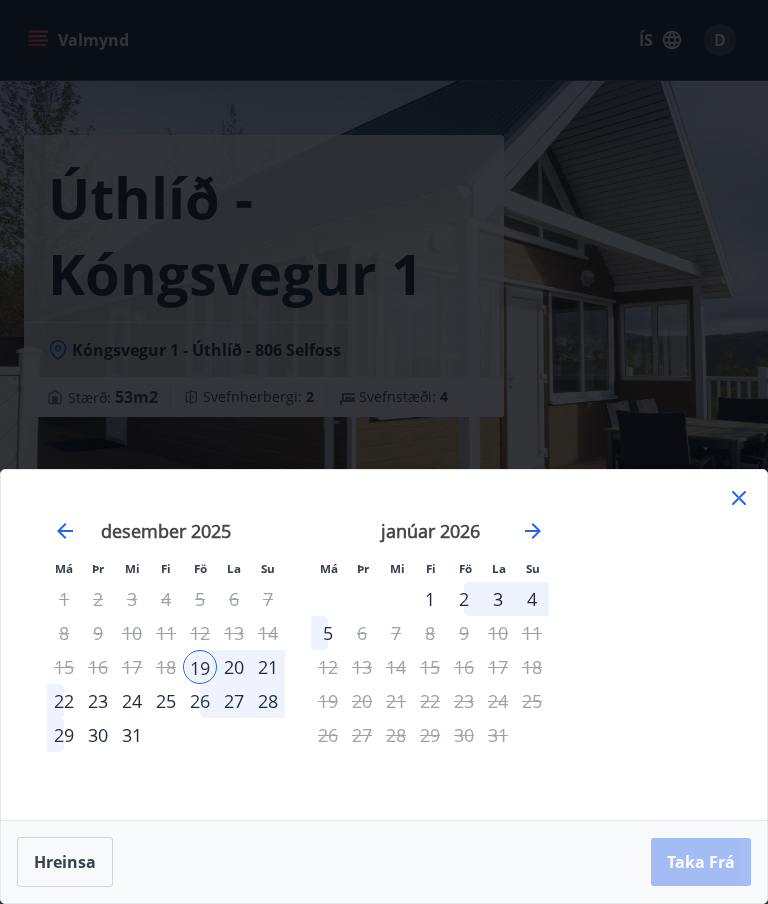 click on "26" at bounding box center (200, 701) 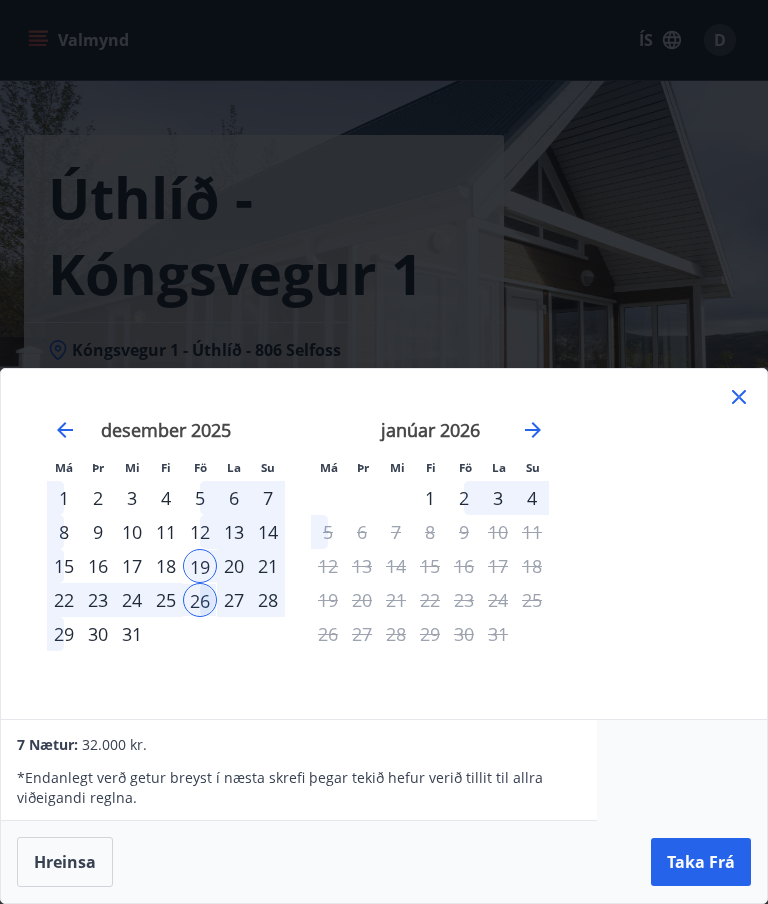 click on "Taka Frá" at bounding box center [701, 862] 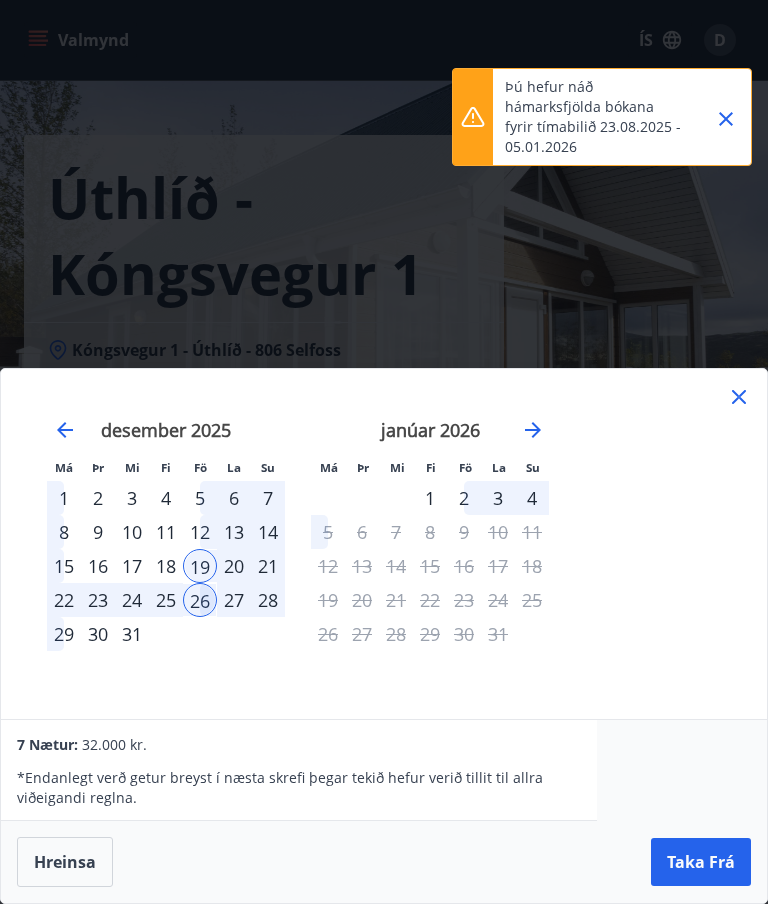 click on "Hreinsa" at bounding box center (65, 862) 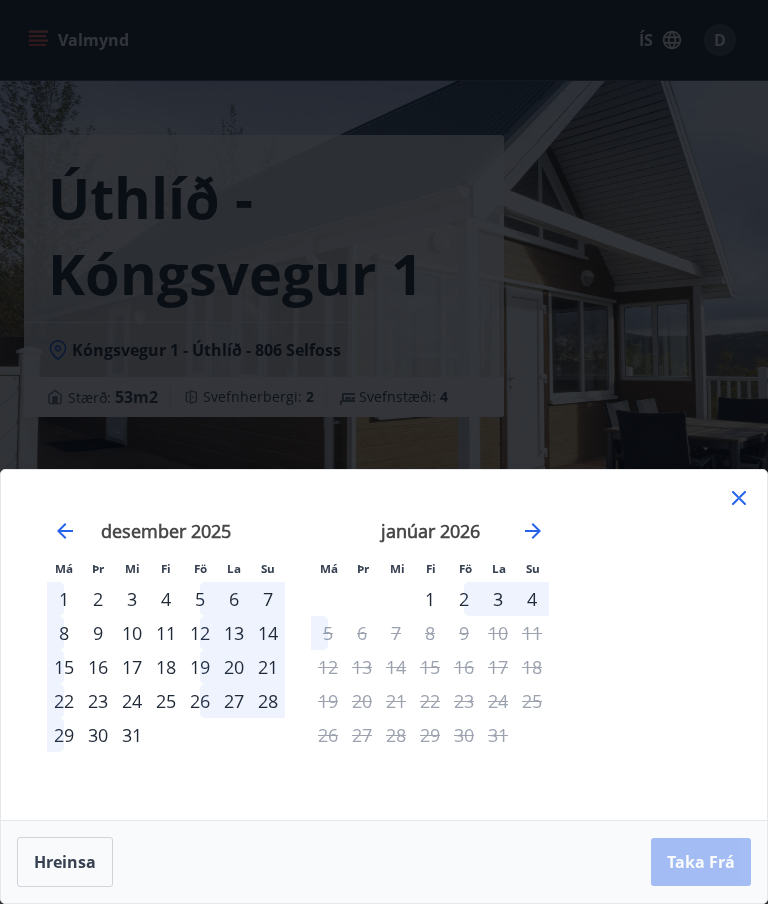 click on "Hreinsa" at bounding box center (65, 862) 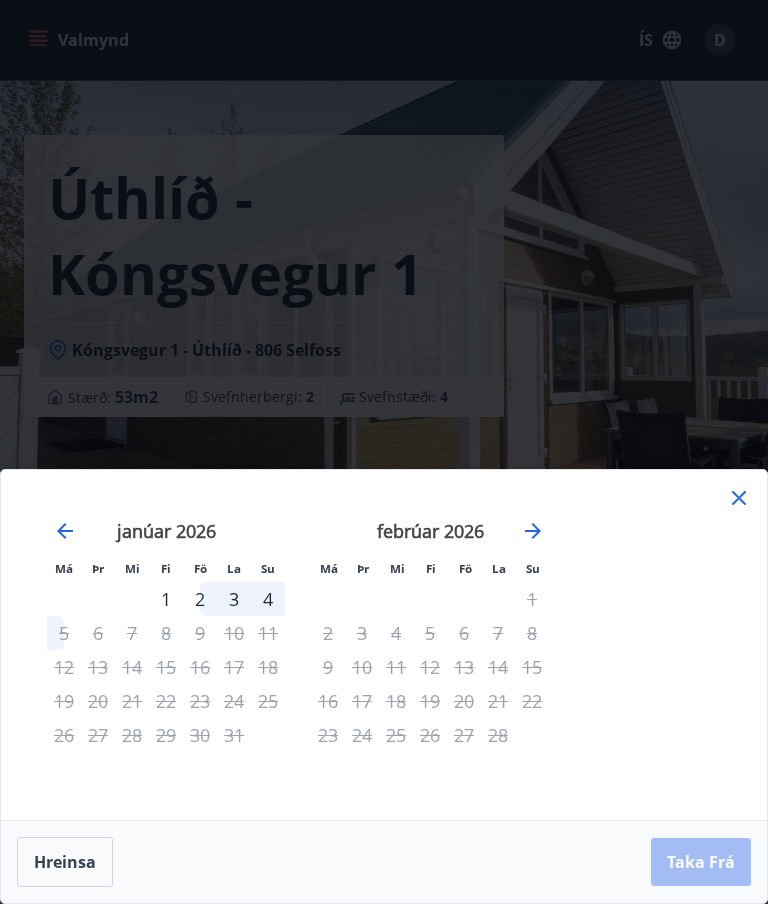 click on "5" at bounding box center (64, 633) 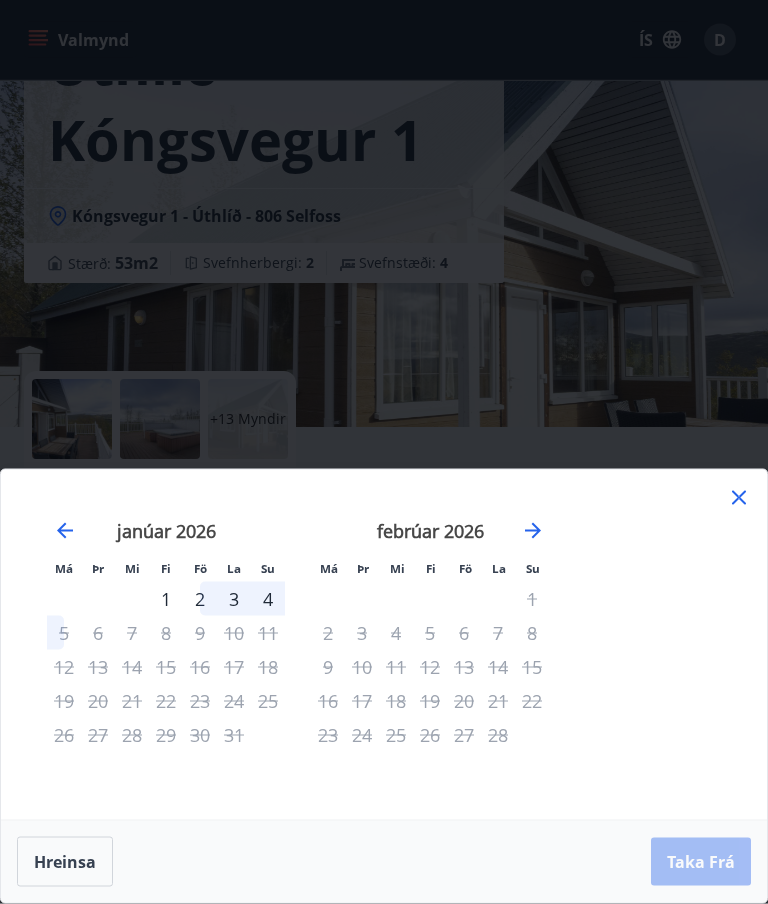 scroll, scrollTop: 181, scrollLeft: 0, axis: vertical 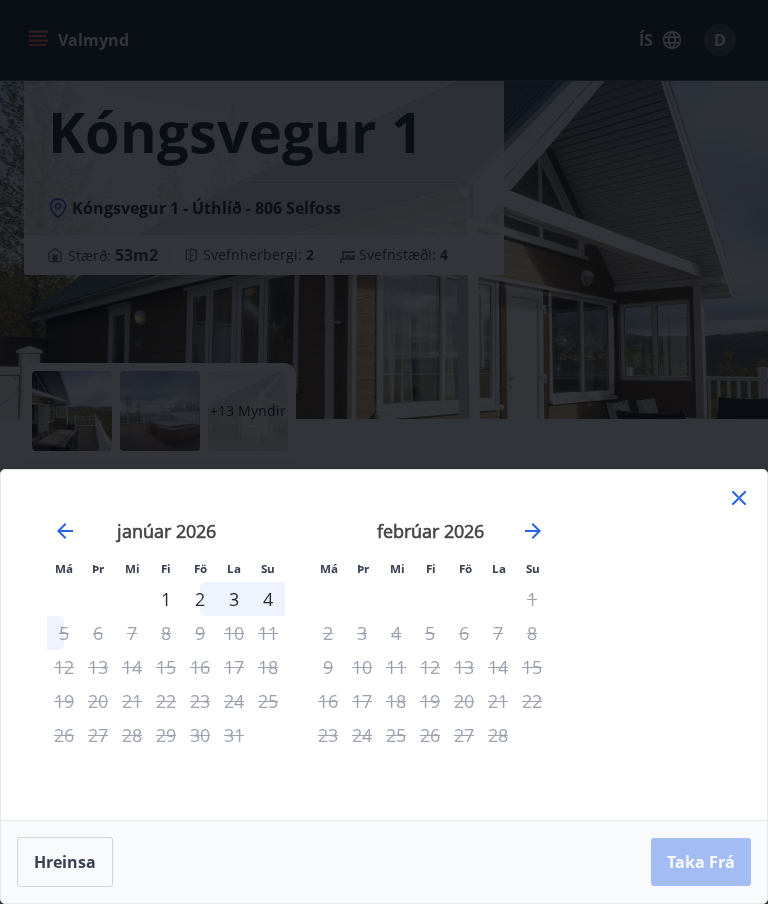 click 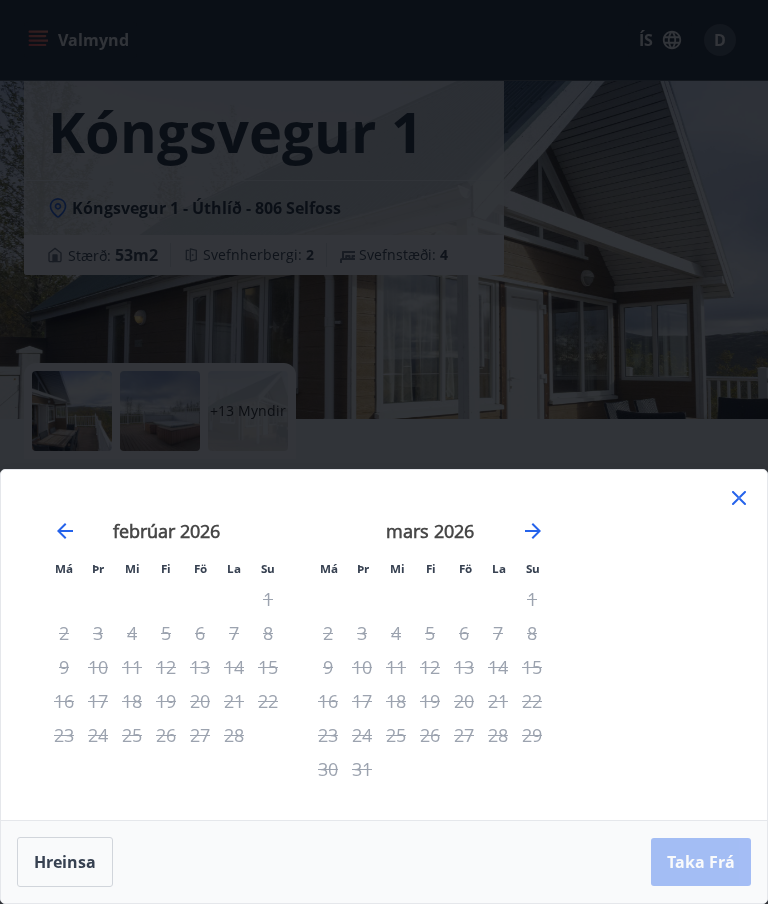 click 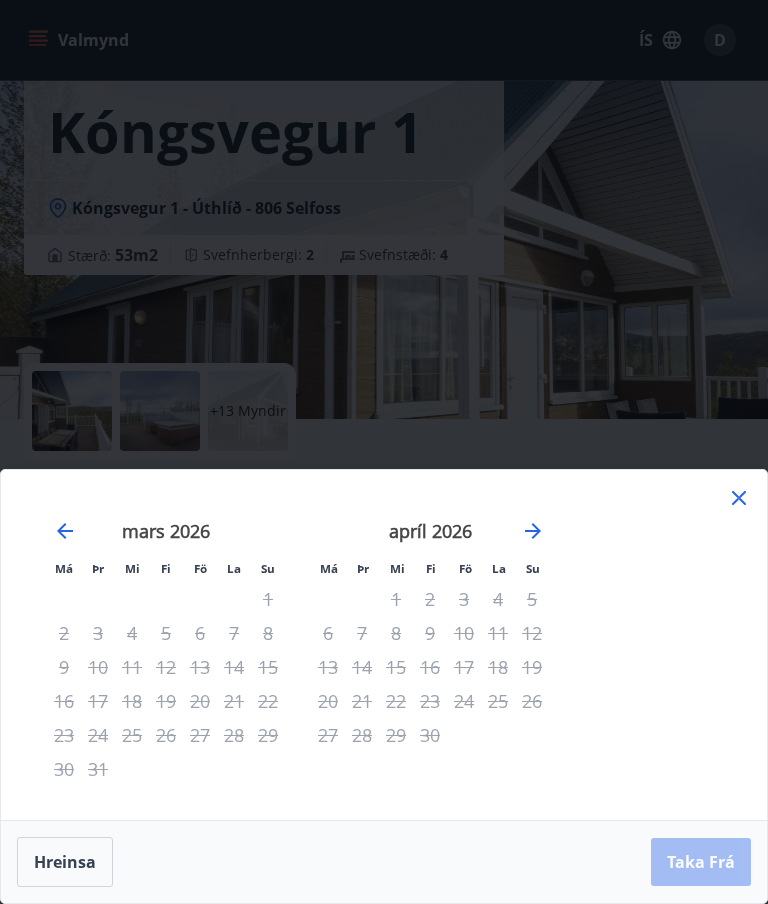 click 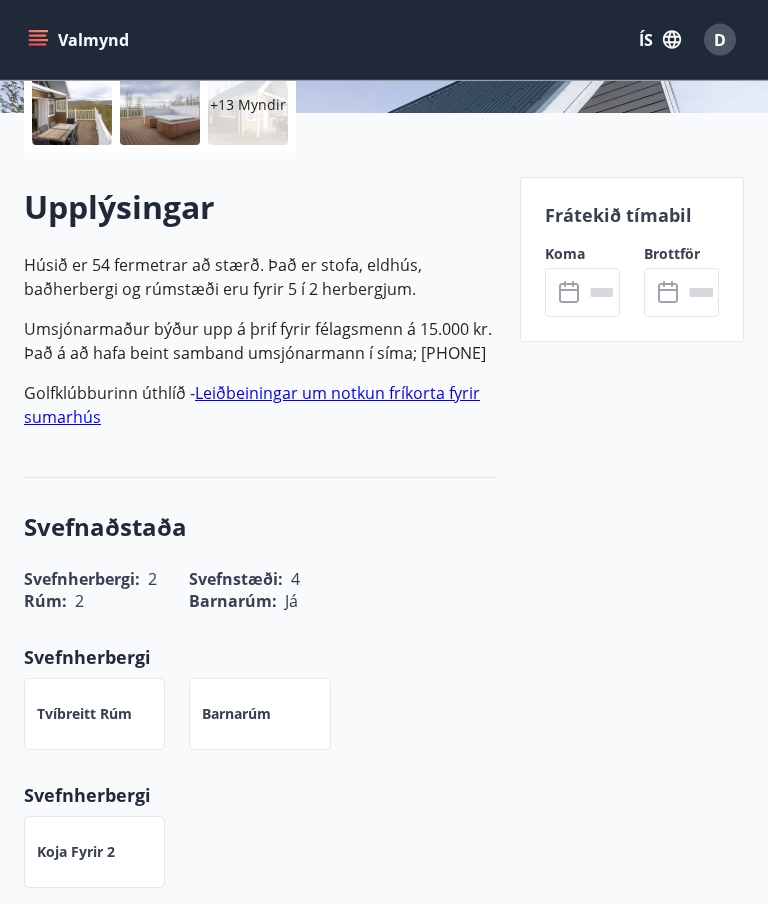 scroll, scrollTop: 488, scrollLeft: 0, axis: vertical 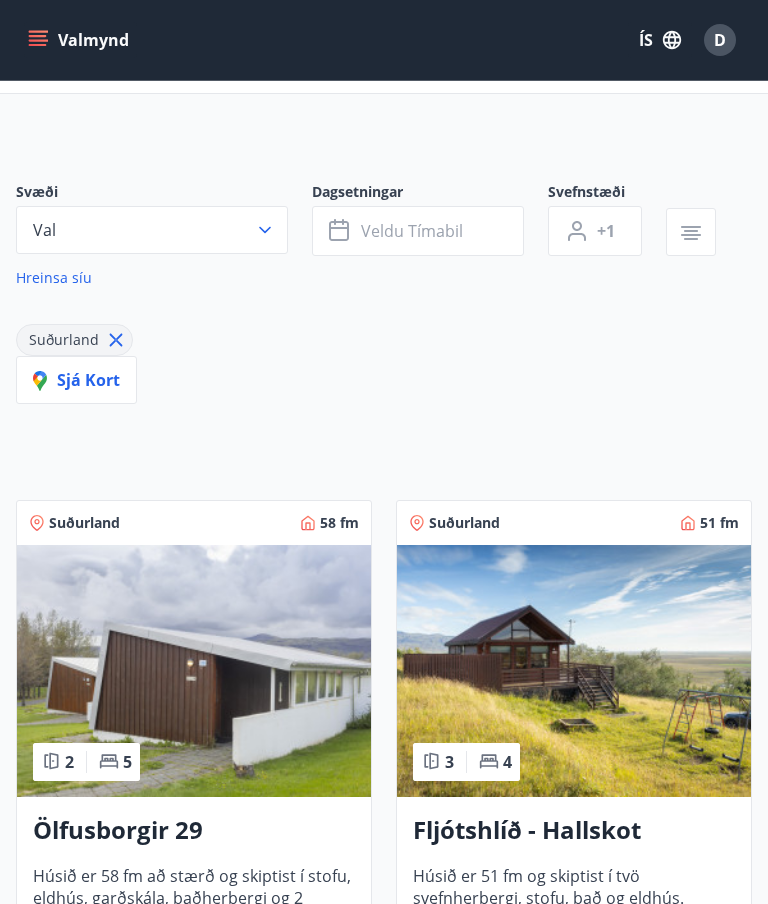 click at bounding box center [574, 671] 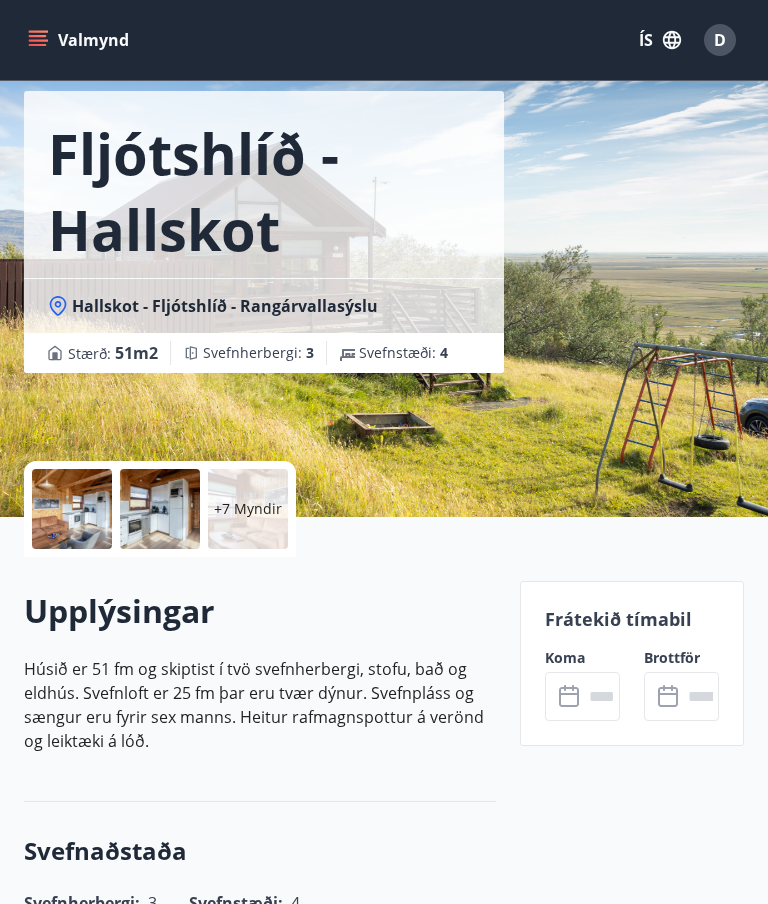 scroll, scrollTop: 0, scrollLeft: 0, axis: both 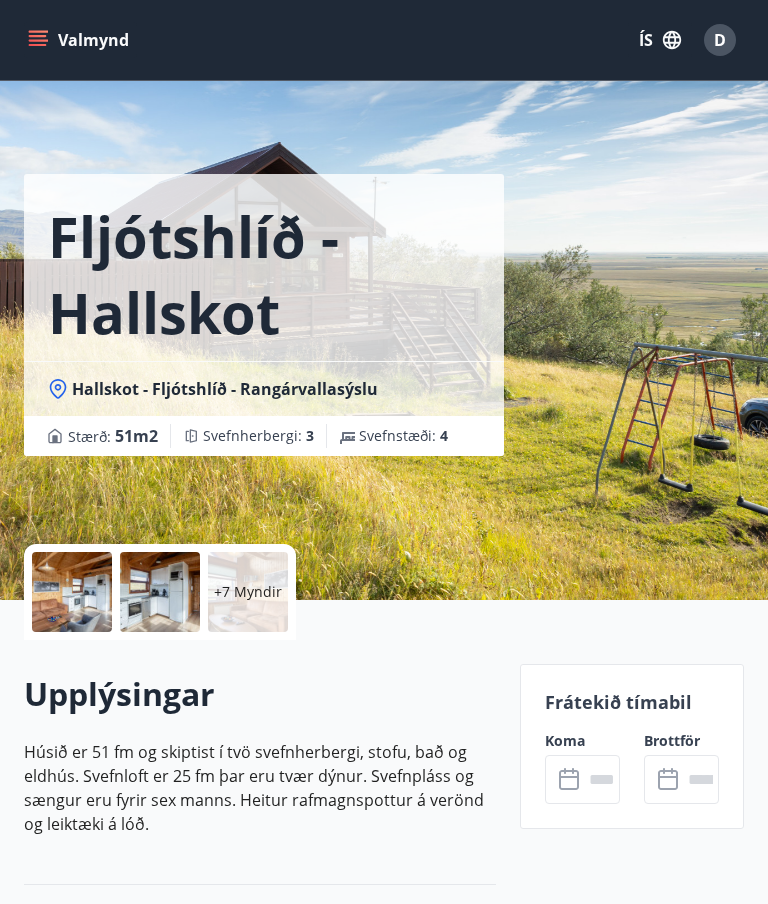 click on "+7 Myndir" at bounding box center [248, 592] 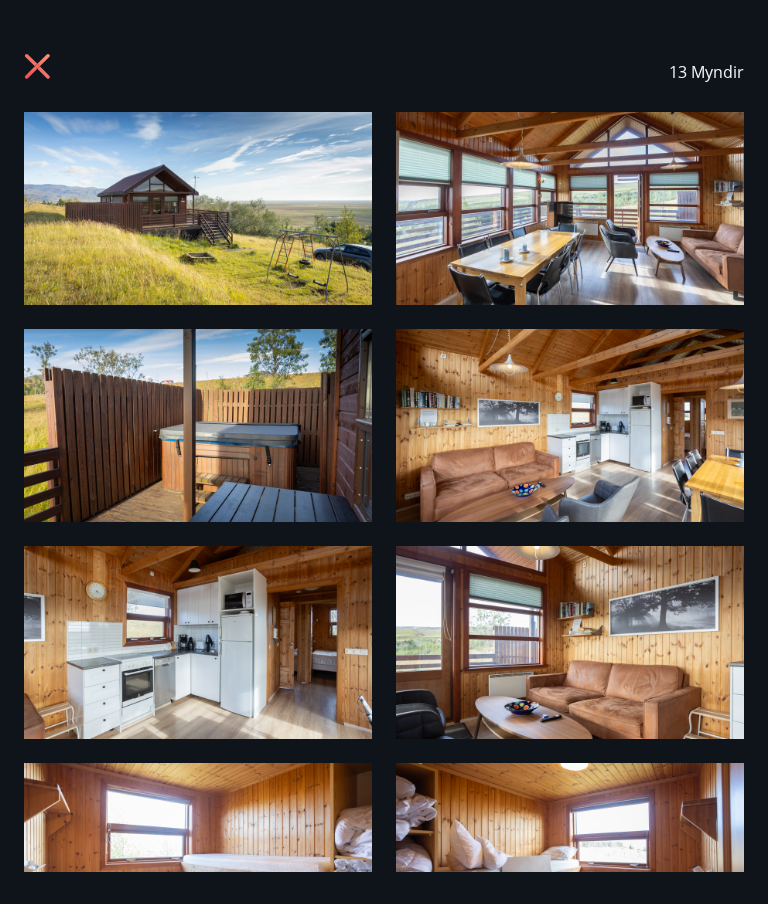 scroll, scrollTop: 0, scrollLeft: 0, axis: both 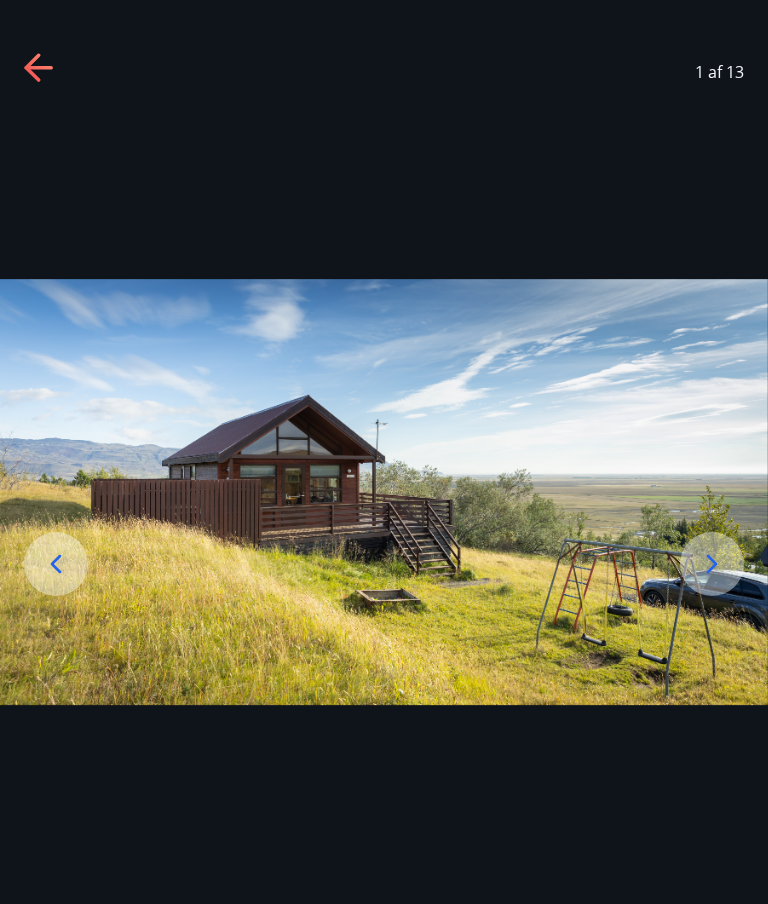 click at bounding box center [384, 492] 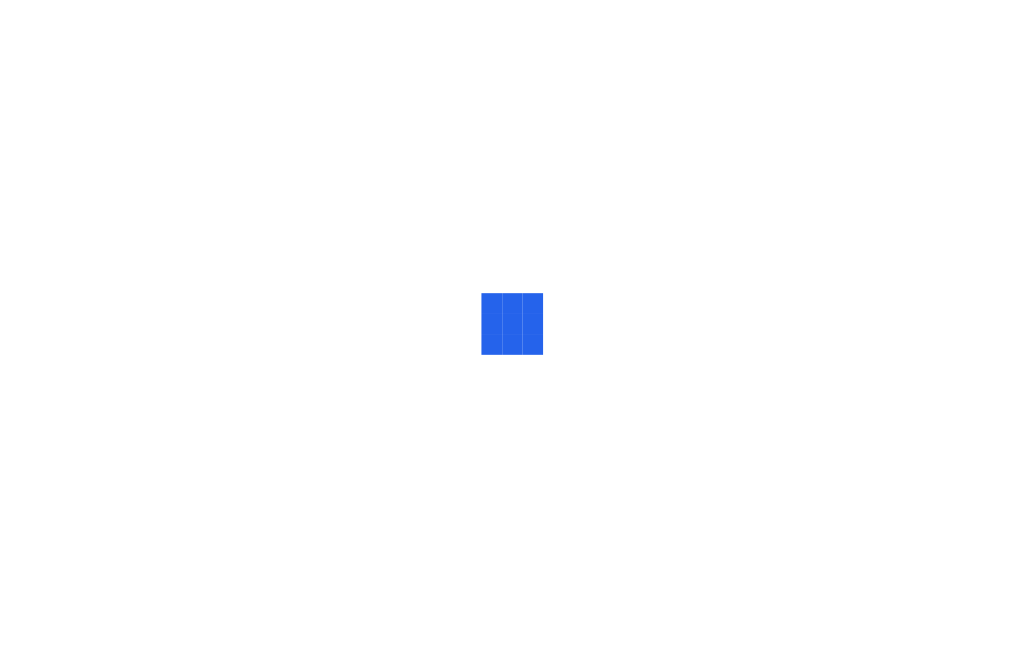 scroll, scrollTop: 0, scrollLeft: 0, axis: both 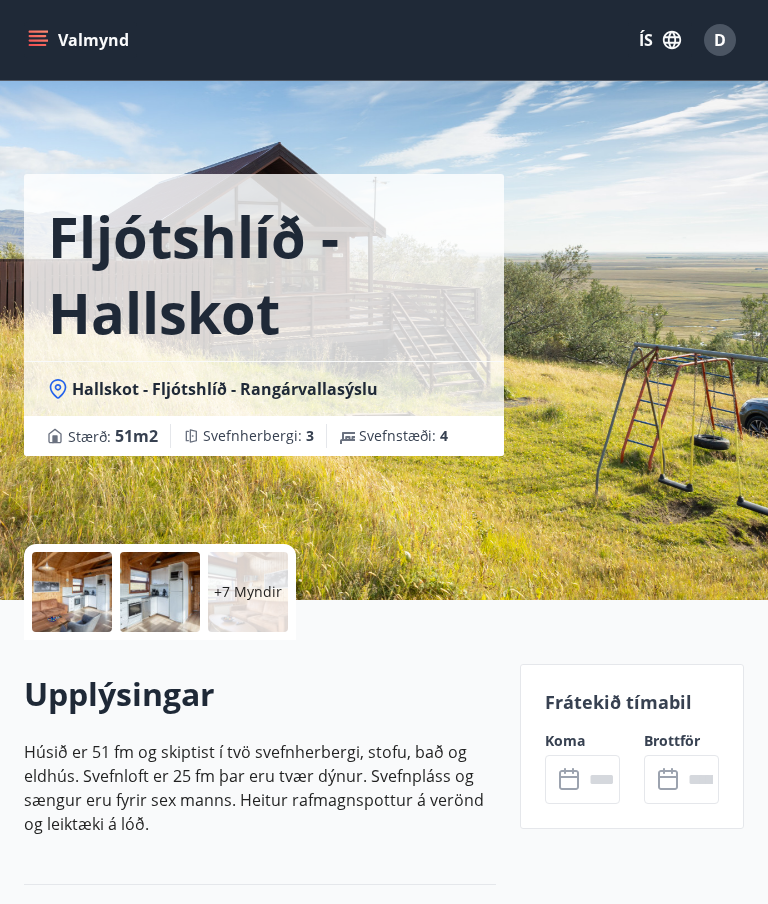 click 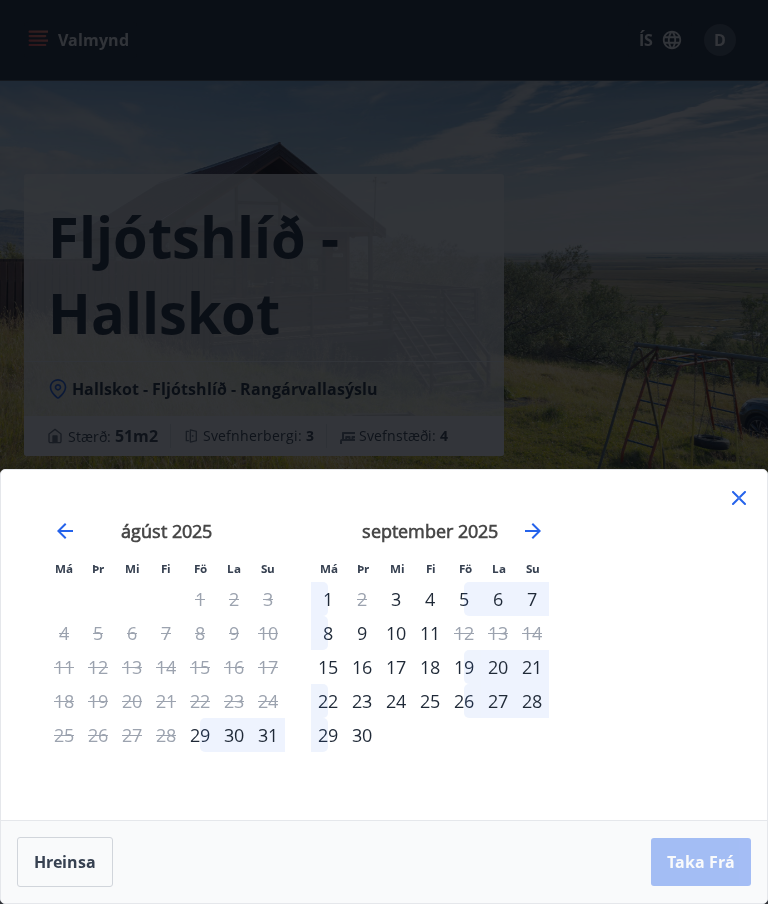 click 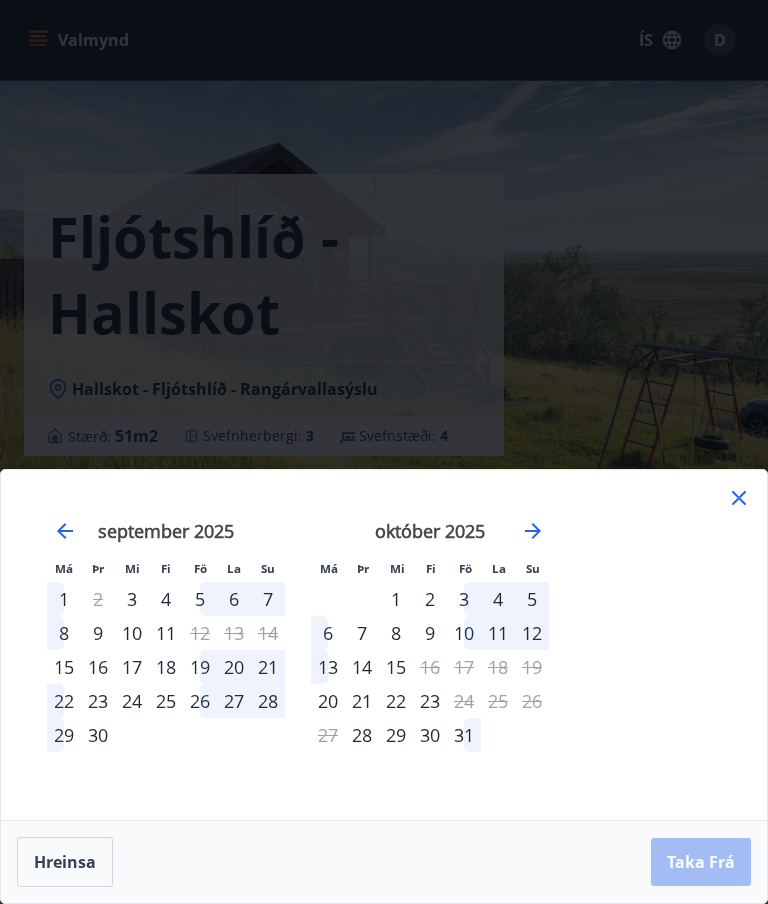 click 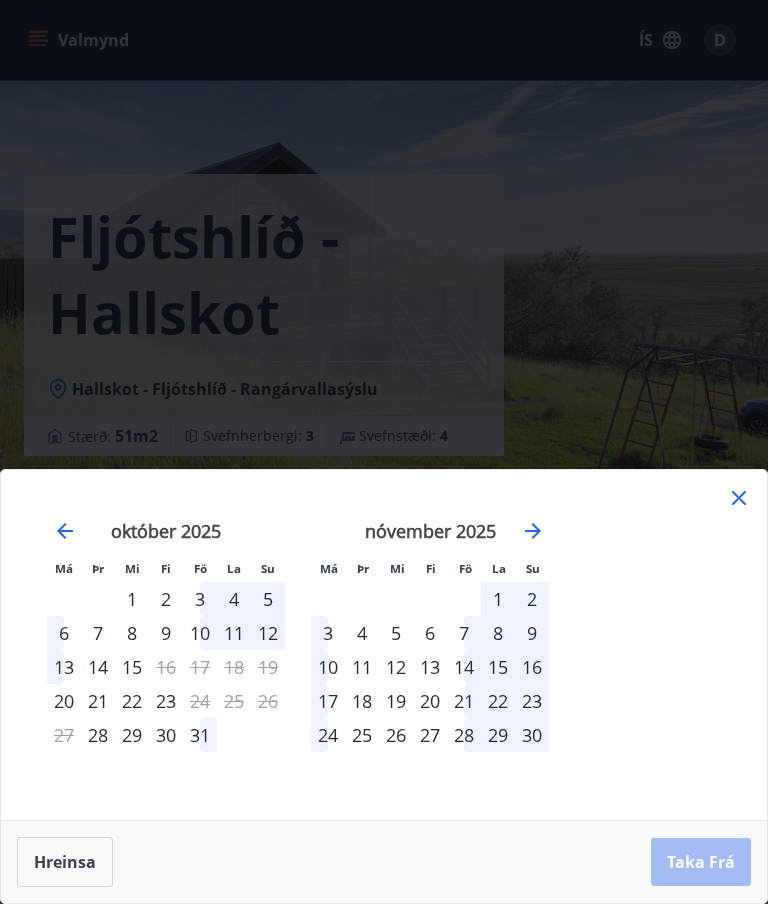 click on "nóvember 2025" at bounding box center (430, 538) 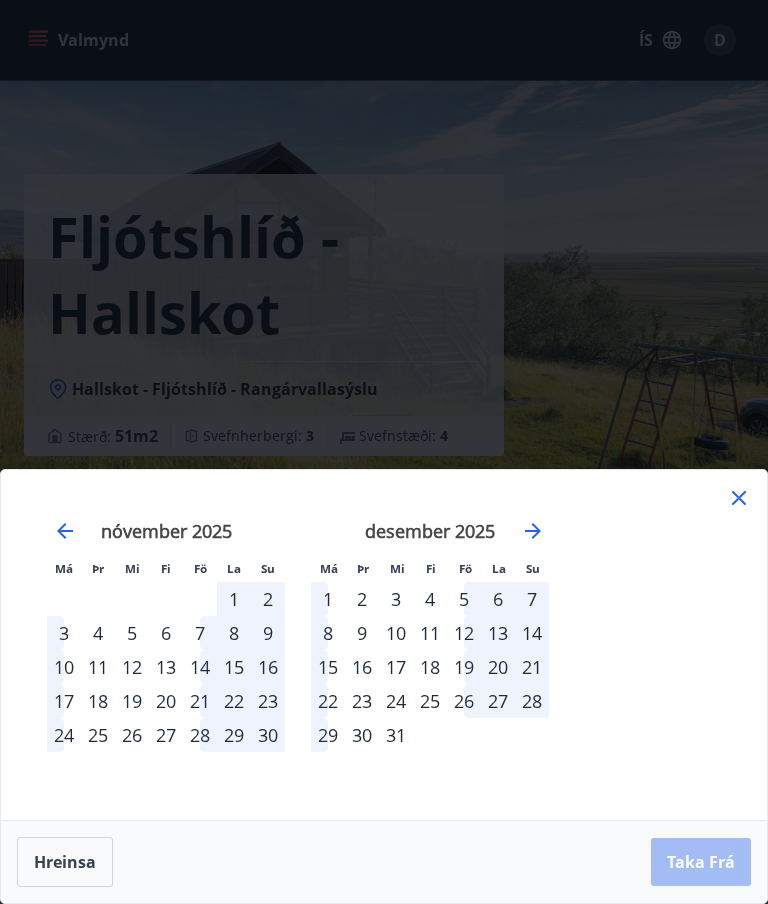 click 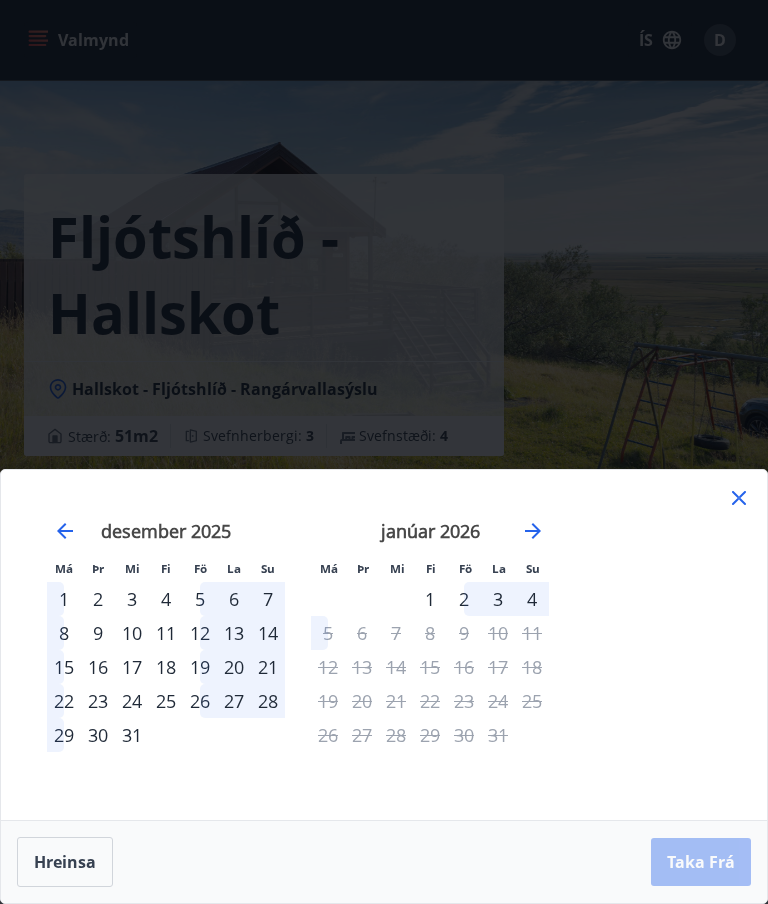click 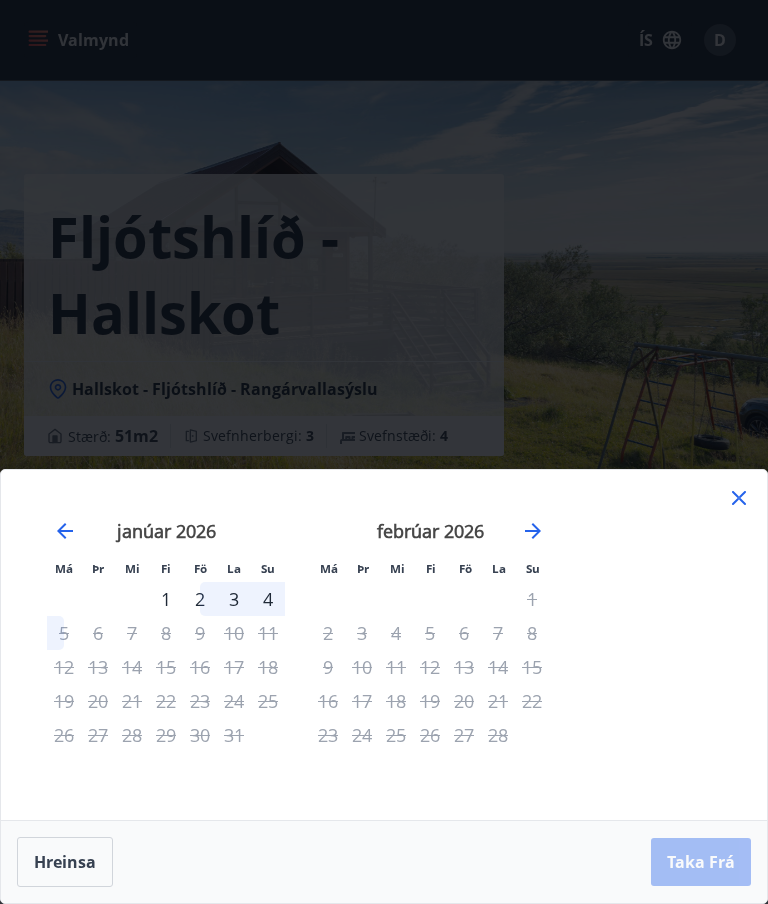 click 